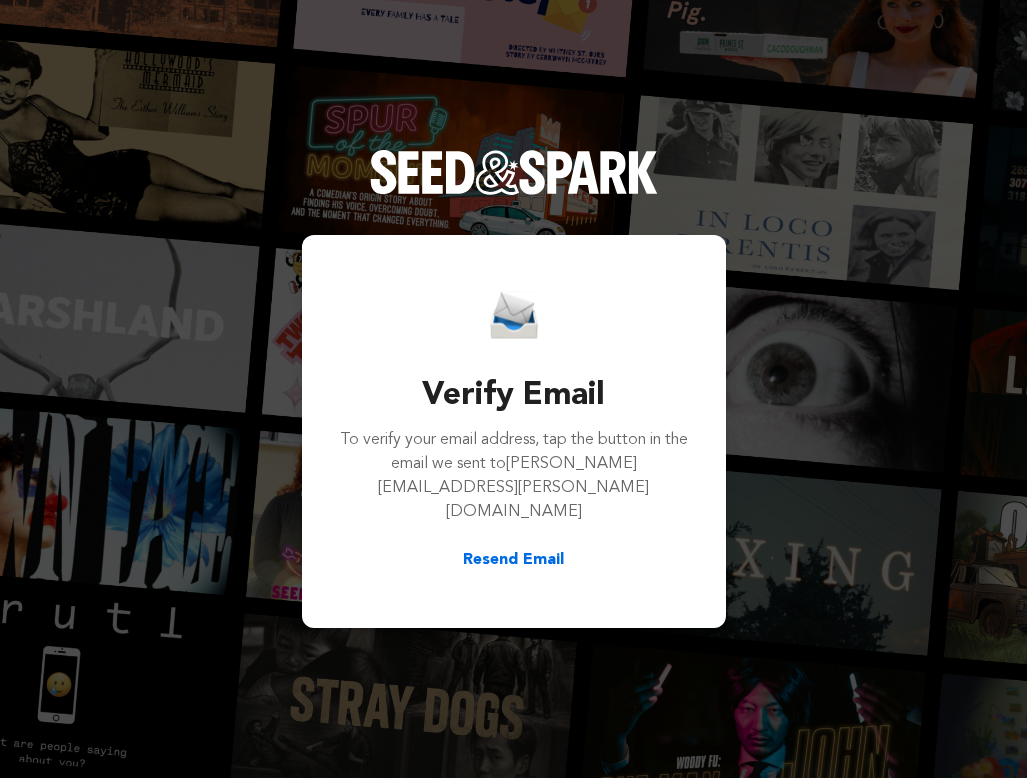 scroll, scrollTop: 0, scrollLeft: 0, axis: both 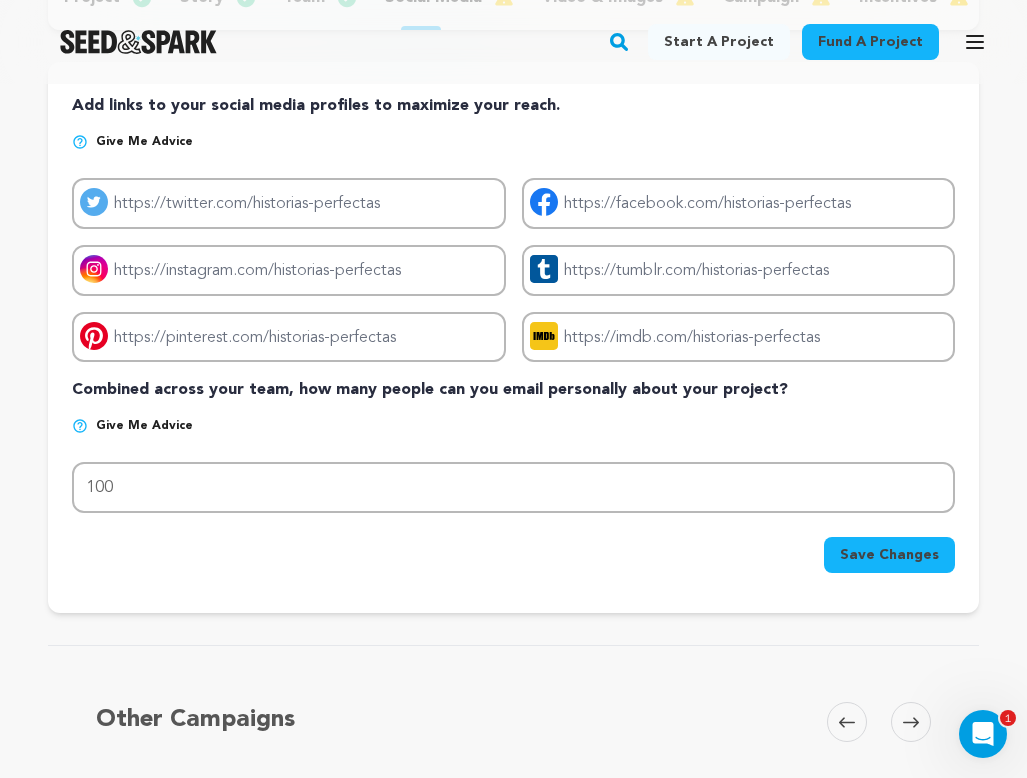 click at bounding box center [80, 426] 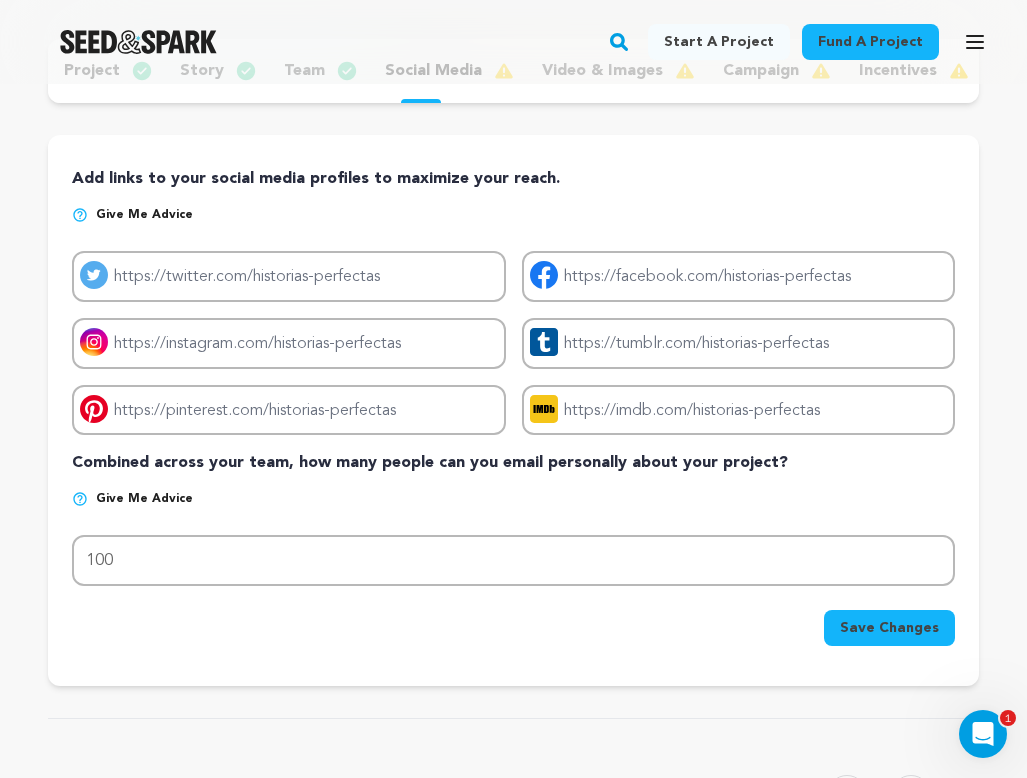scroll, scrollTop: 247, scrollLeft: 0, axis: vertical 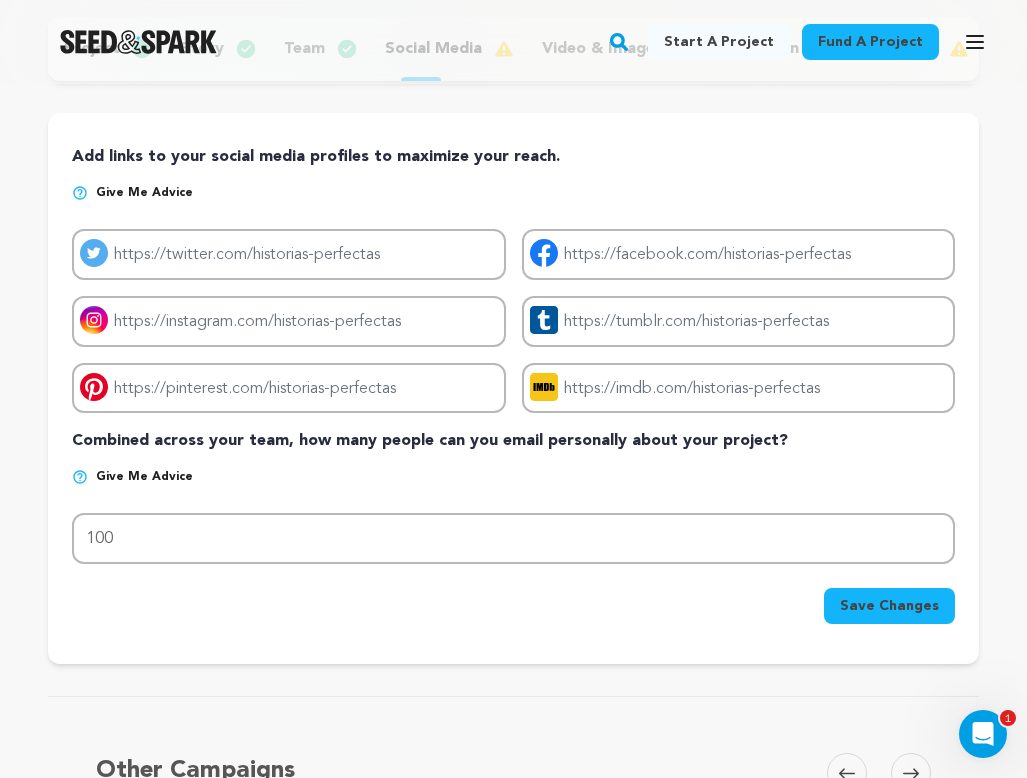 click on "Save Changes" at bounding box center [889, 606] 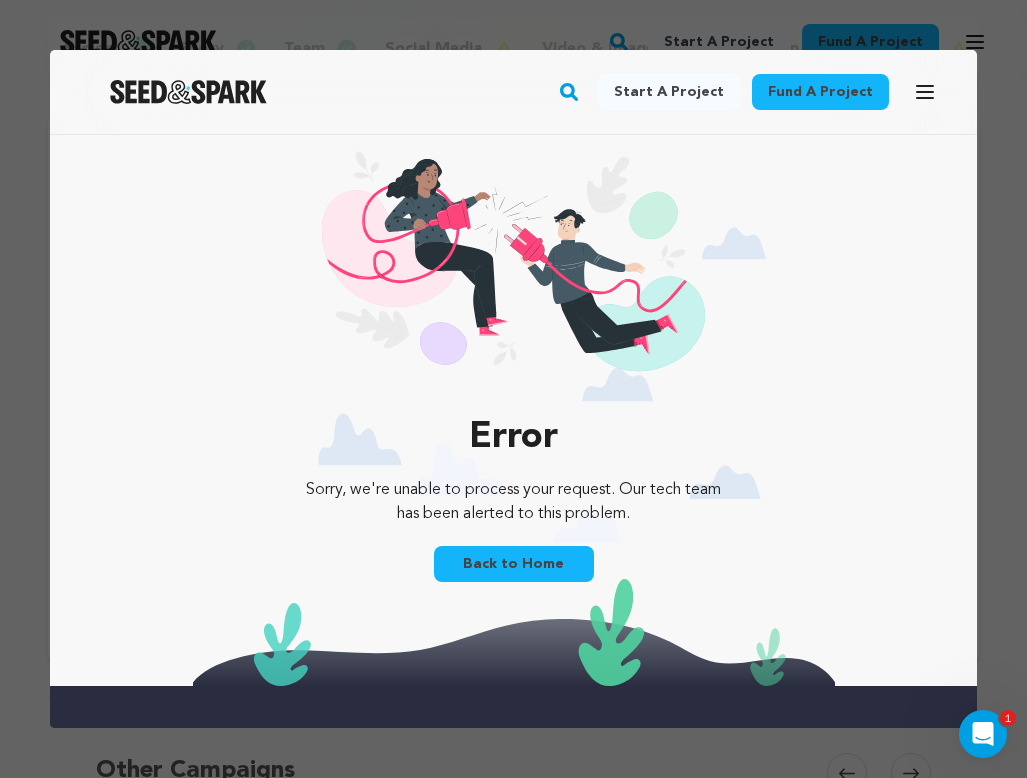 scroll, scrollTop: 0, scrollLeft: 0, axis: both 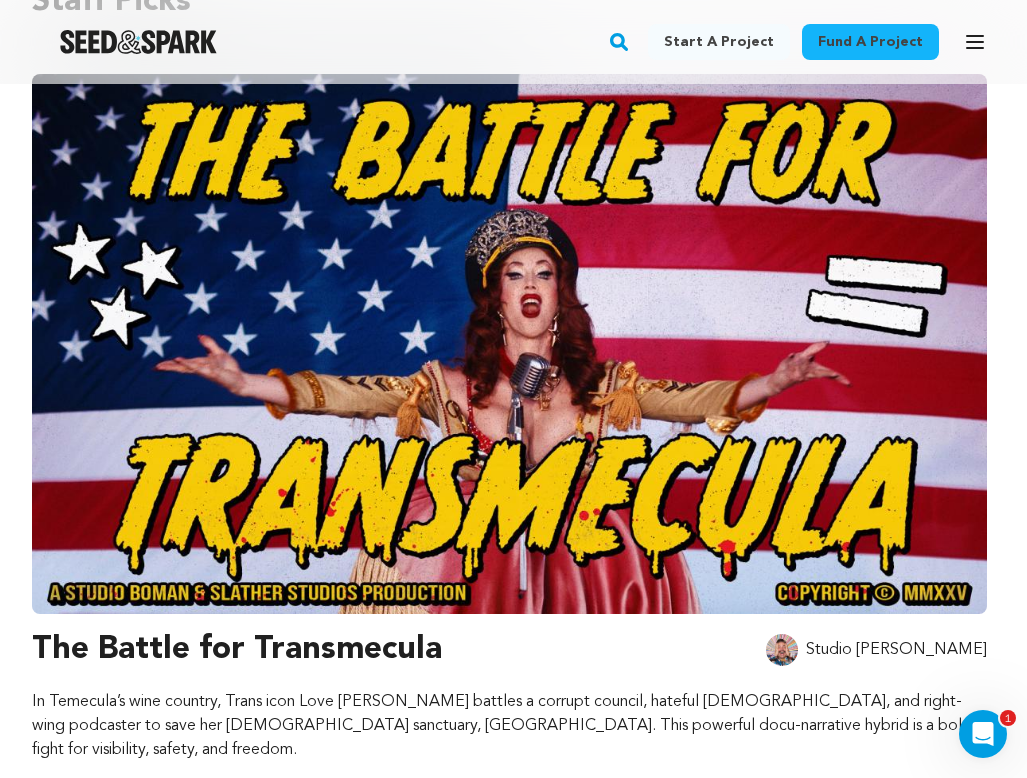 click 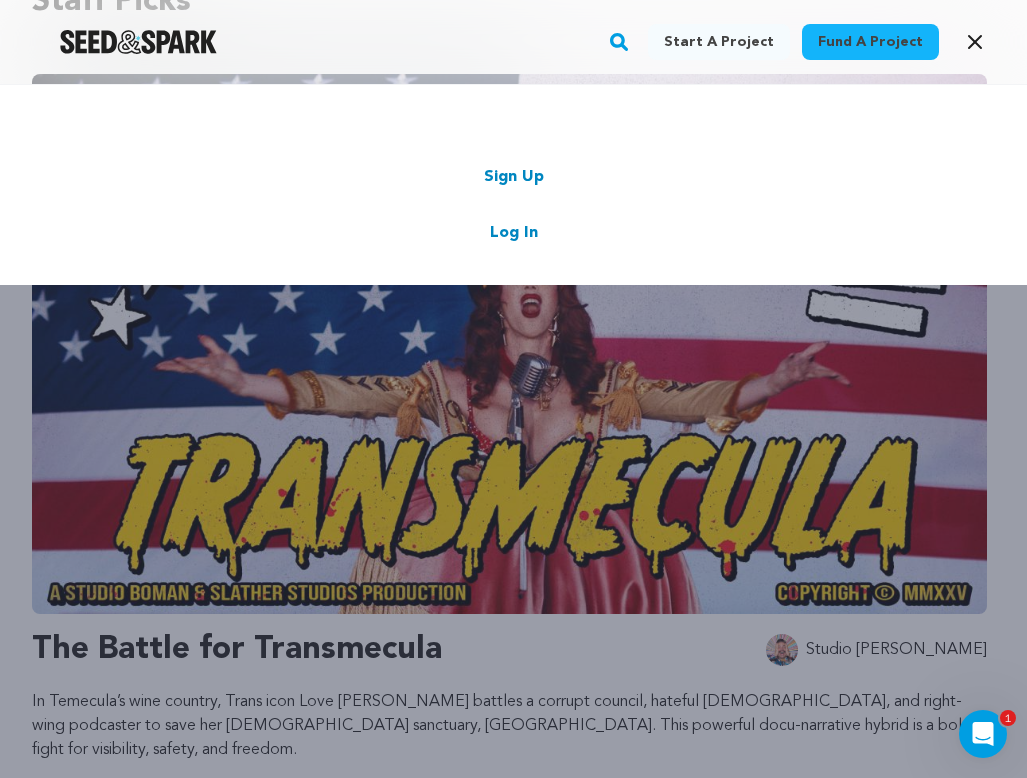 click on "Log In" at bounding box center [514, 233] 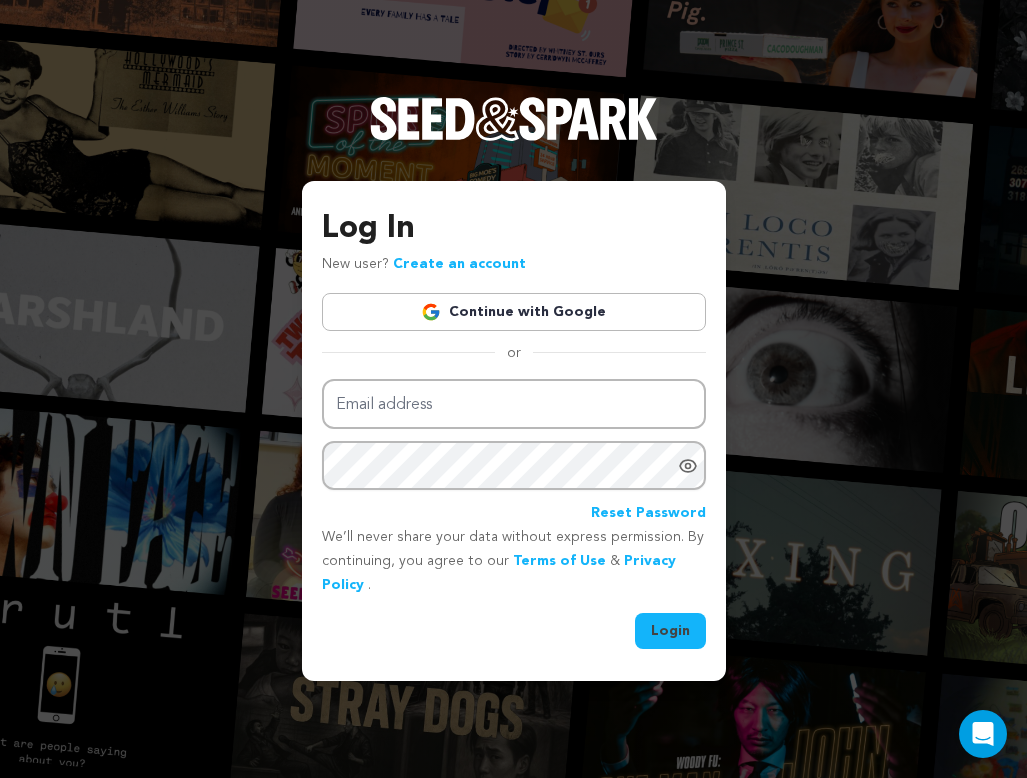 scroll, scrollTop: 0, scrollLeft: 0, axis: both 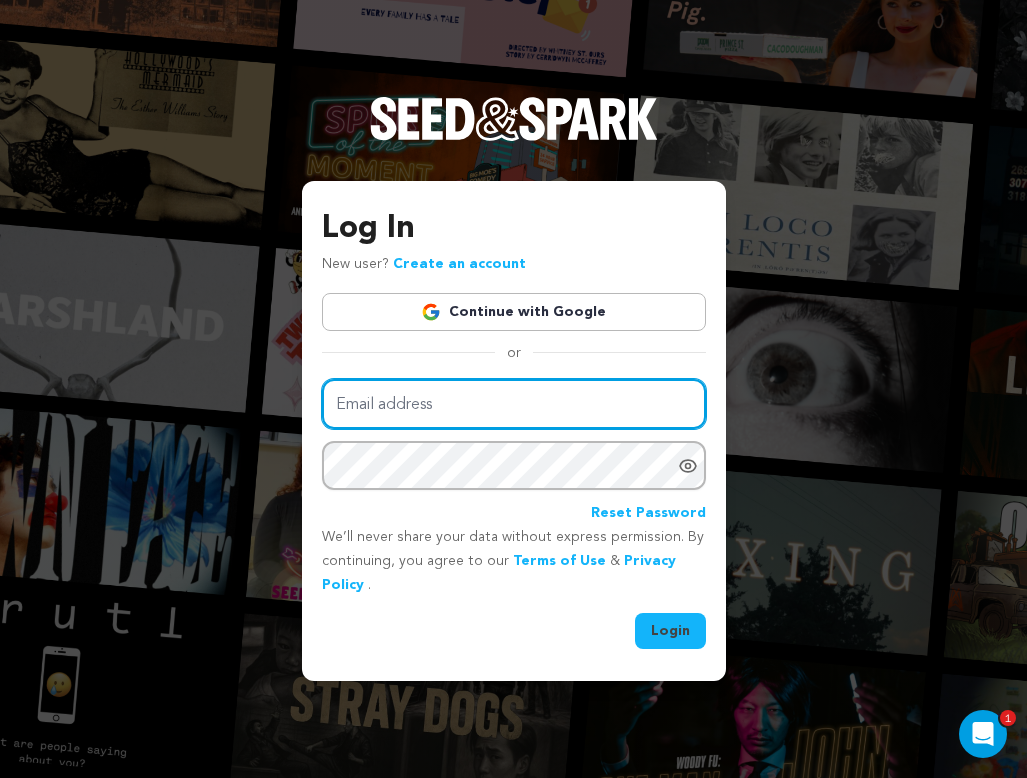 type on "anna.c.casper@gmail.com" 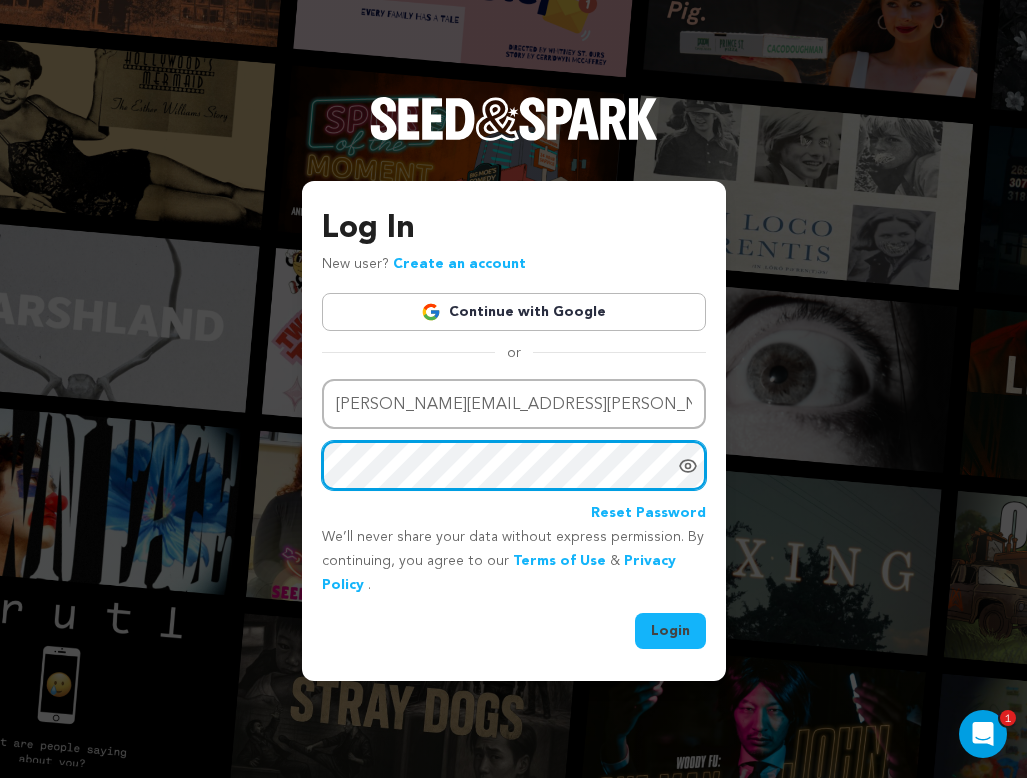 click on "Login" at bounding box center [670, 631] 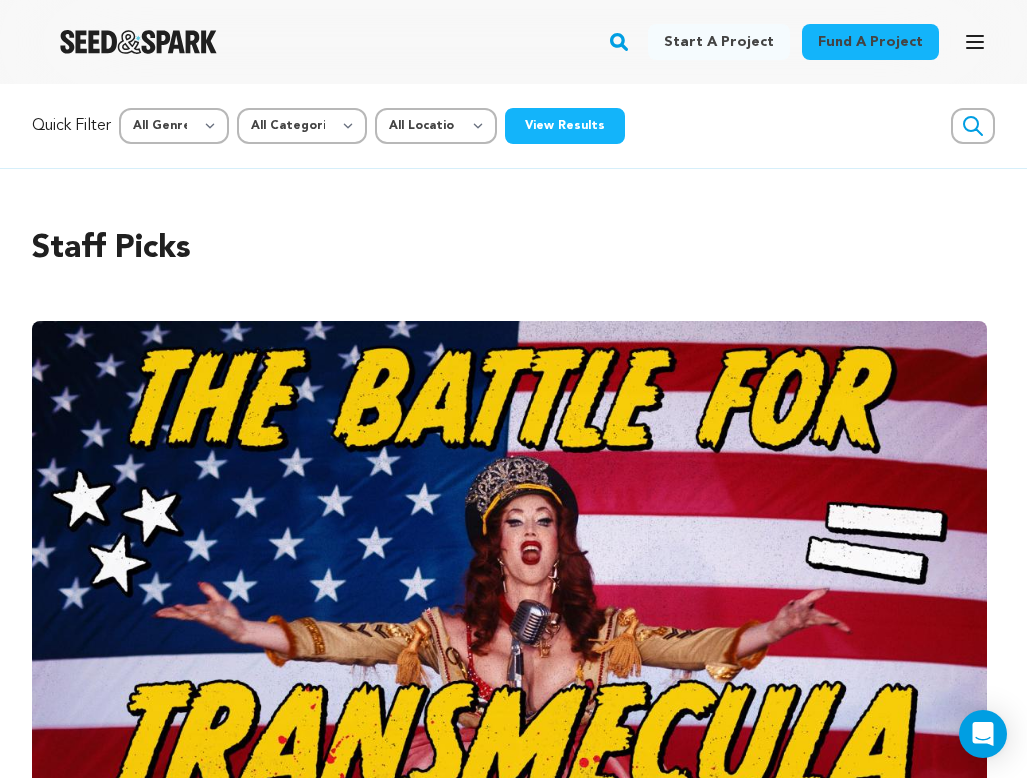 scroll, scrollTop: 0, scrollLeft: 0, axis: both 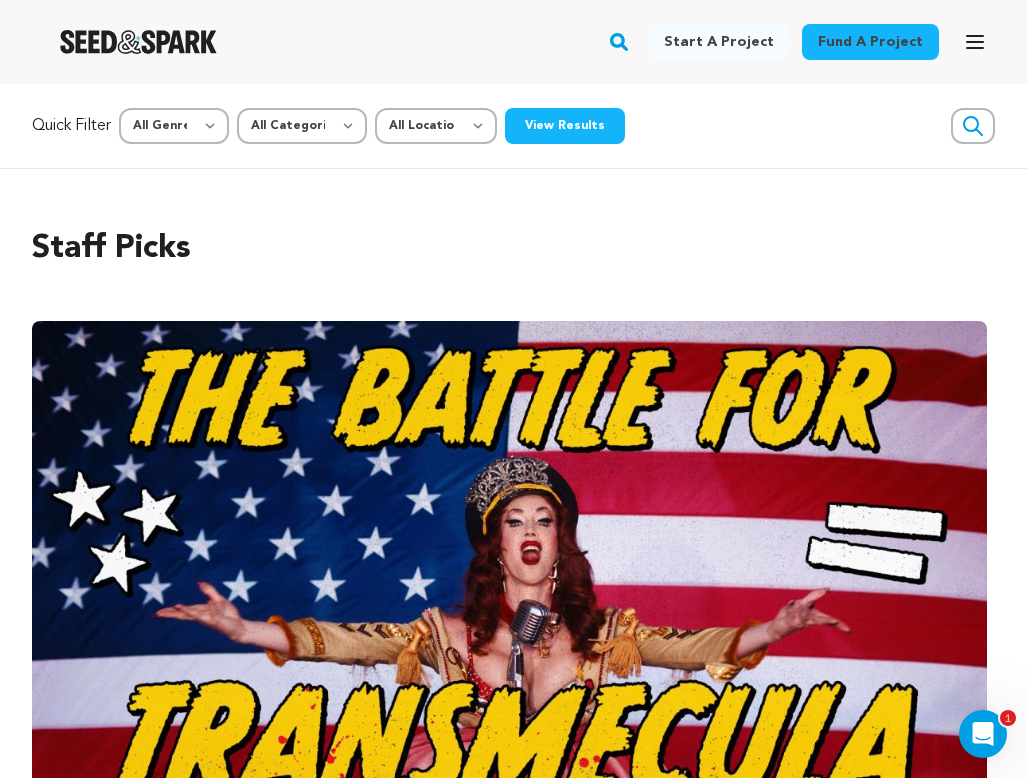 click 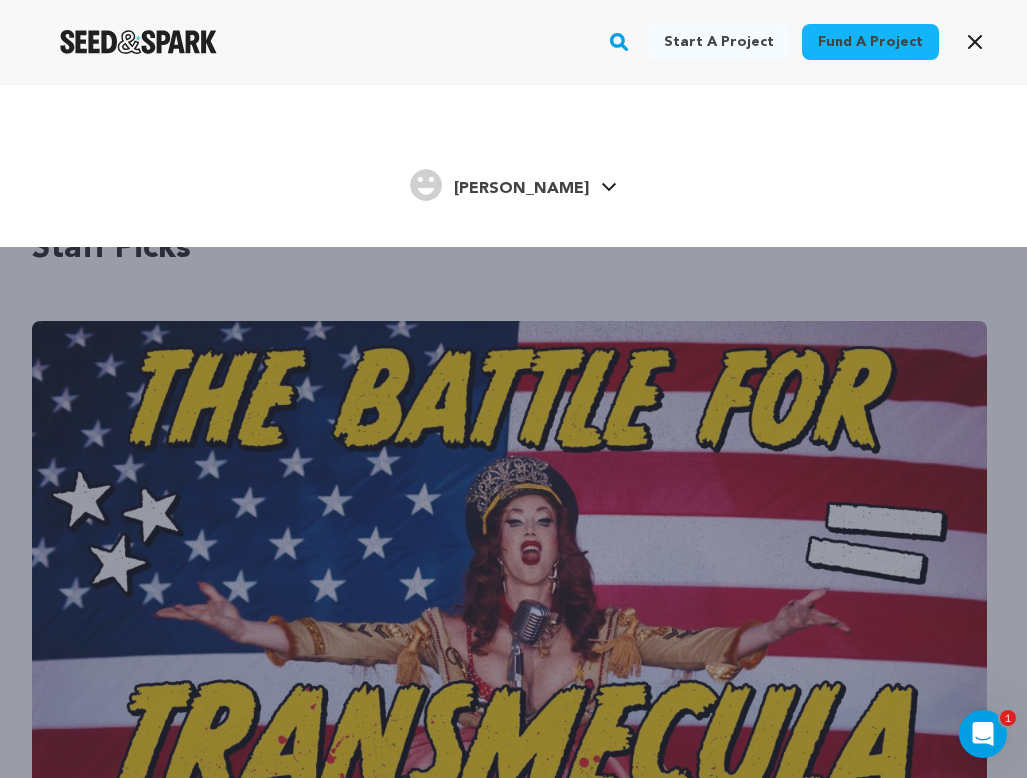 click on "[PERSON_NAME]" at bounding box center [521, 189] 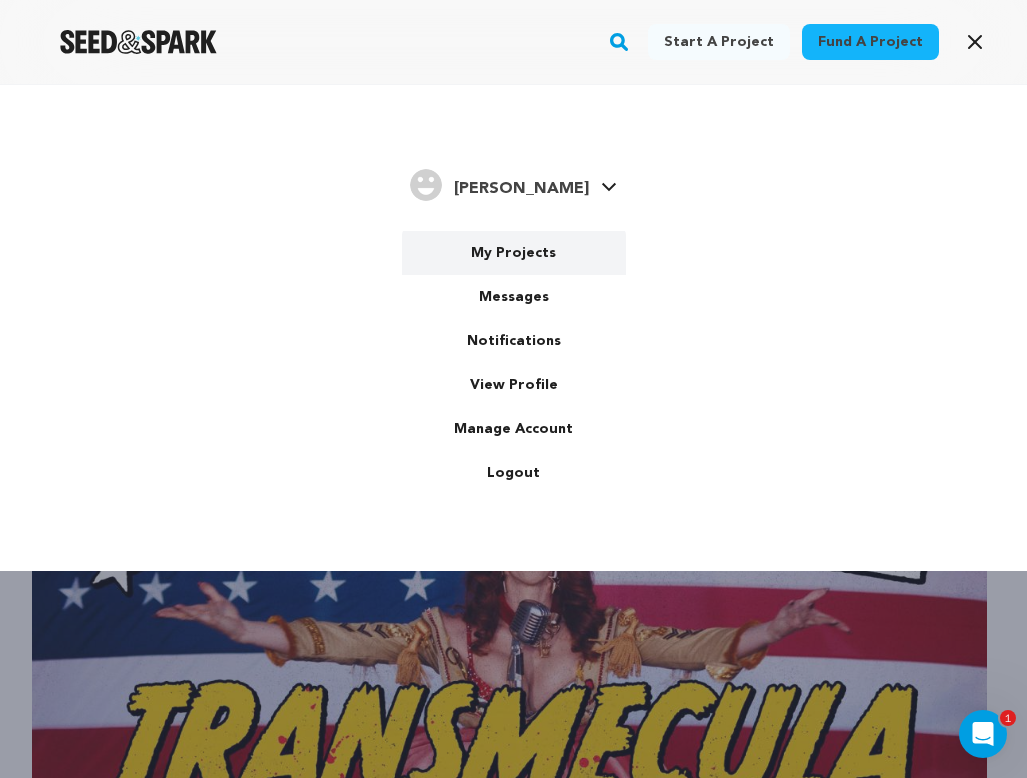 click on "My Projects" at bounding box center (514, 253) 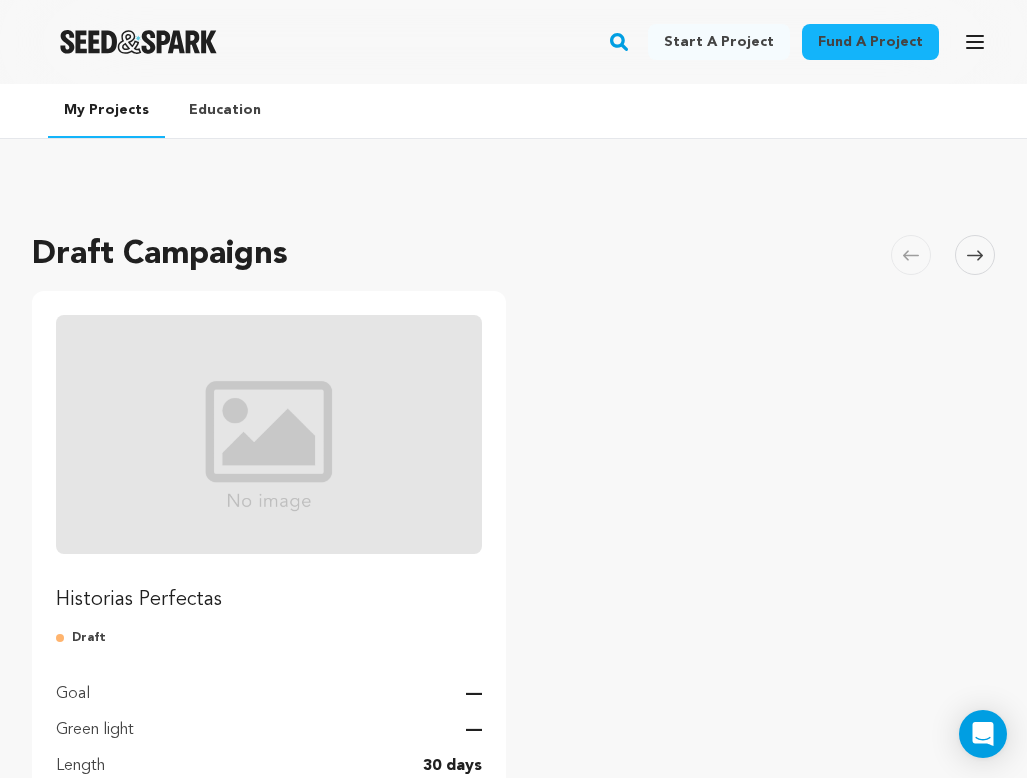 scroll, scrollTop: 0, scrollLeft: 0, axis: both 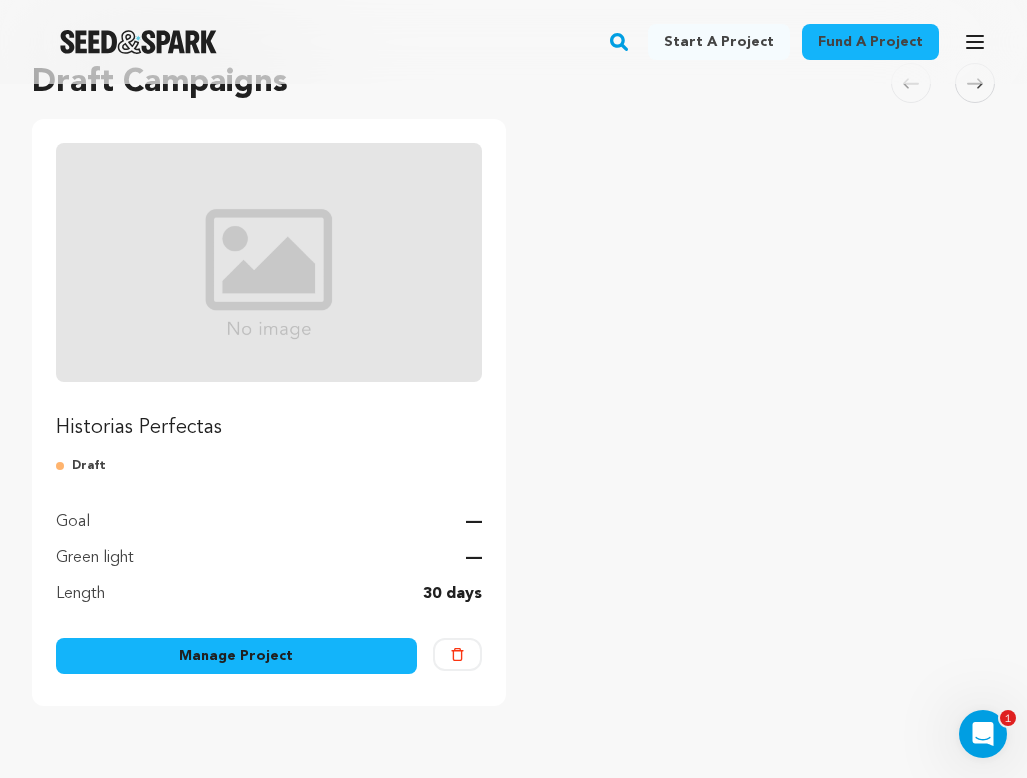click at bounding box center [269, 262] 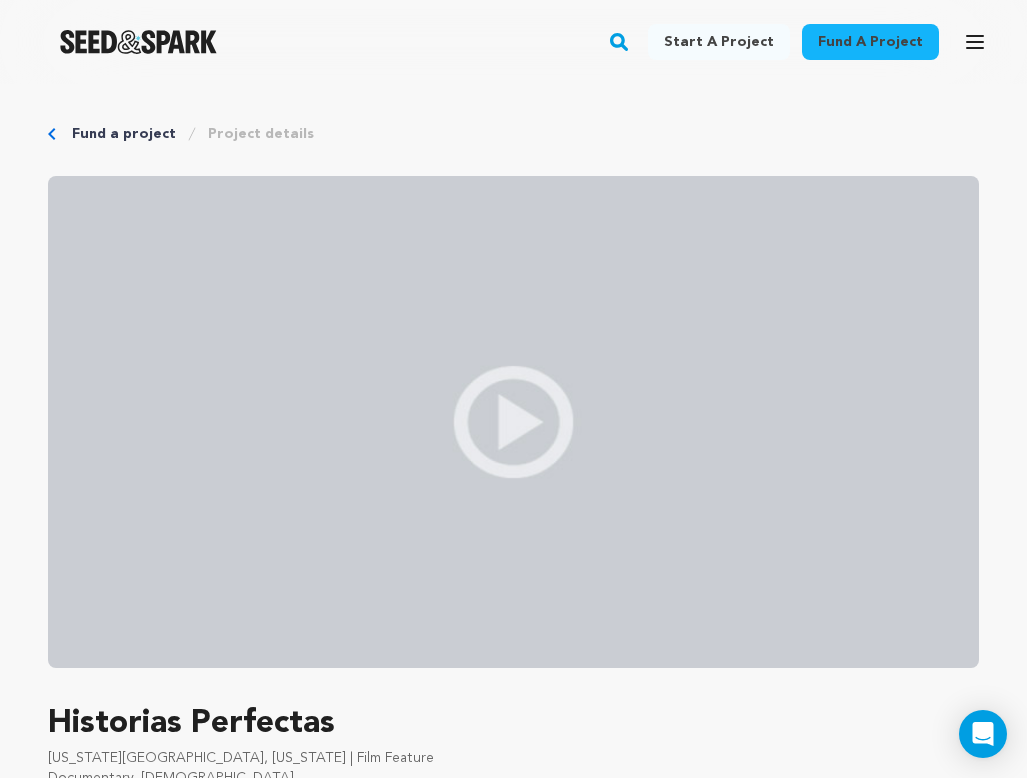 scroll, scrollTop: 0, scrollLeft: 0, axis: both 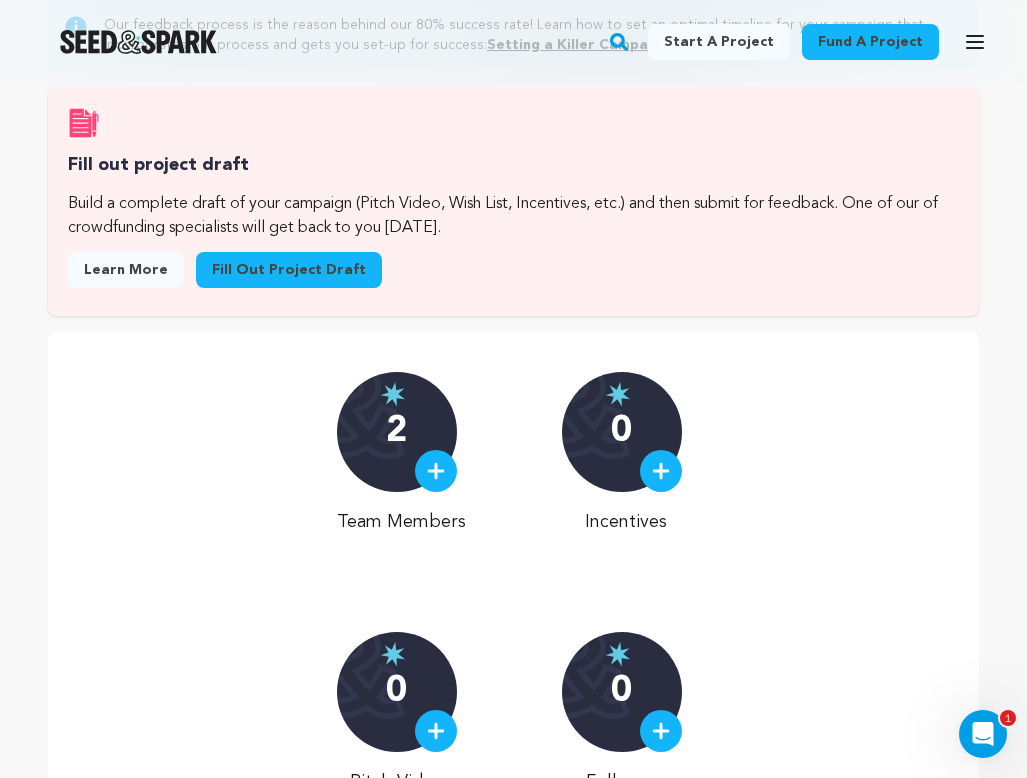 click on "Fill out project draft" at bounding box center (289, 270) 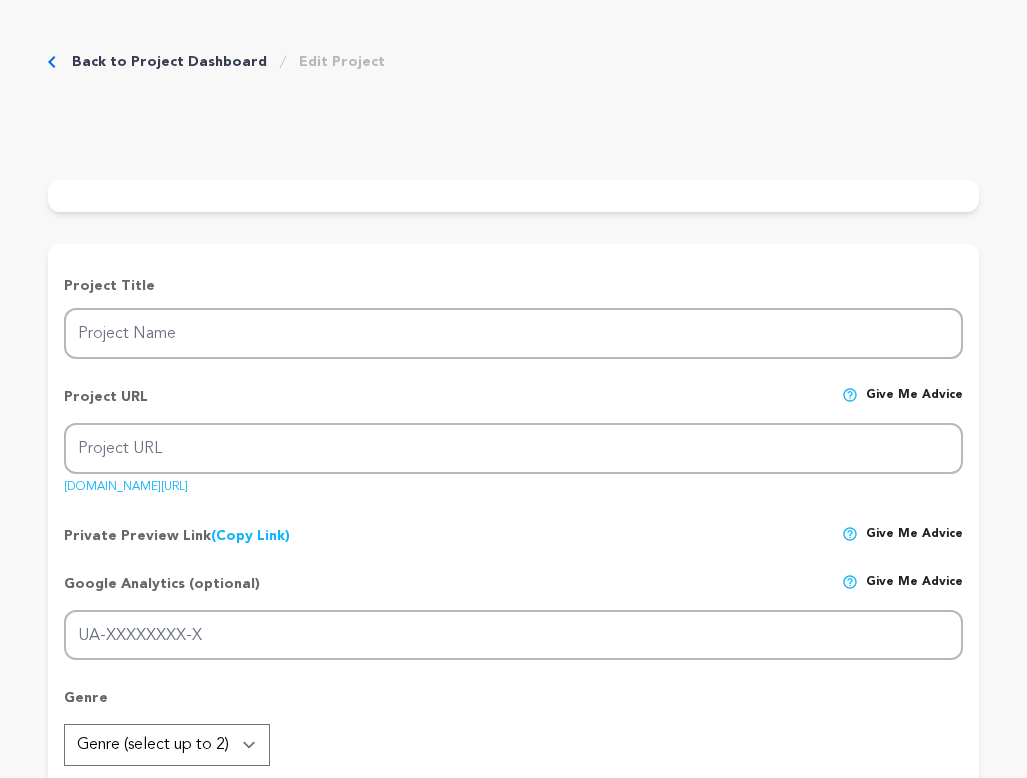 scroll, scrollTop: 0, scrollLeft: 0, axis: both 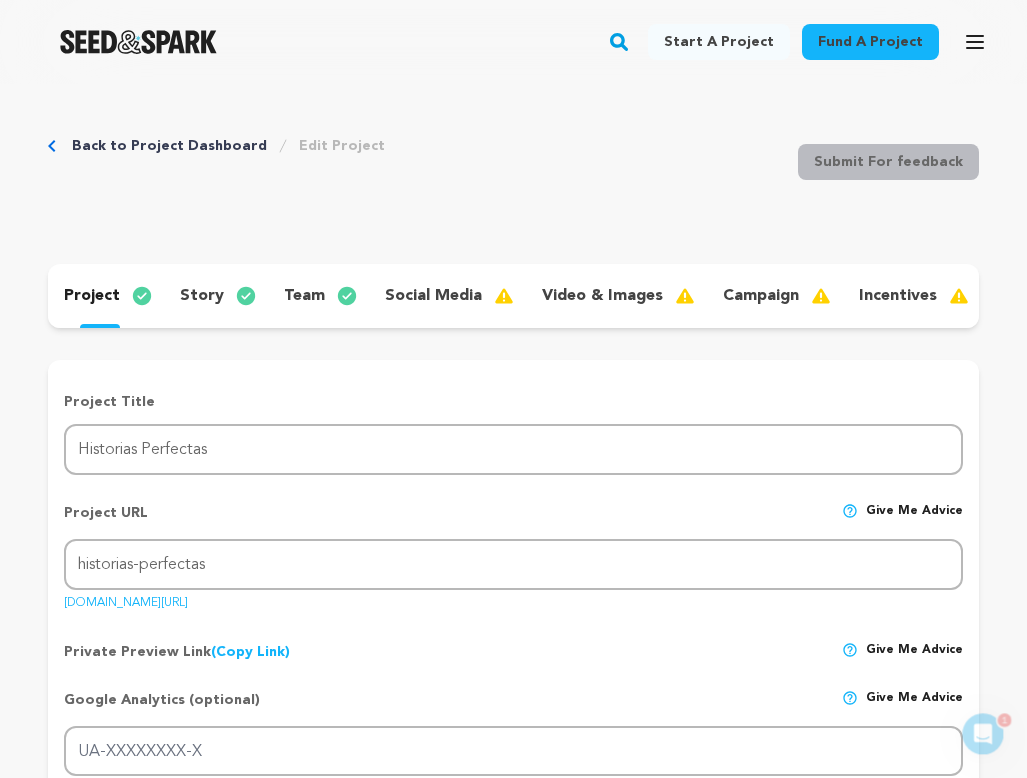 click on "social media" at bounding box center (447, 296) 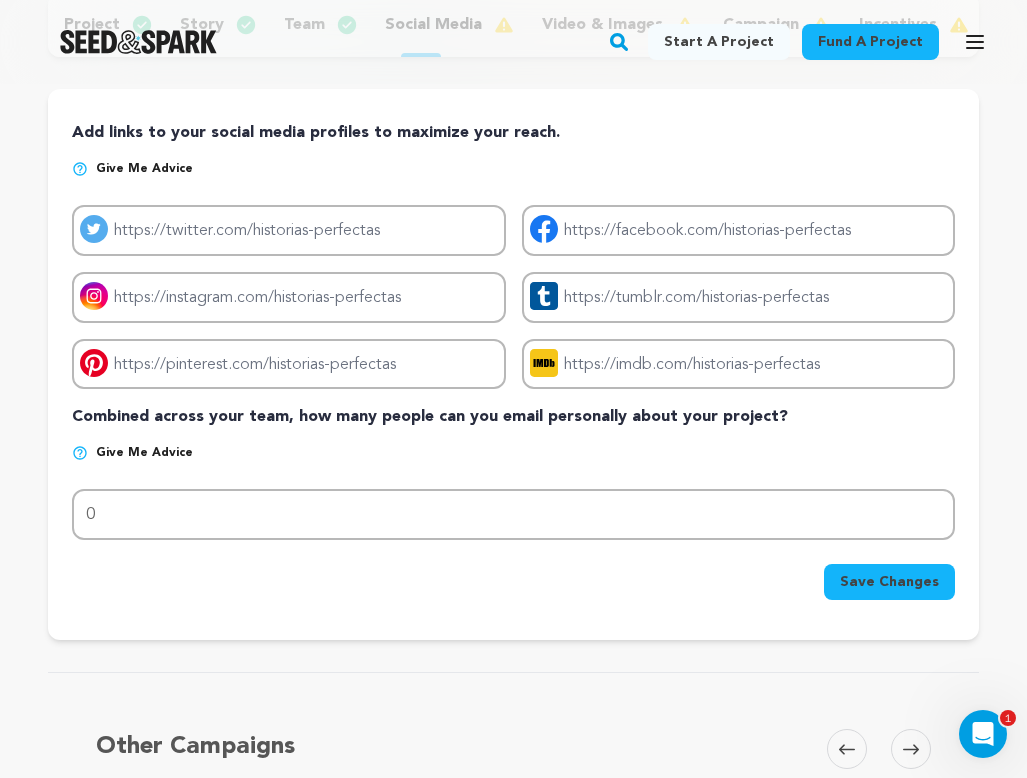 scroll, scrollTop: 300, scrollLeft: 0, axis: vertical 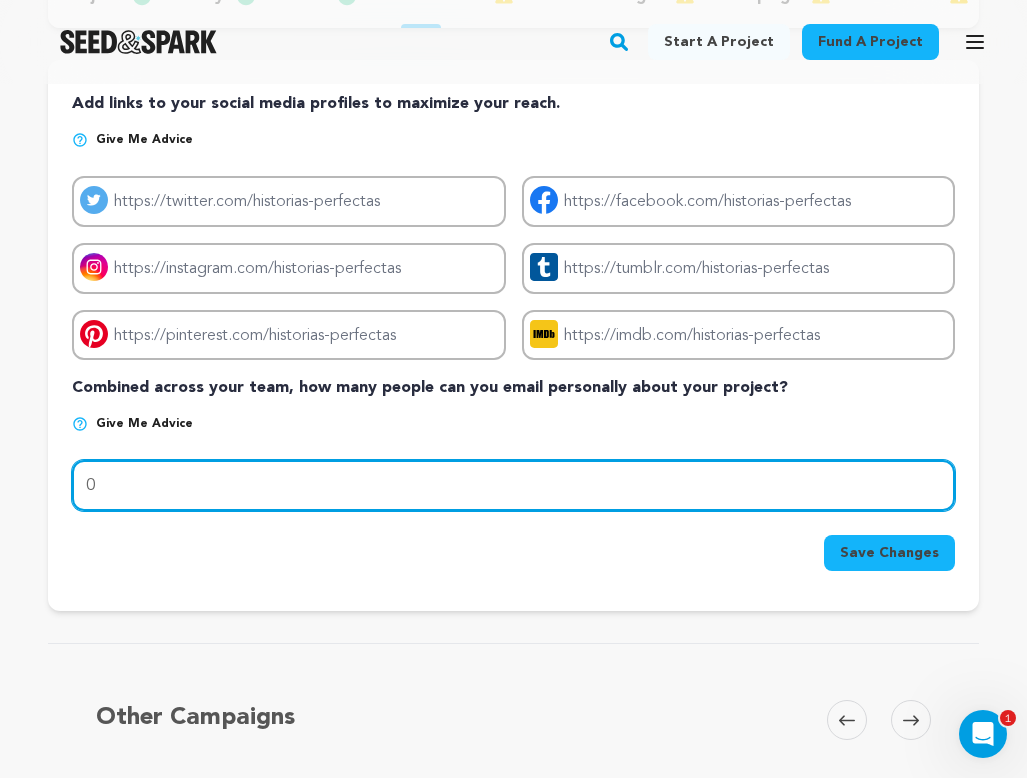 click on "0" at bounding box center [513, 485] 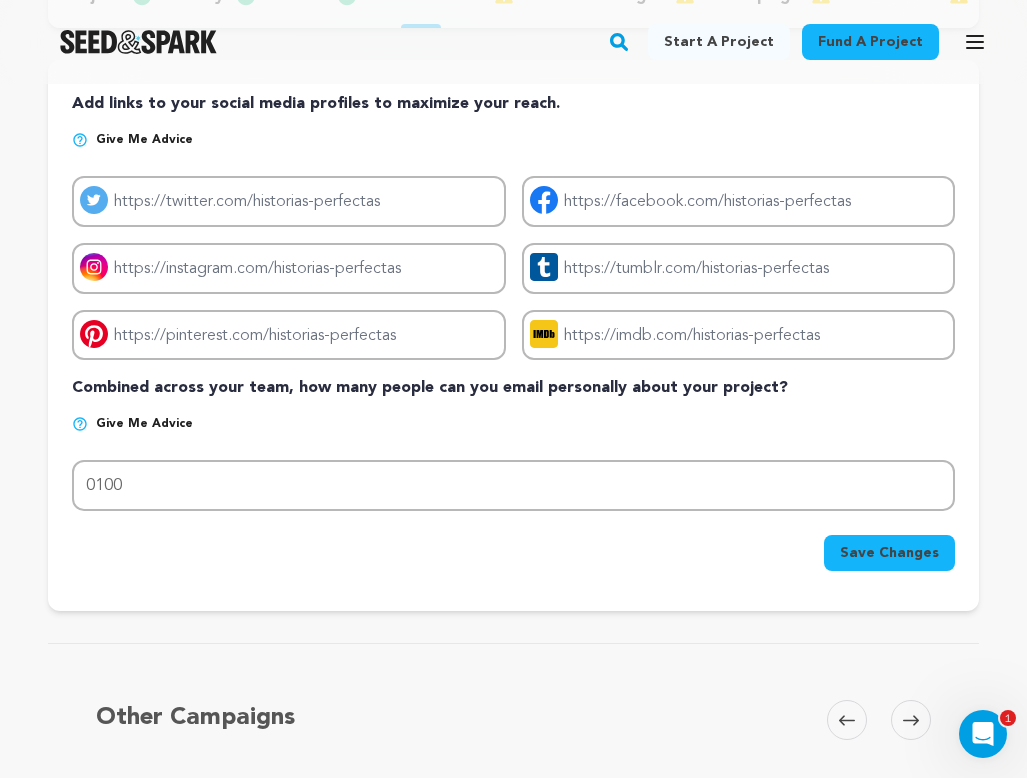 click on "Save Changes" at bounding box center (889, 553) 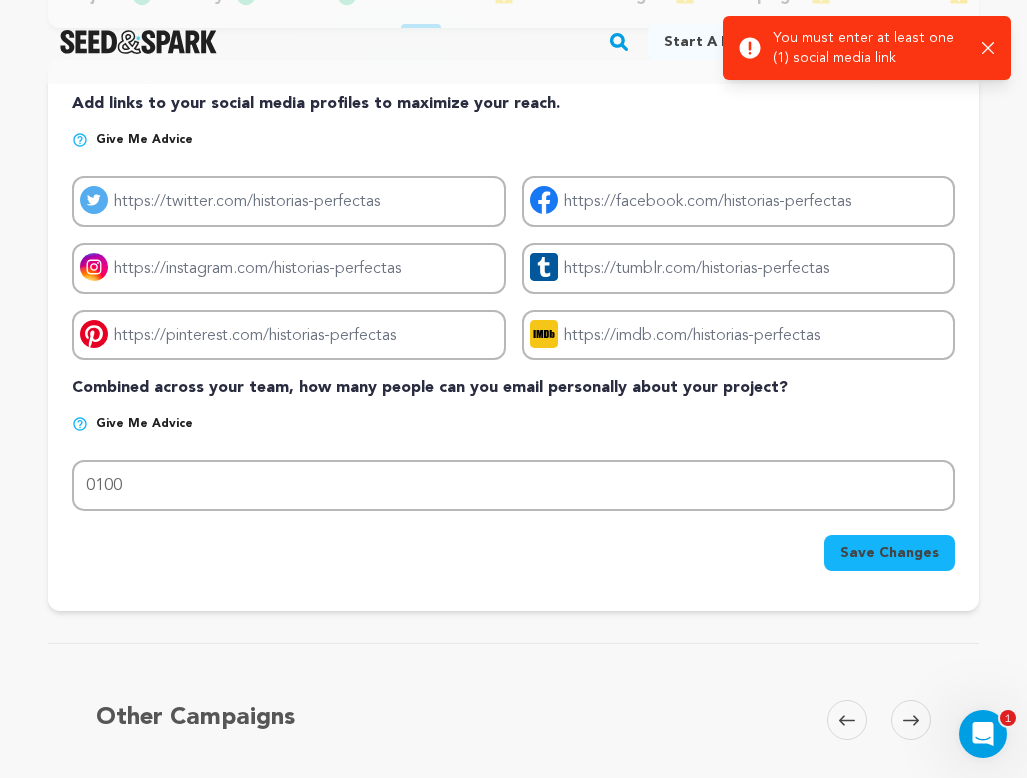 click on "Success:
Info:
Warning:
Error:
You must enter at least one (1) social media link
Close notification" at bounding box center [867, 48] 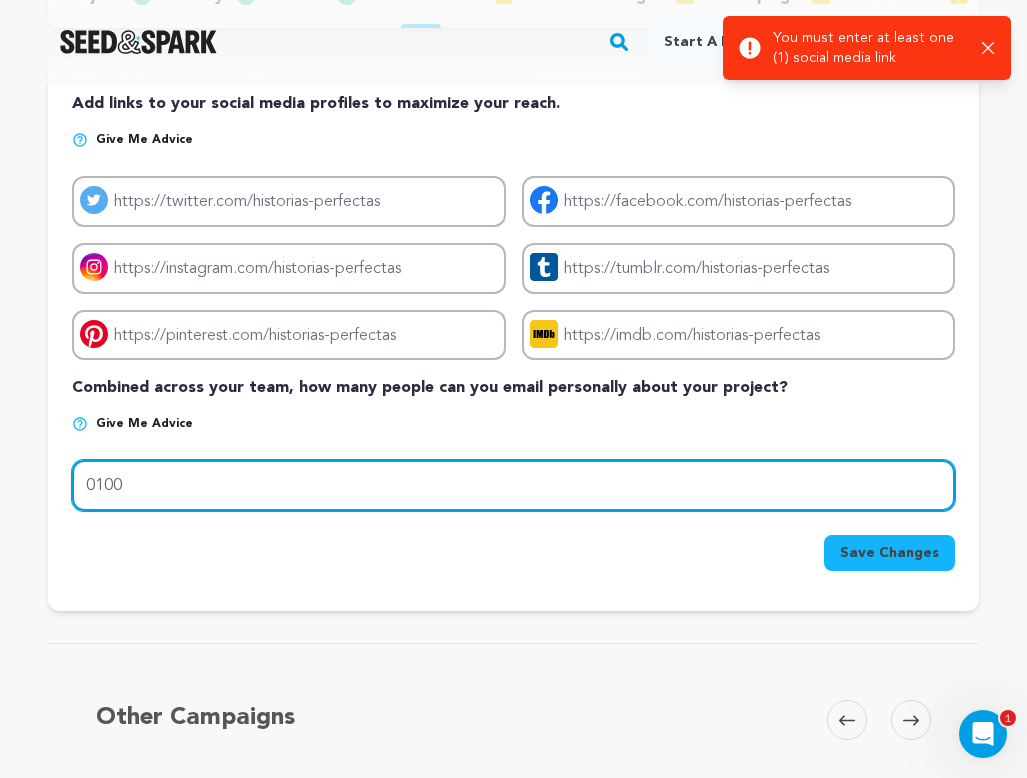 click on "0100" at bounding box center (513, 485) 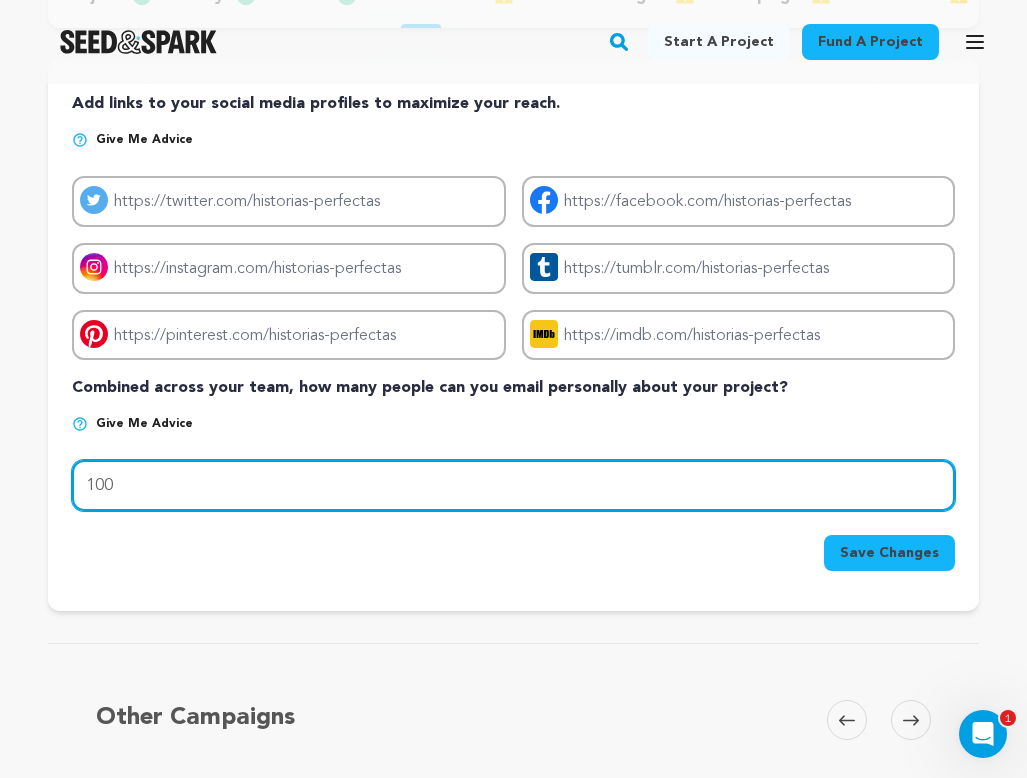 type on "100" 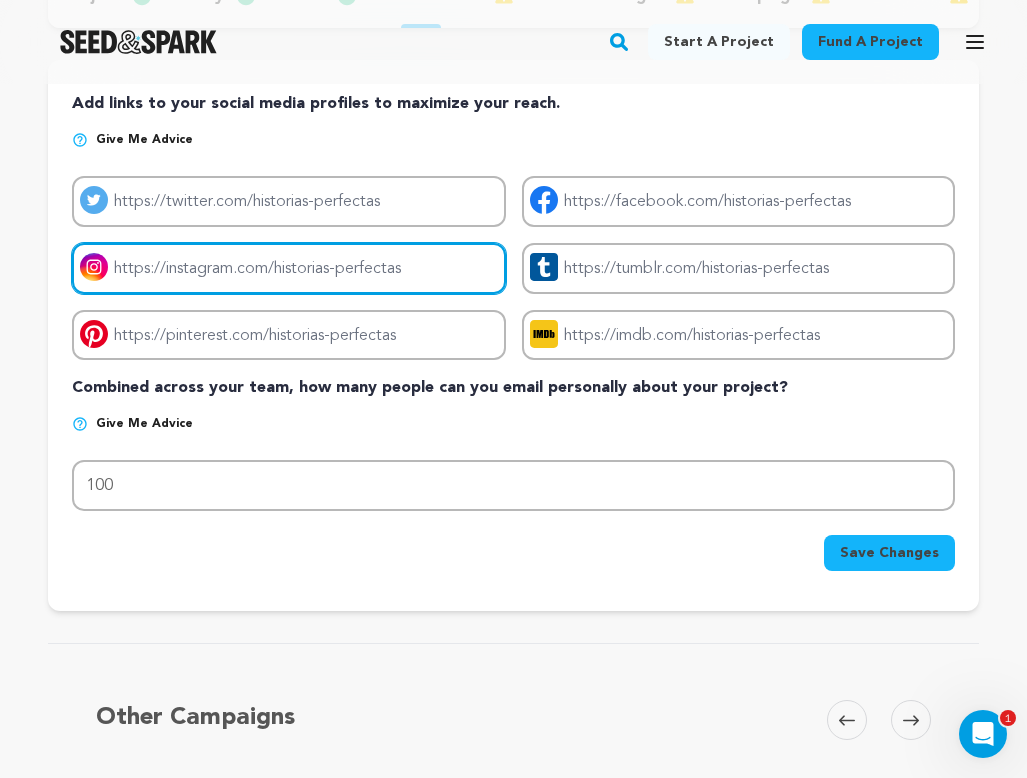 click on "Project instagram link" at bounding box center (289, 268) 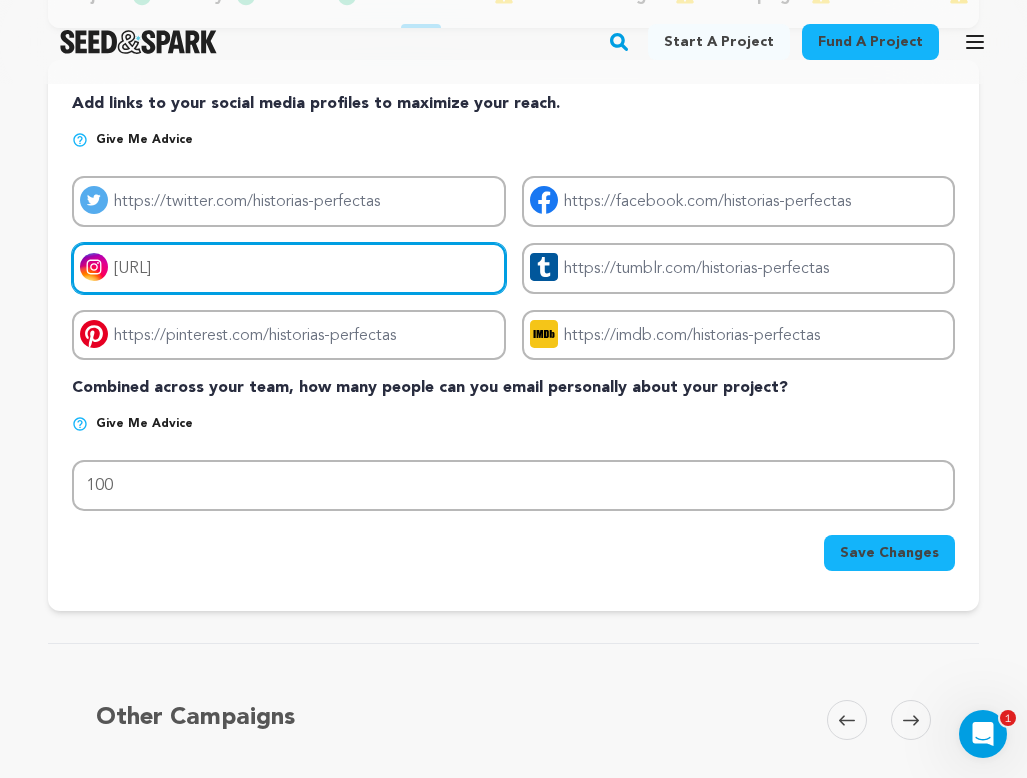 drag, startPoint x: 289, startPoint y: 271, endPoint x: 67, endPoint y: 265, distance: 222.08107 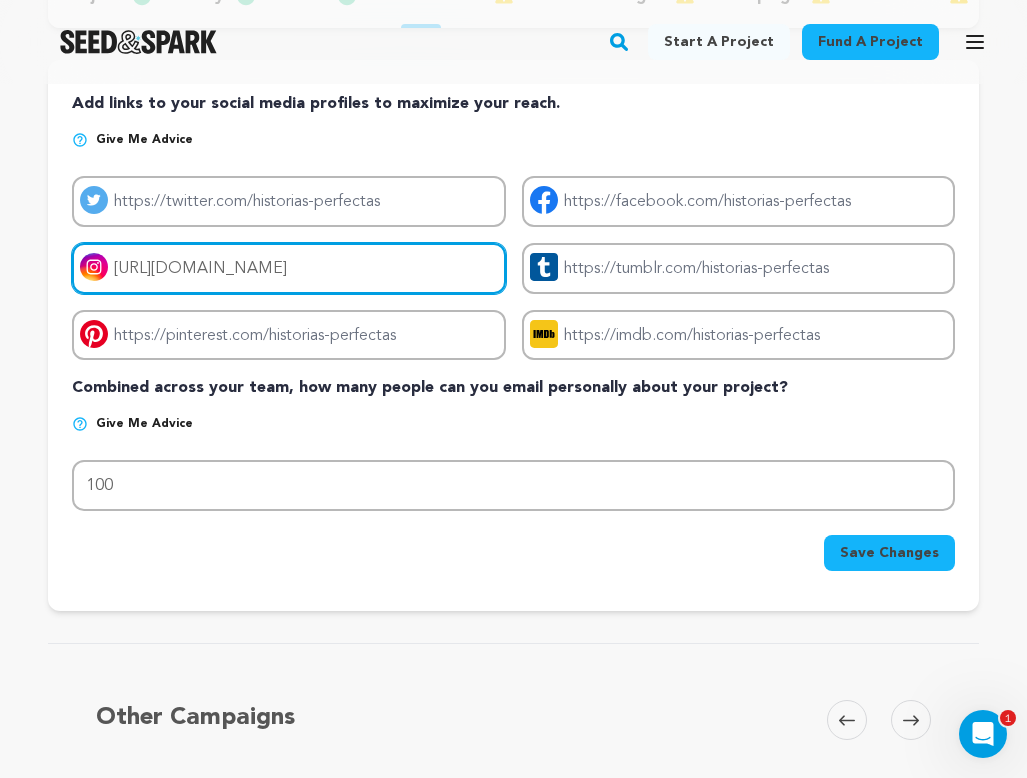 type on "https://www.instagram.com/historias_perfectas_film/" 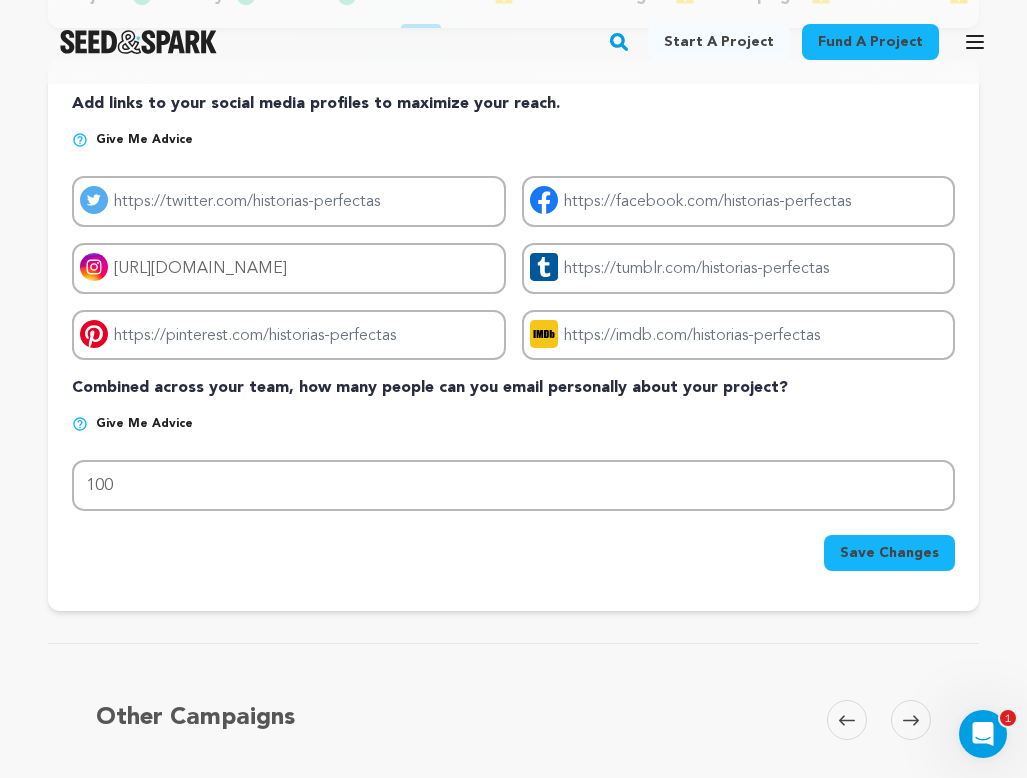 click on "Save Changes" at bounding box center (889, 553) 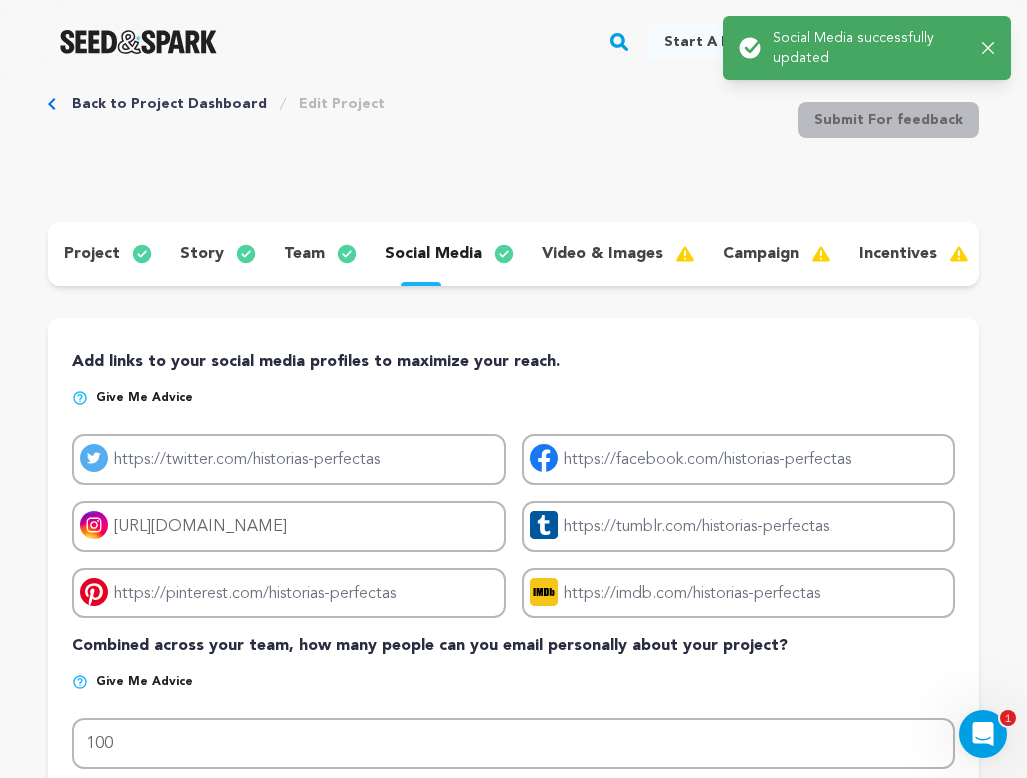 scroll, scrollTop: 0, scrollLeft: 0, axis: both 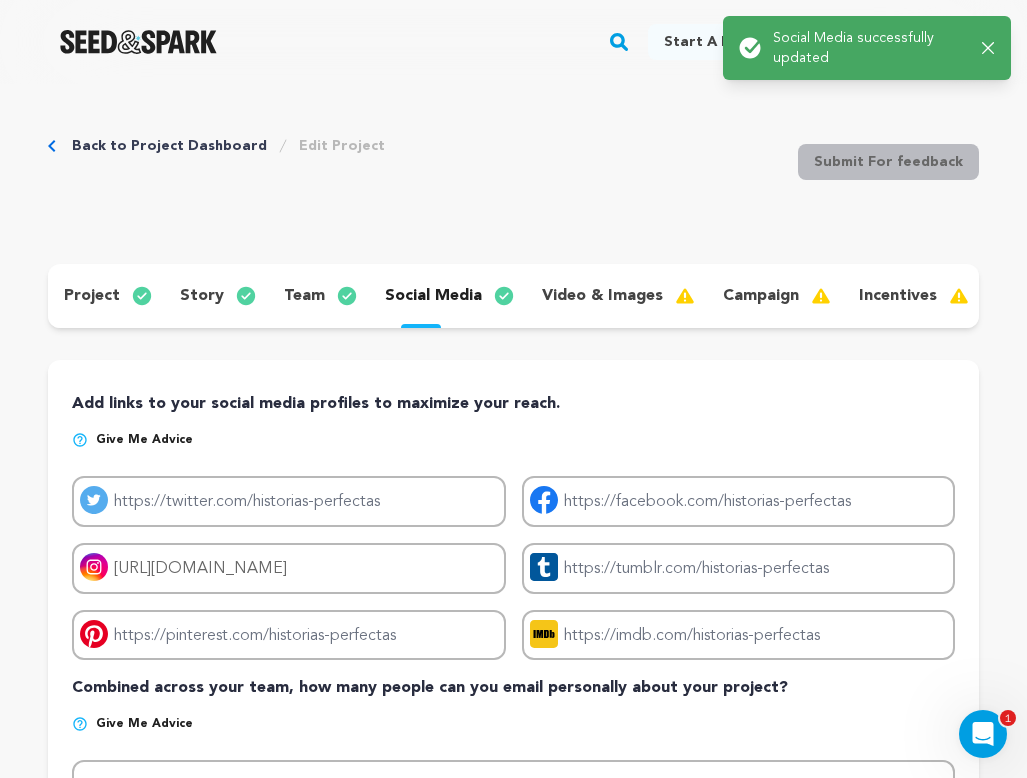 click on "video & images" at bounding box center [602, 296] 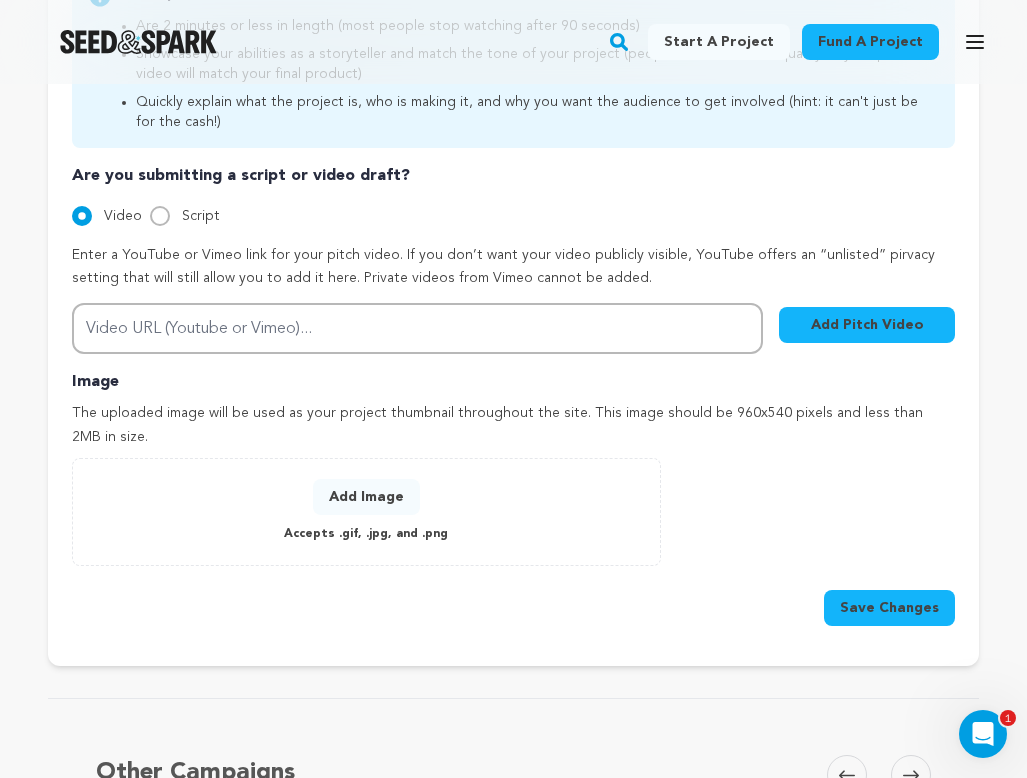 scroll, scrollTop: 652, scrollLeft: 0, axis: vertical 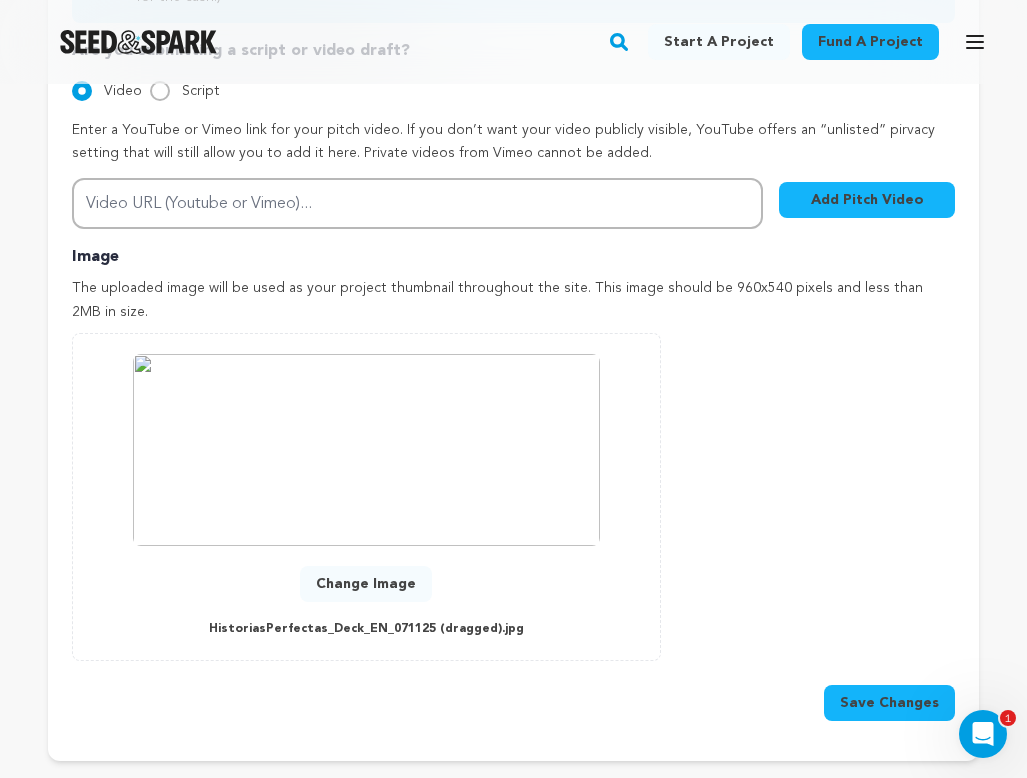 click on "Save Changes" at bounding box center (889, 703) 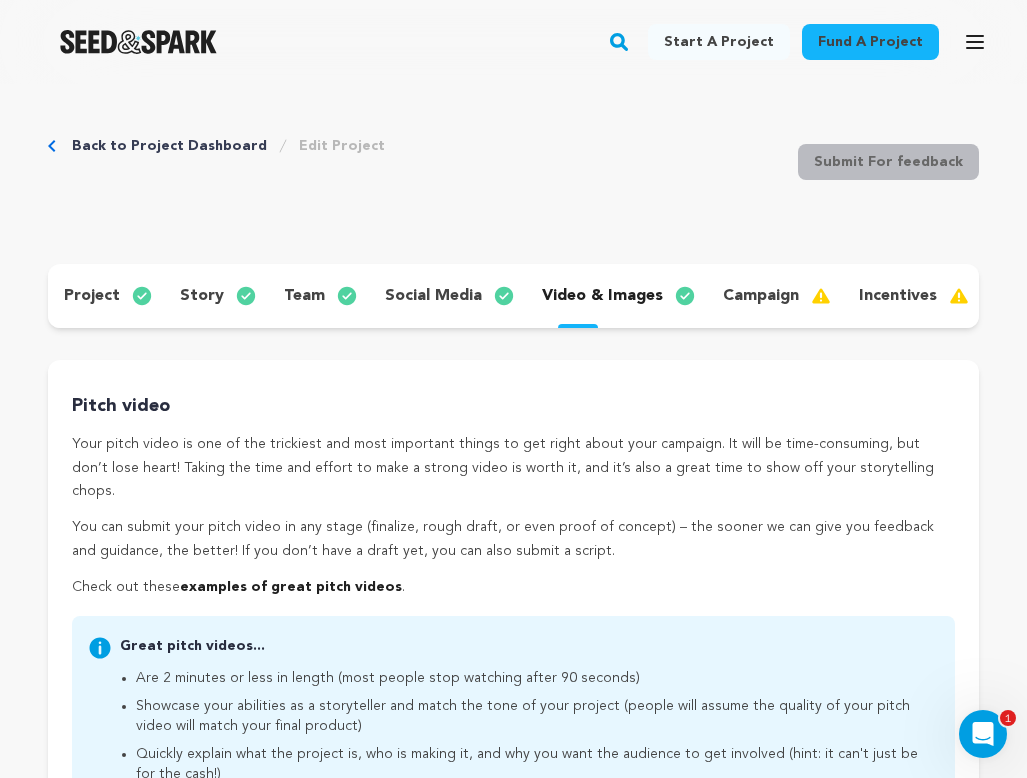 scroll, scrollTop: 0, scrollLeft: 0, axis: both 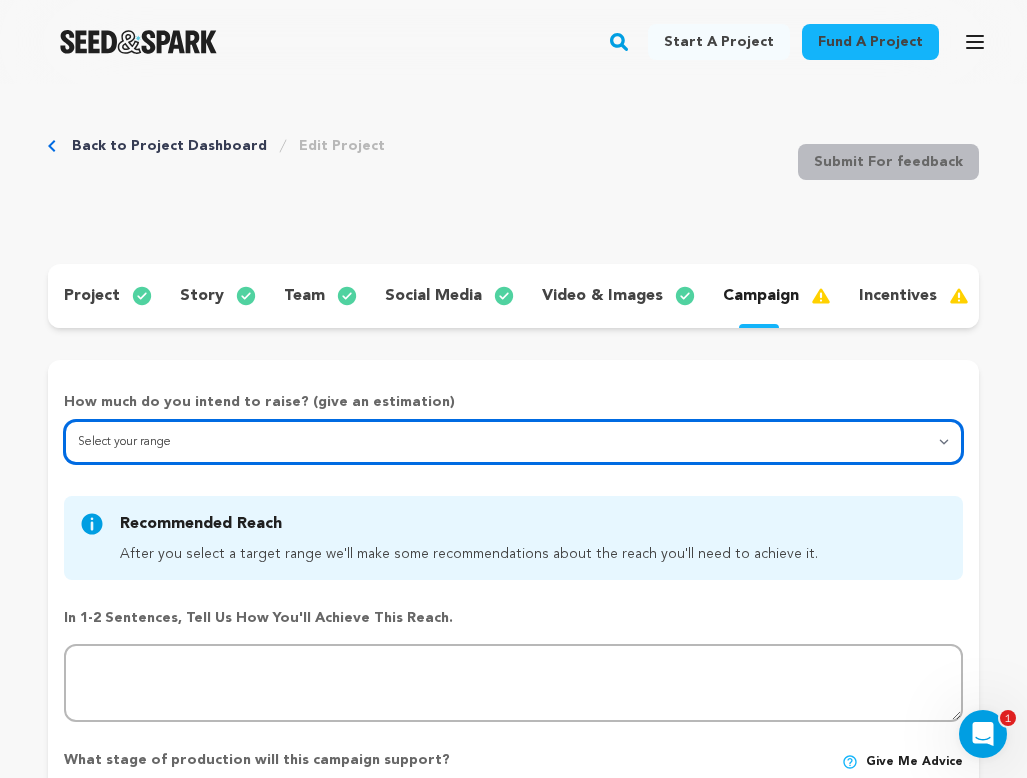 select on "4" 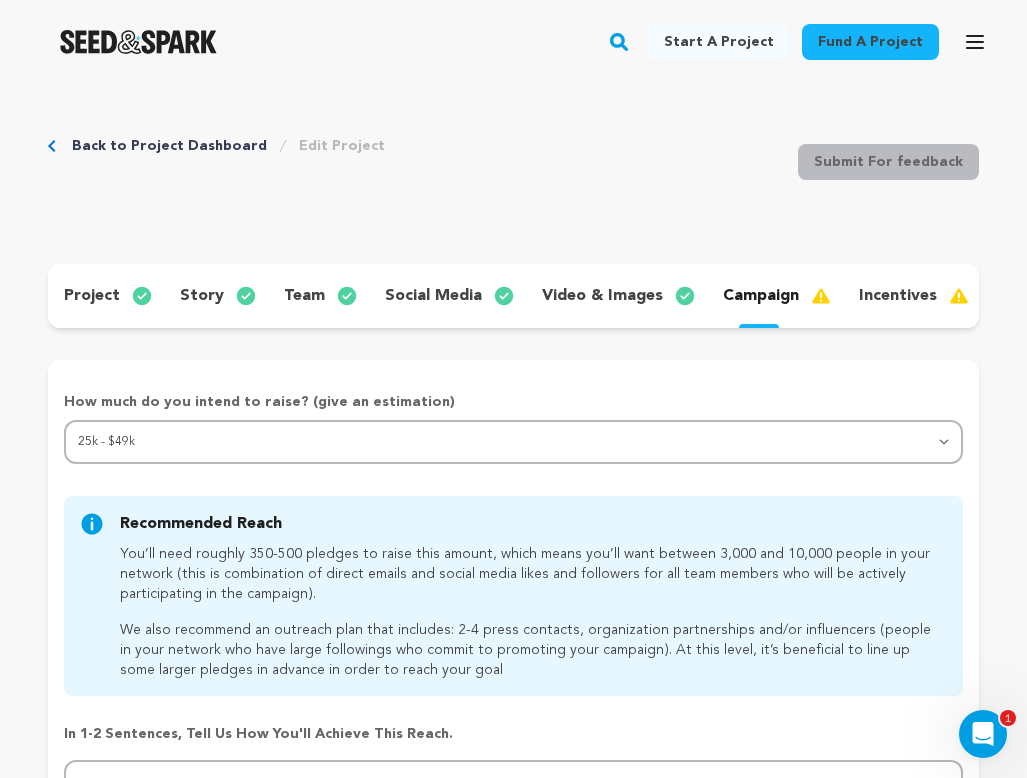 click on "How much do you intend to raise? (give an estimation)
Select your range
Less than $10k 10k - $14k 15k - $24k 25k - $49k 50k or more
Recommended Reach
After you select a target range we'll make some recommendations about the reach you'll
need
to achieve it." at bounding box center (513, 916) 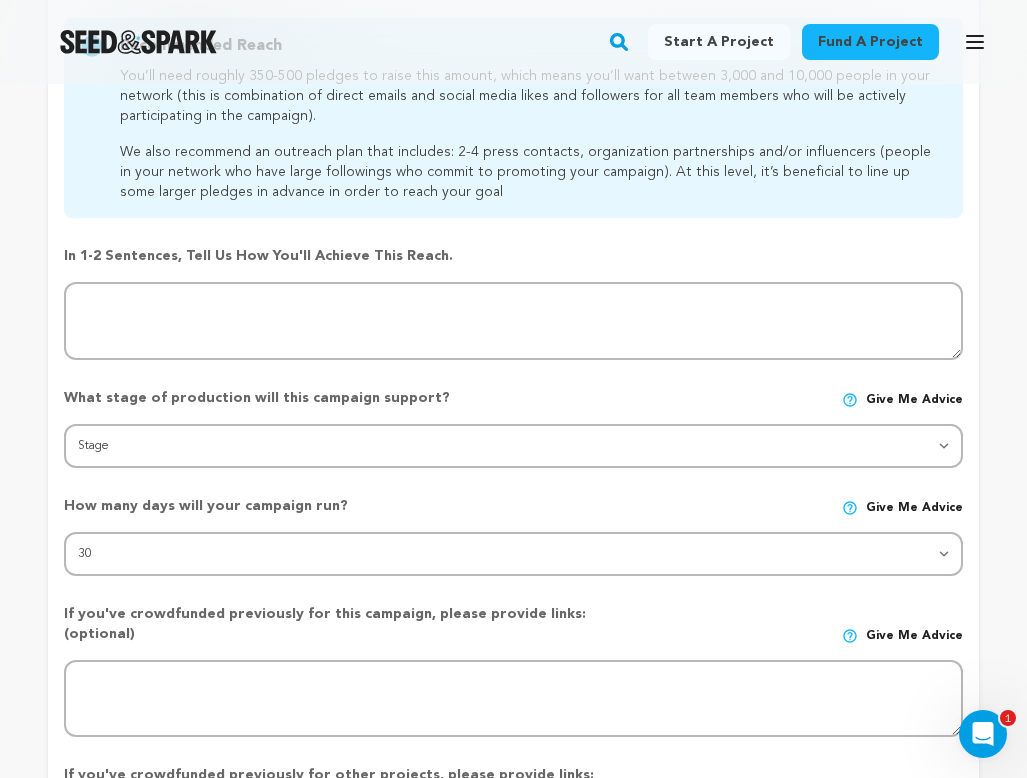 scroll, scrollTop: 479, scrollLeft: 0, axis: vertical 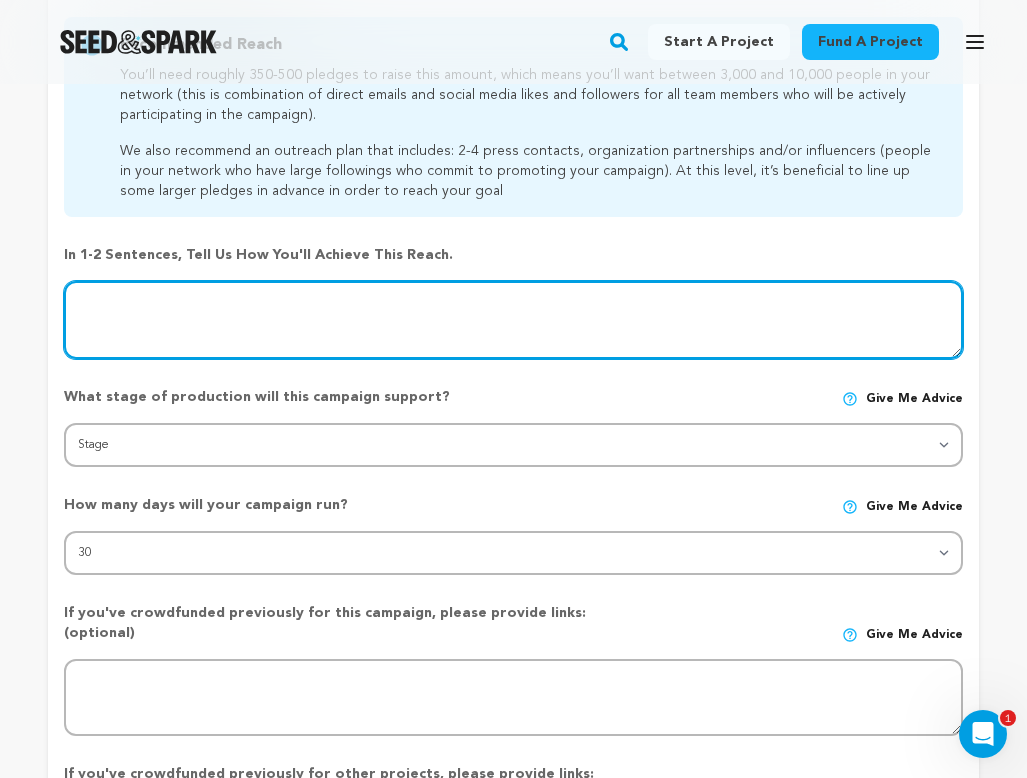 click at bounding box center (513, 320) 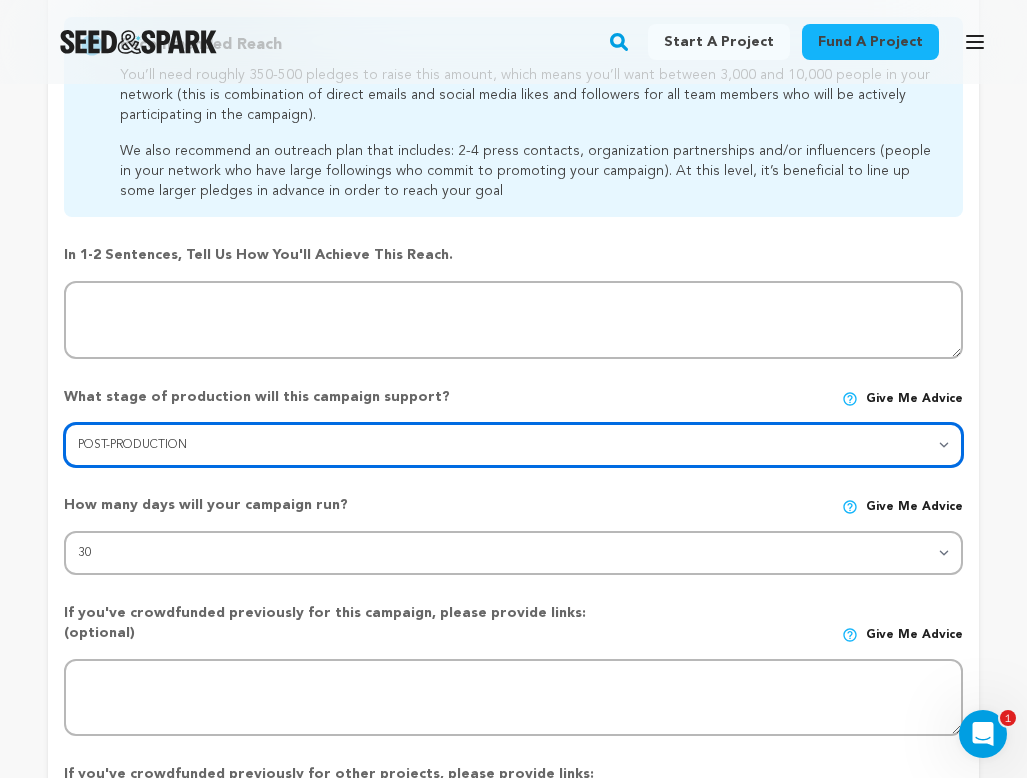 select on "1402" 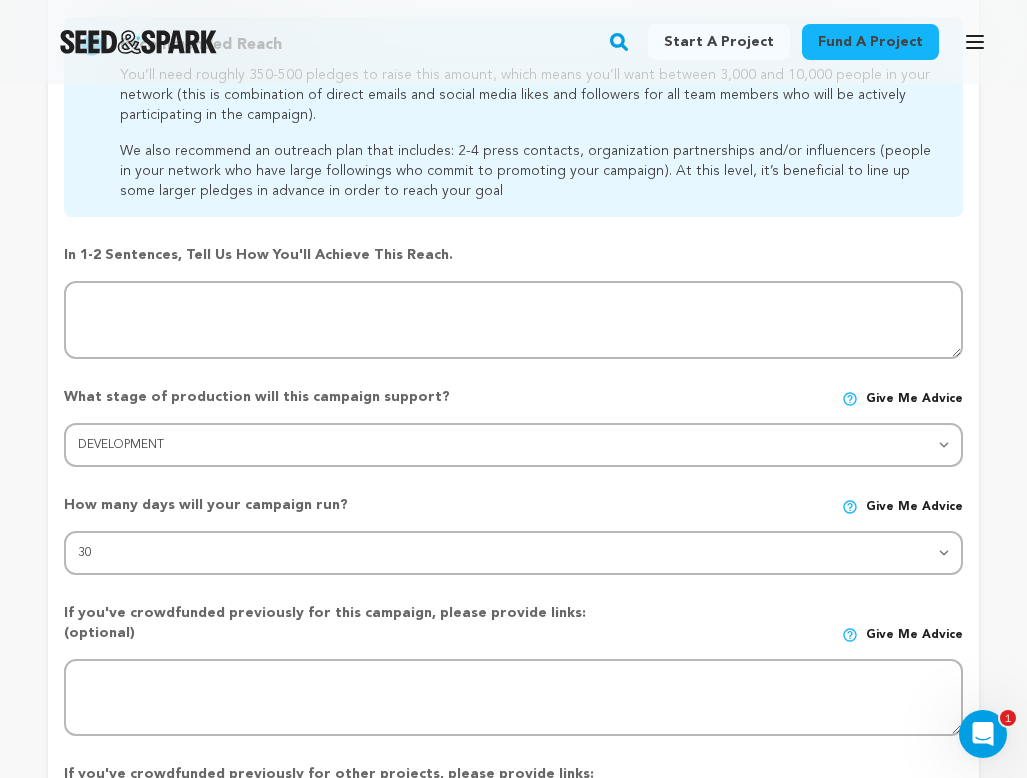 click on "Back to Project Dashboard
Edit Project
Submit For feedback
Submit For feedback
project
story" at bounding box center [513, 426] 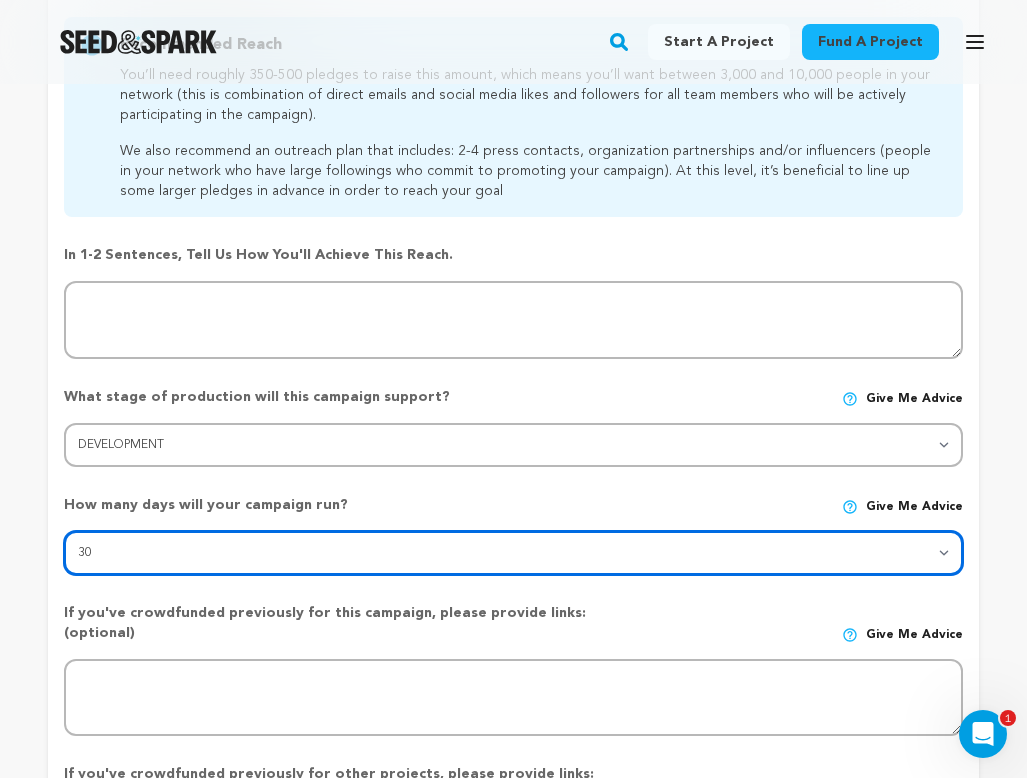 select on "45" 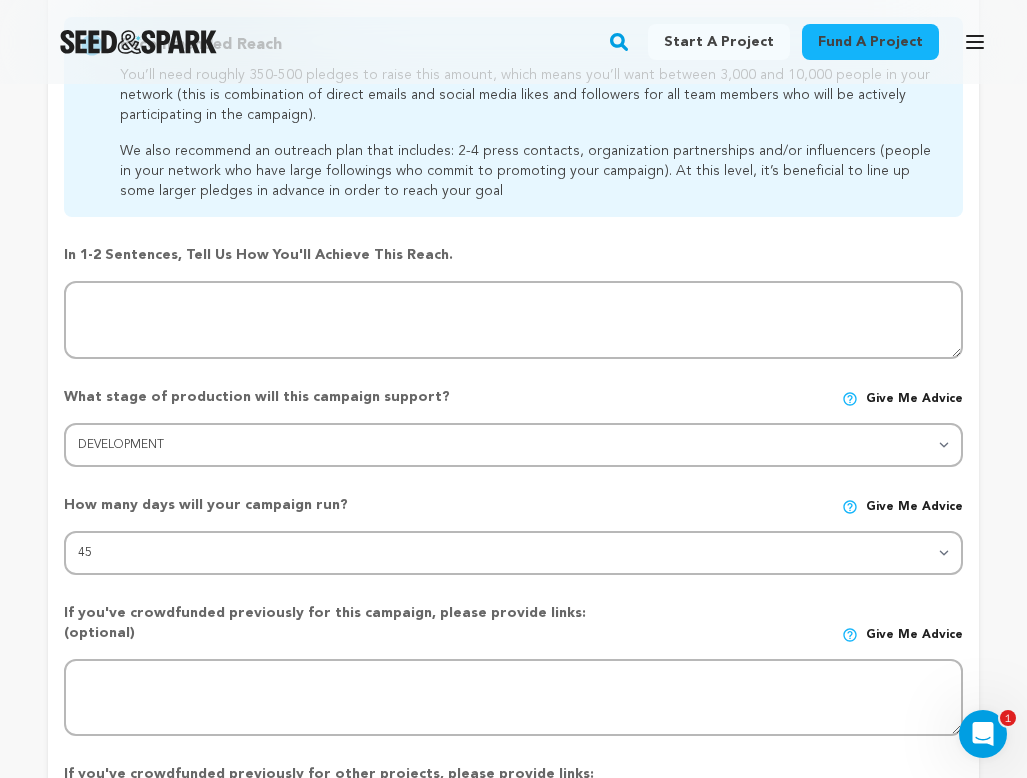 click on "Back to Project Dashboard
Edit Project
Submit For feedback
Submit For feedback
project
story" at bounding box center [513, 426] 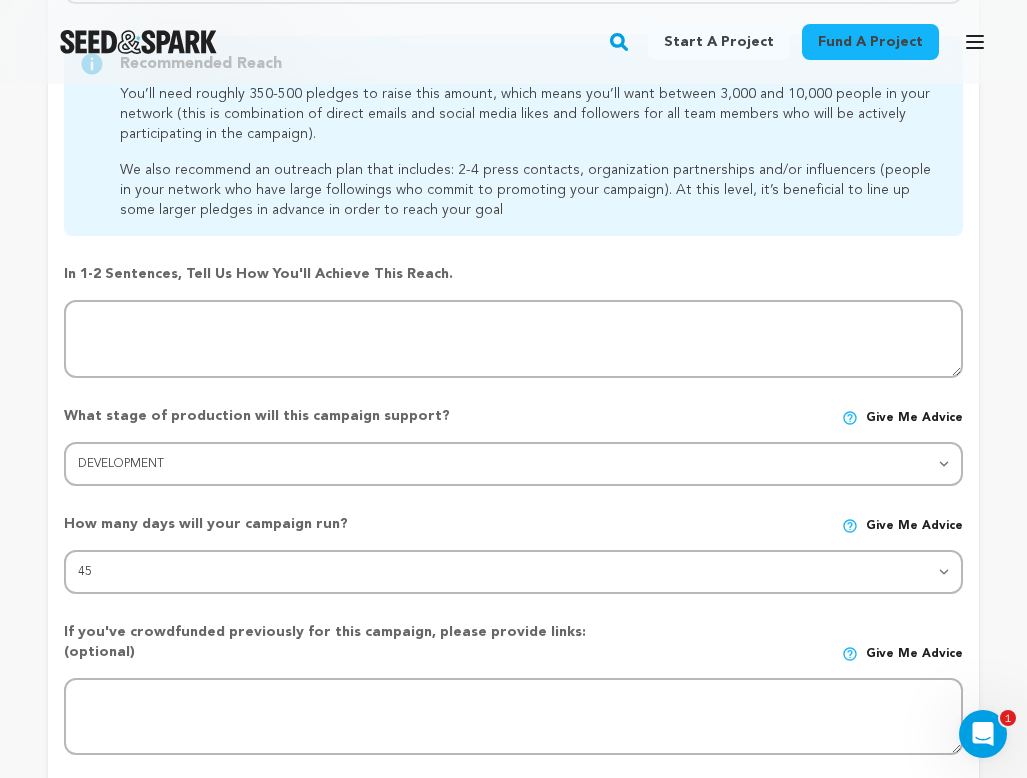 scroll, scrollTop: 459, scrollLeft: 0, axis: vertical 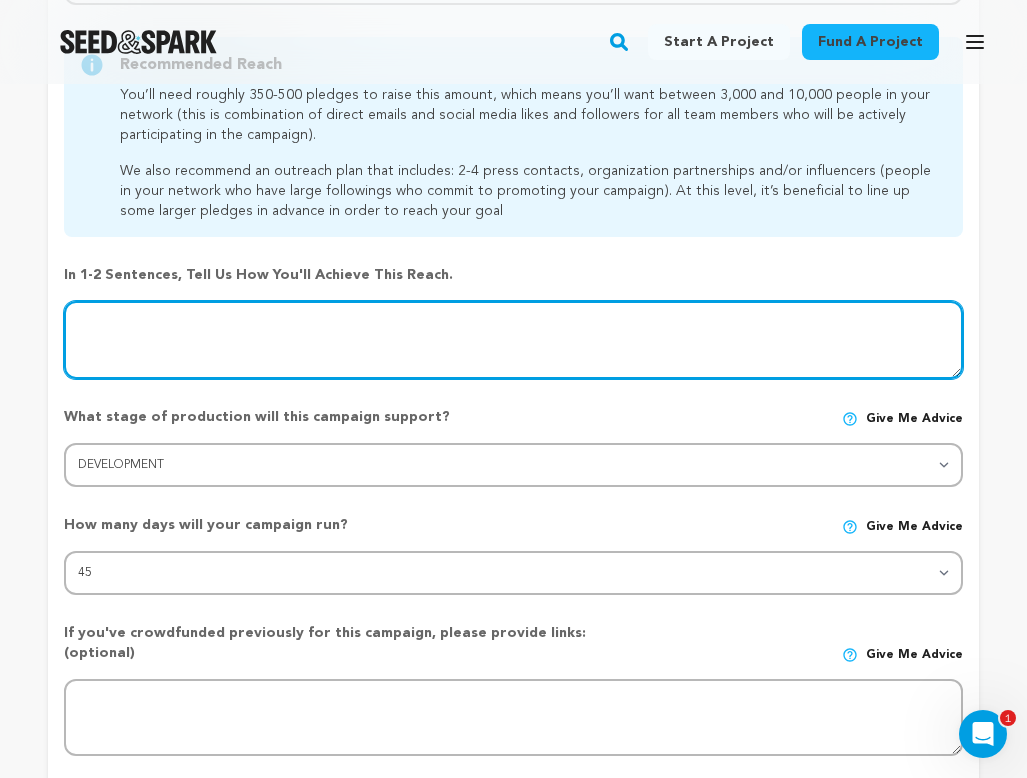 click at bounding box center [513, 340] 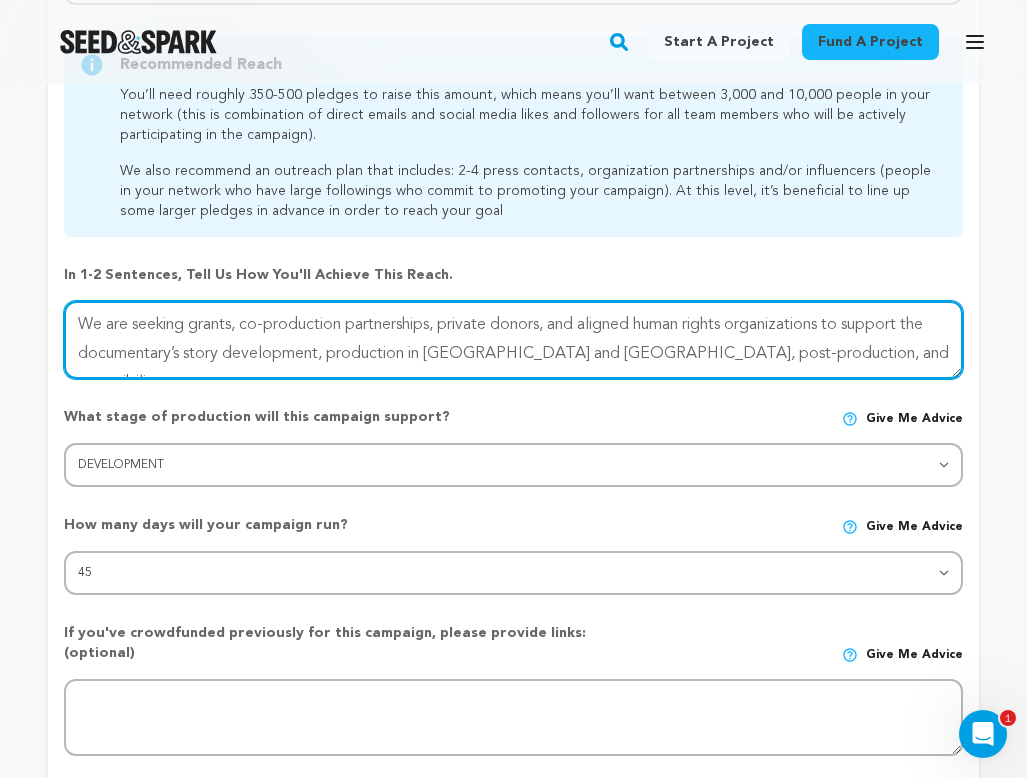 scroll, scrollTop: 12, scrollLeft: 0, axis: vertical 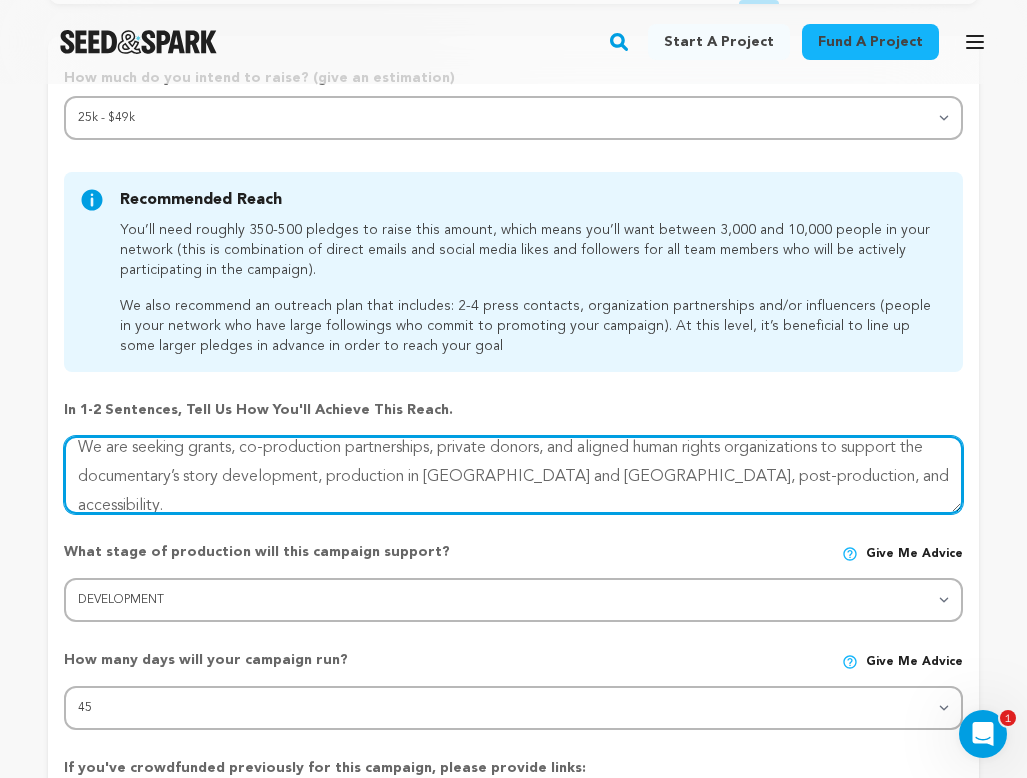 click at bounding box center [513, 475] 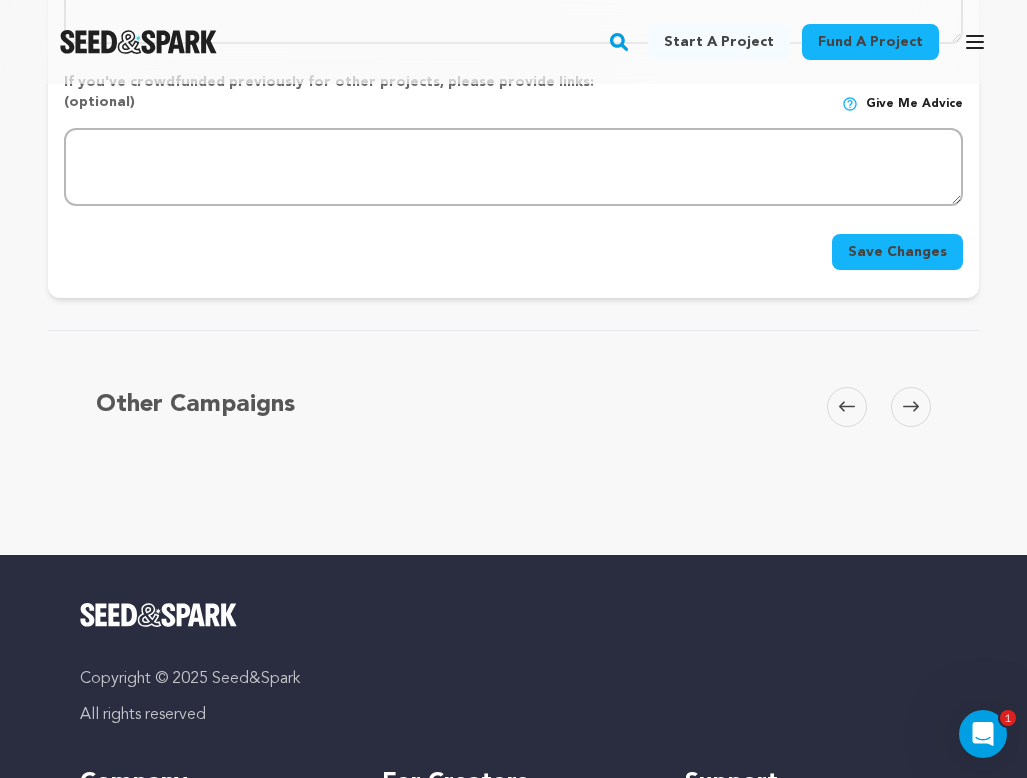 scroll, scrollTop: 1161, scrollLeft: 0, axis: vertical 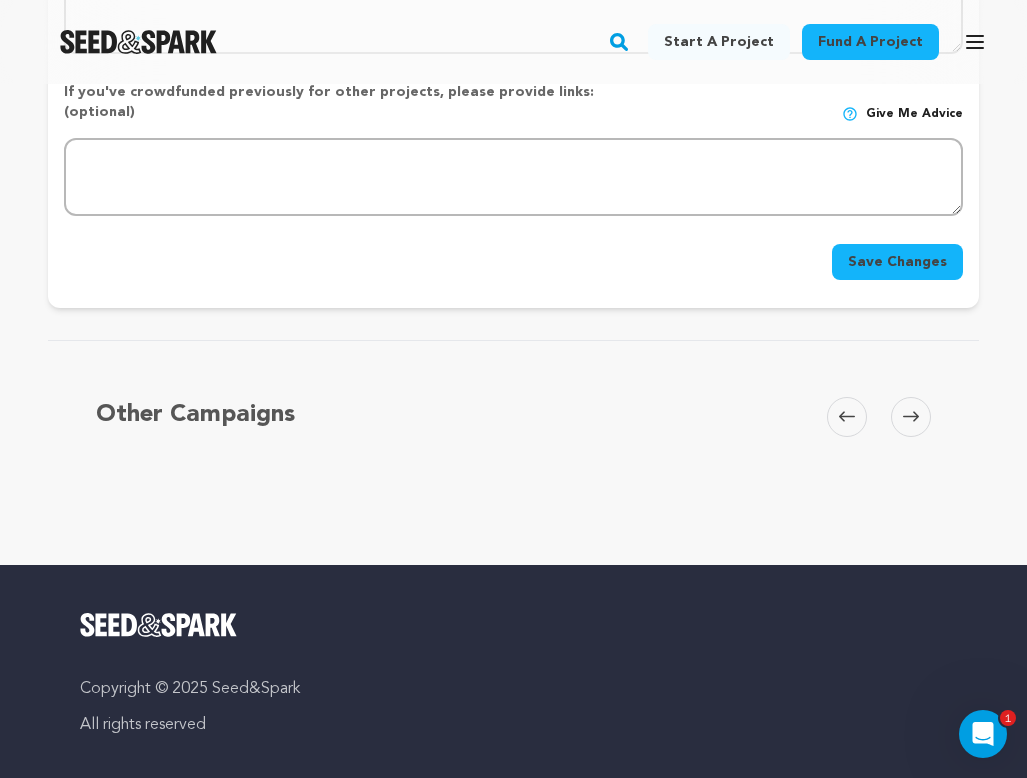 type on "We are seeking grants, co-production partnerships, private donors, and aligned human rights organizations to support the documentary’s story development, production in Petén and Mexico City, post-production, and accessibility." 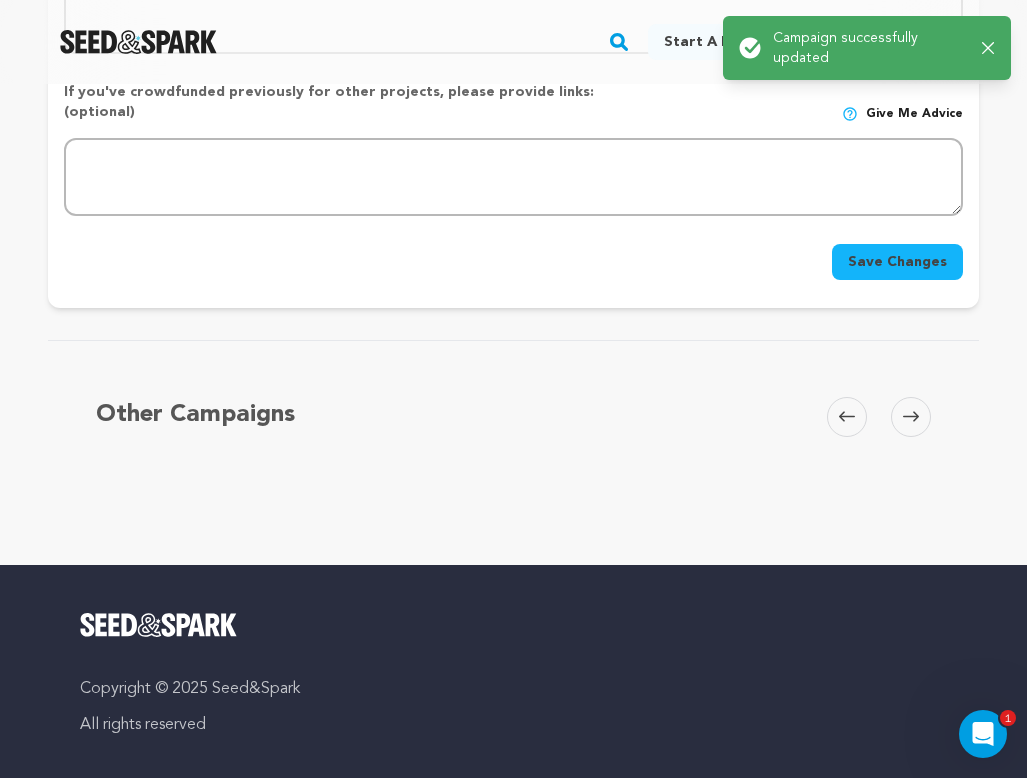 scroll, scrollTop: 0, scrollLeft: 0, axis: both 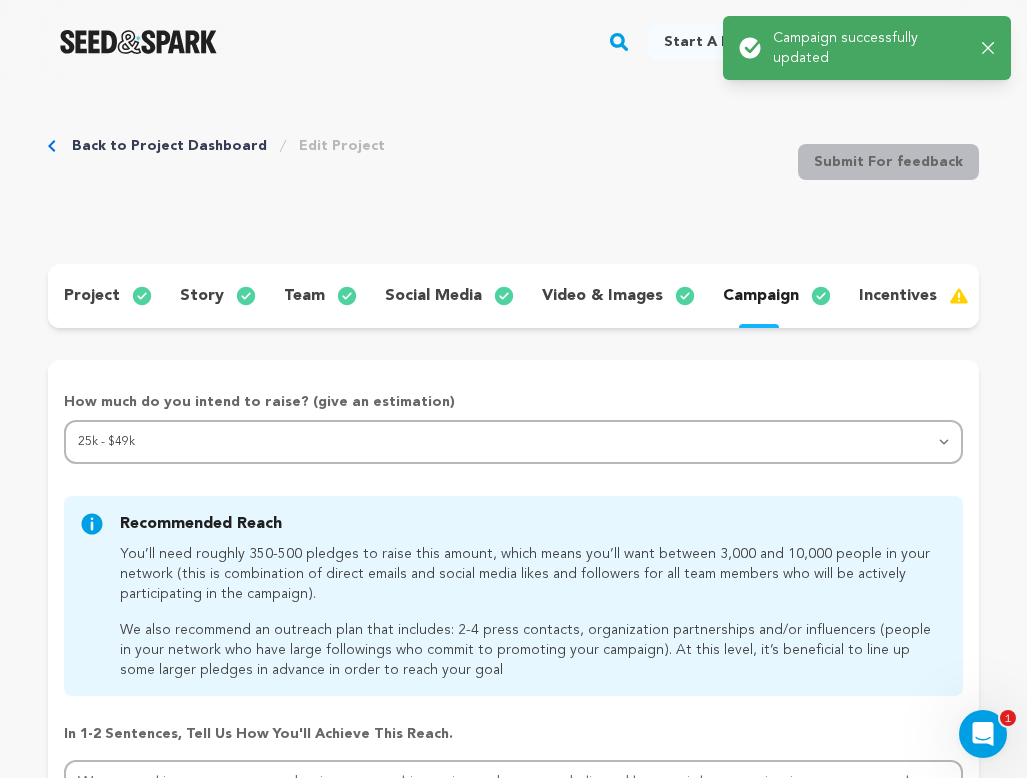 click on "incentives" at bounding box center (898, 296) 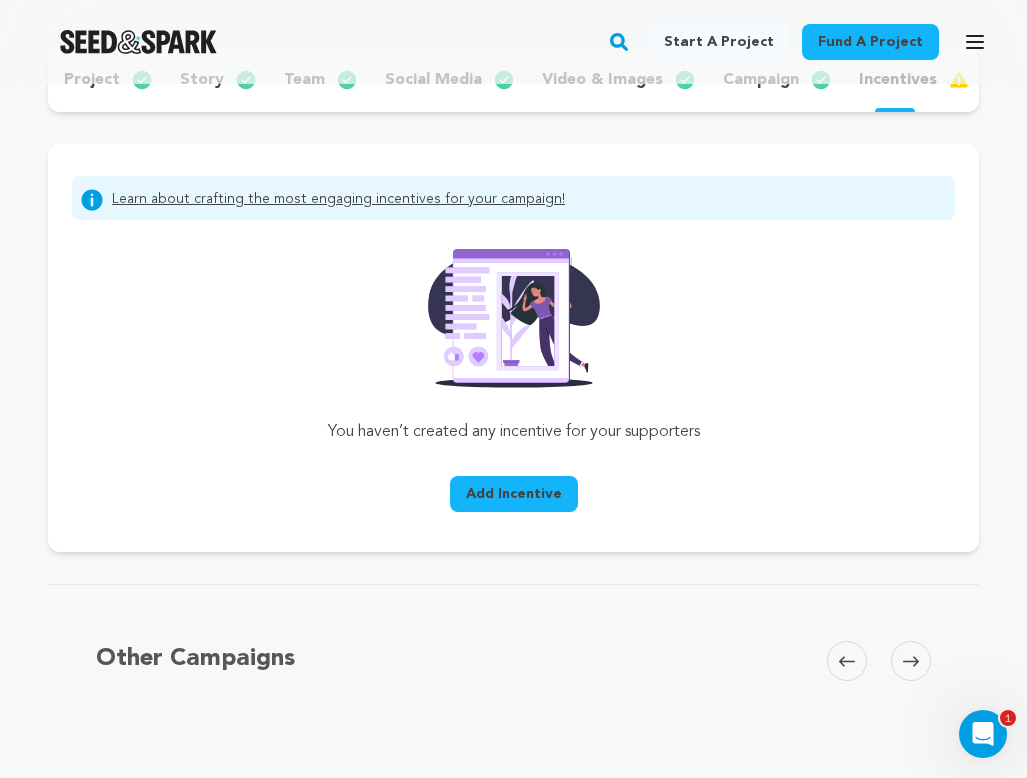 scroll, scrollTop: 193, scrollLeft: 0, axis: vertical 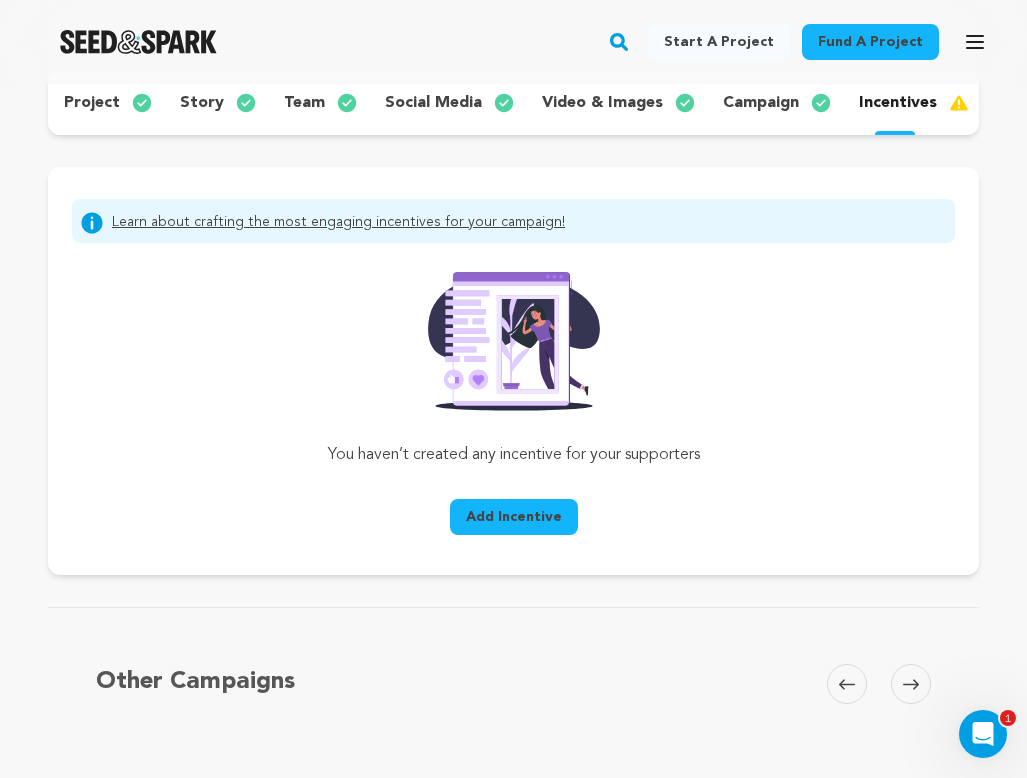 click on "Add Incentive" at bounding box center (514, 517) 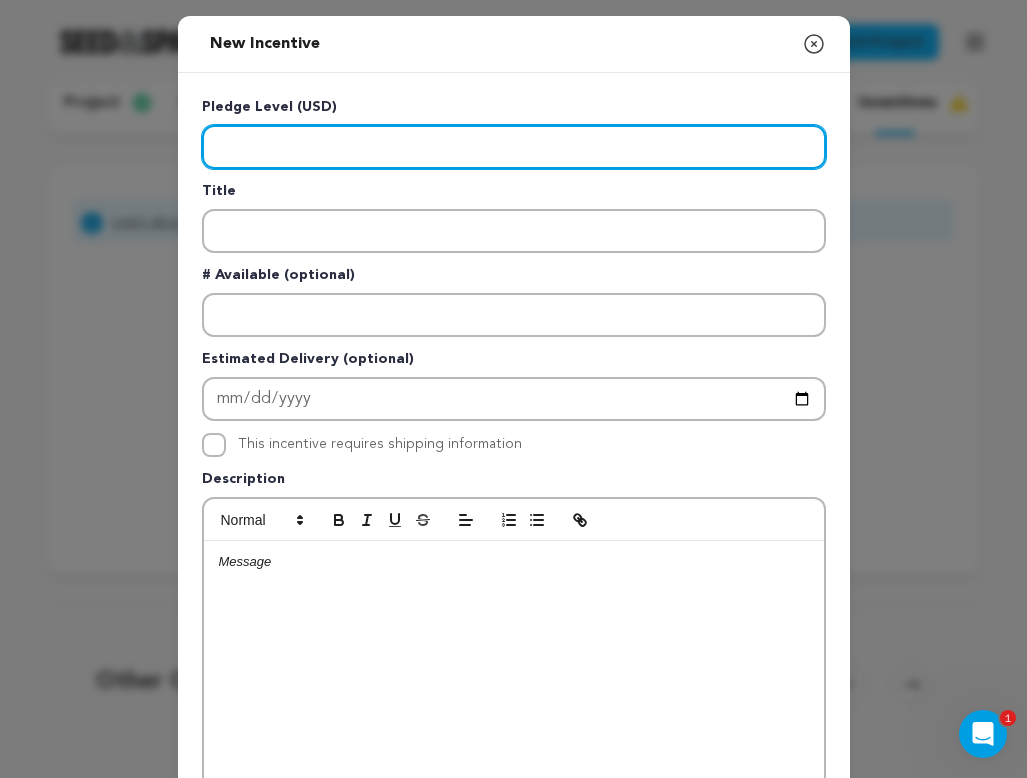 click at bounding box center [514, 147] 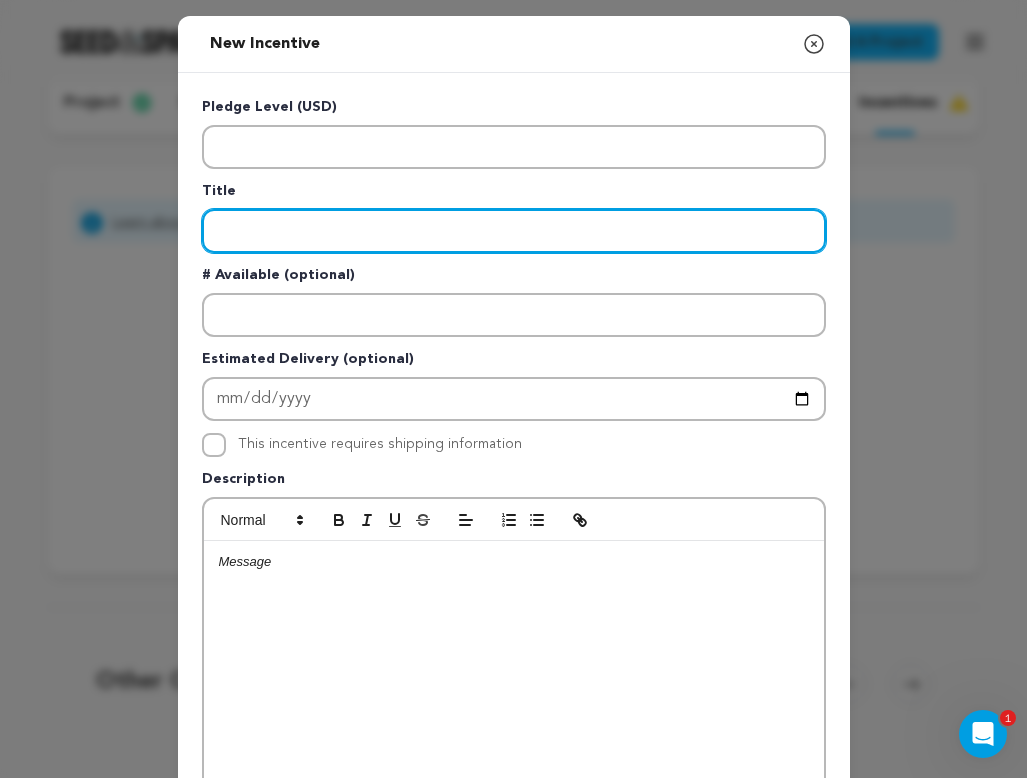 click at bounding box center (514, 231) 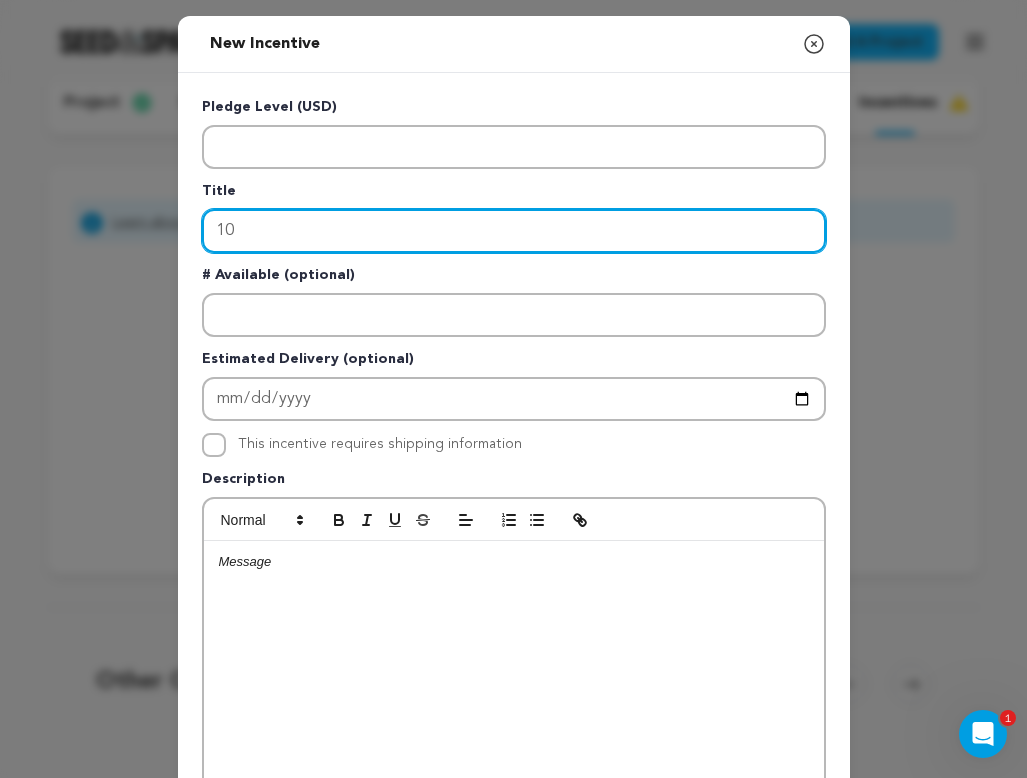 type on "1" 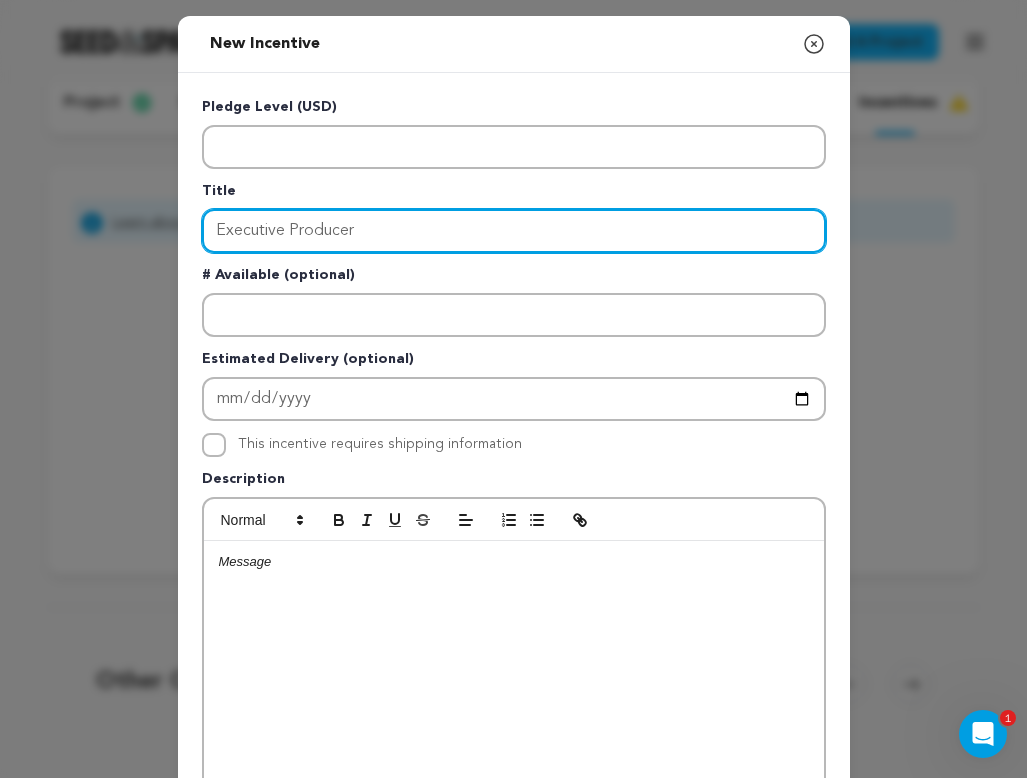 type on "Executive Producer" 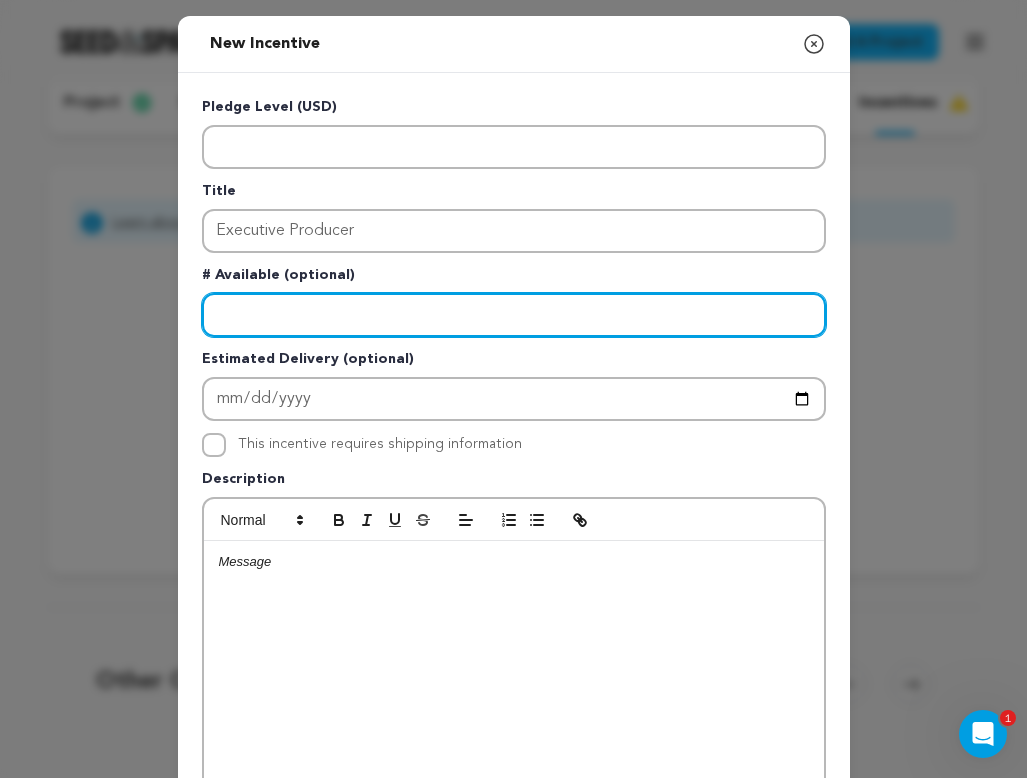click at bounding box center [514, 315] 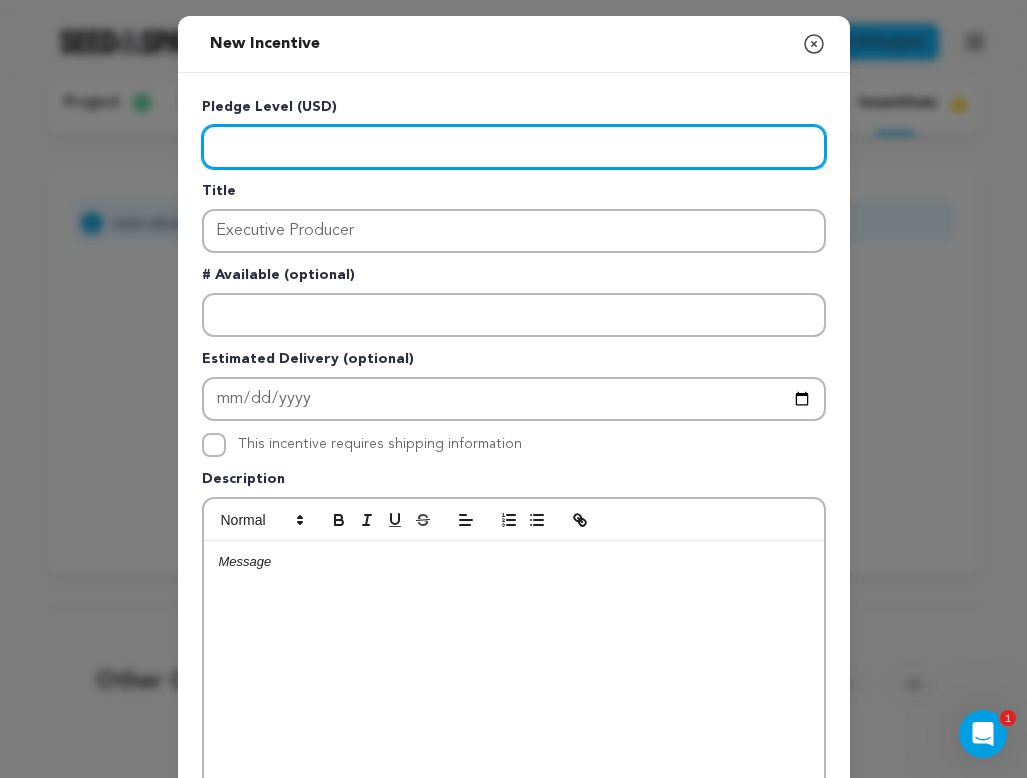 click at bounding box center (514, 147) 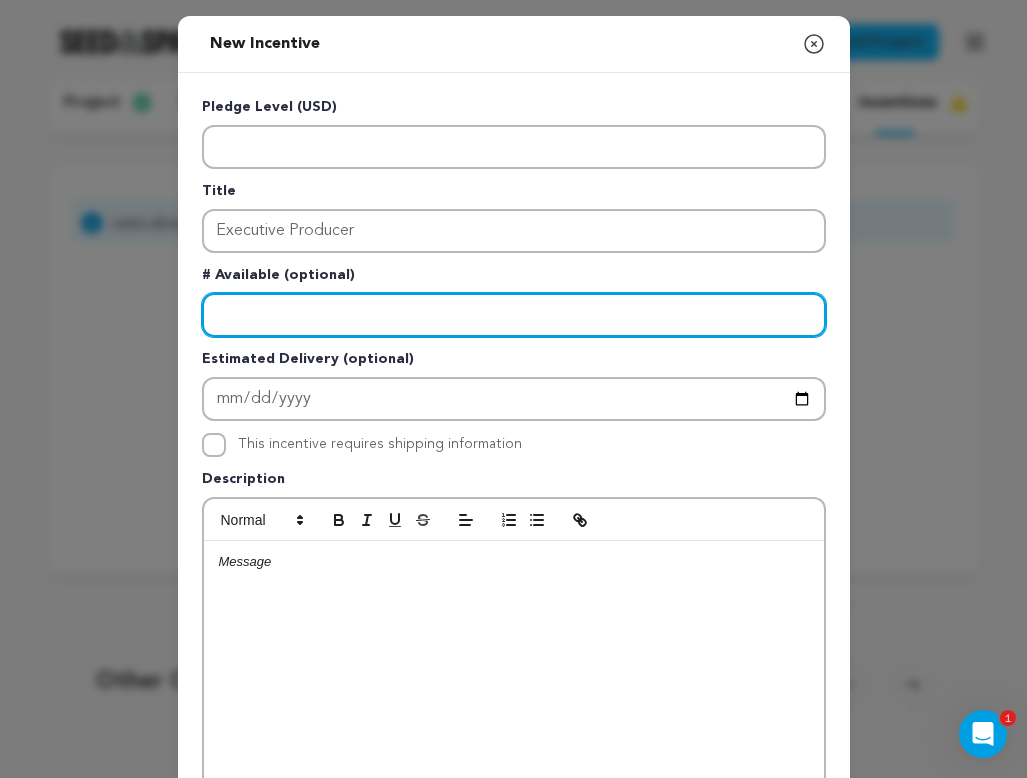 click at bounding box center (514, 315) 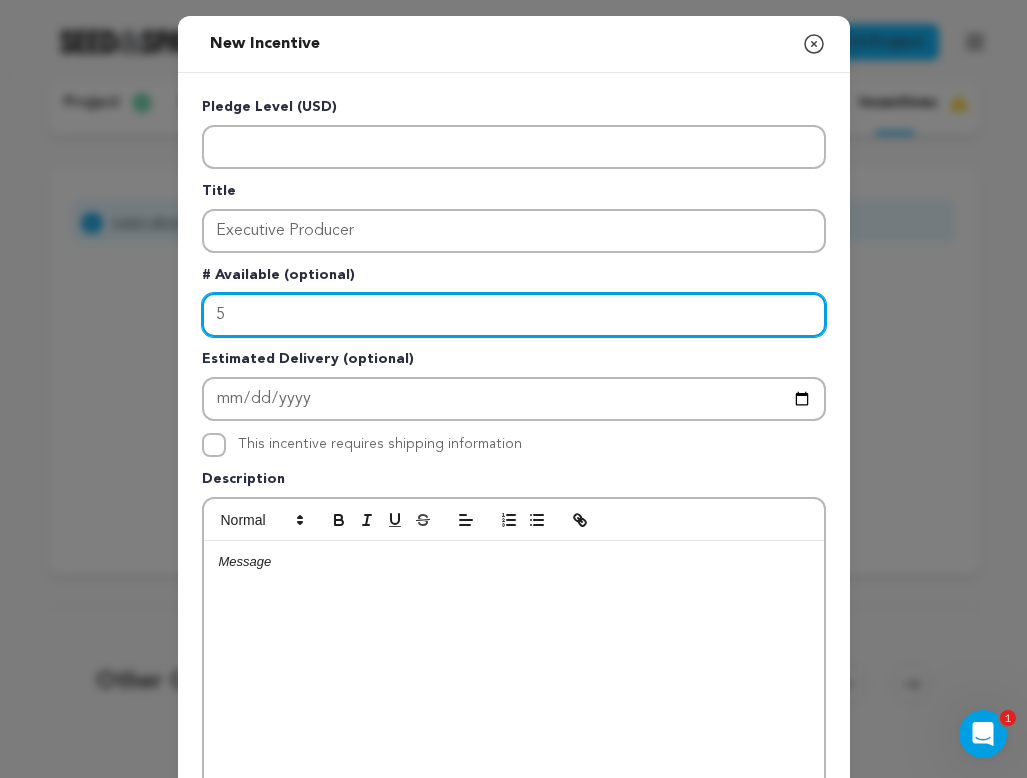 type on "5" 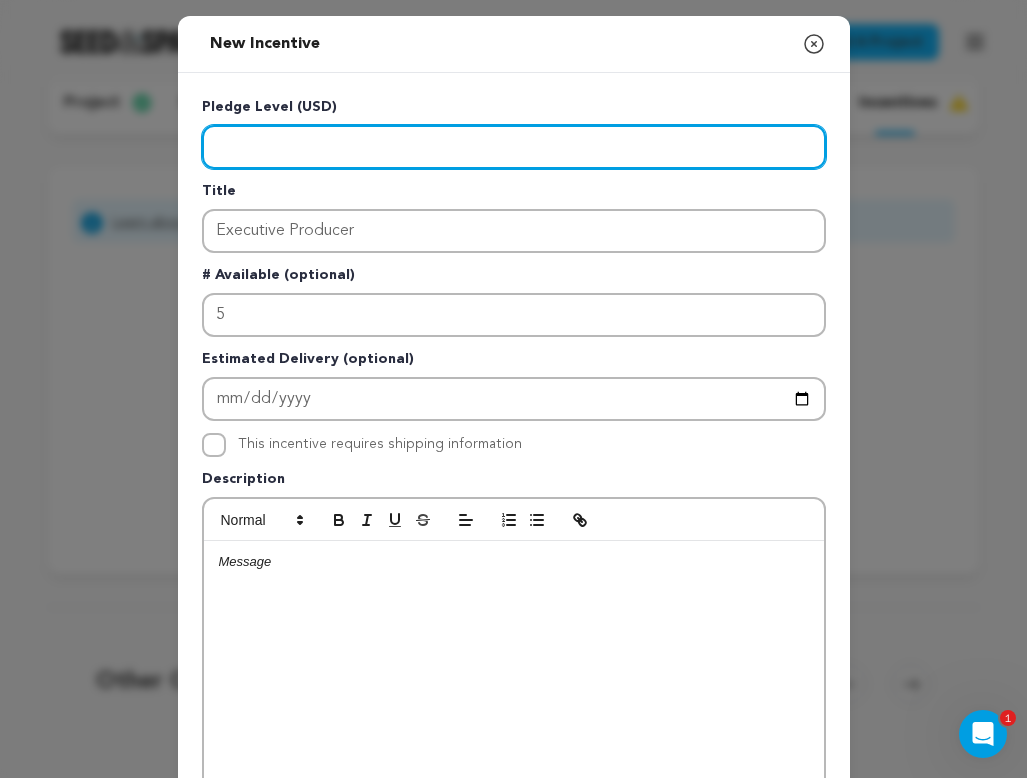 click at bounding box center [514, 147] 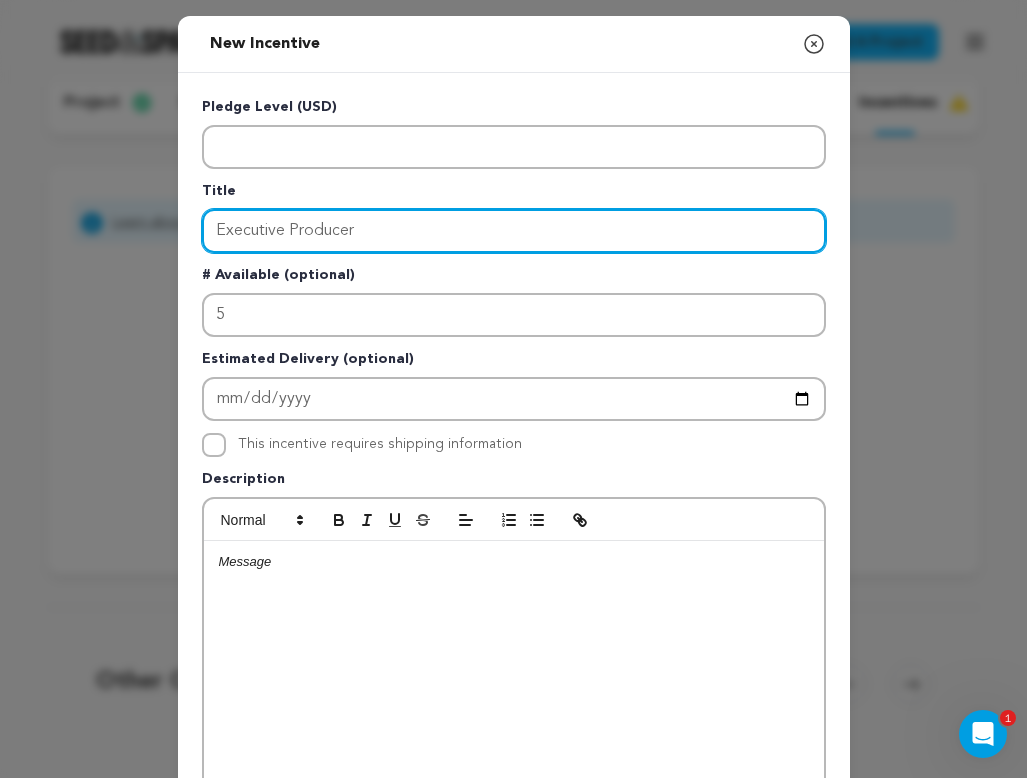 click on "Executive Producer" at bounding box center (514, 231) 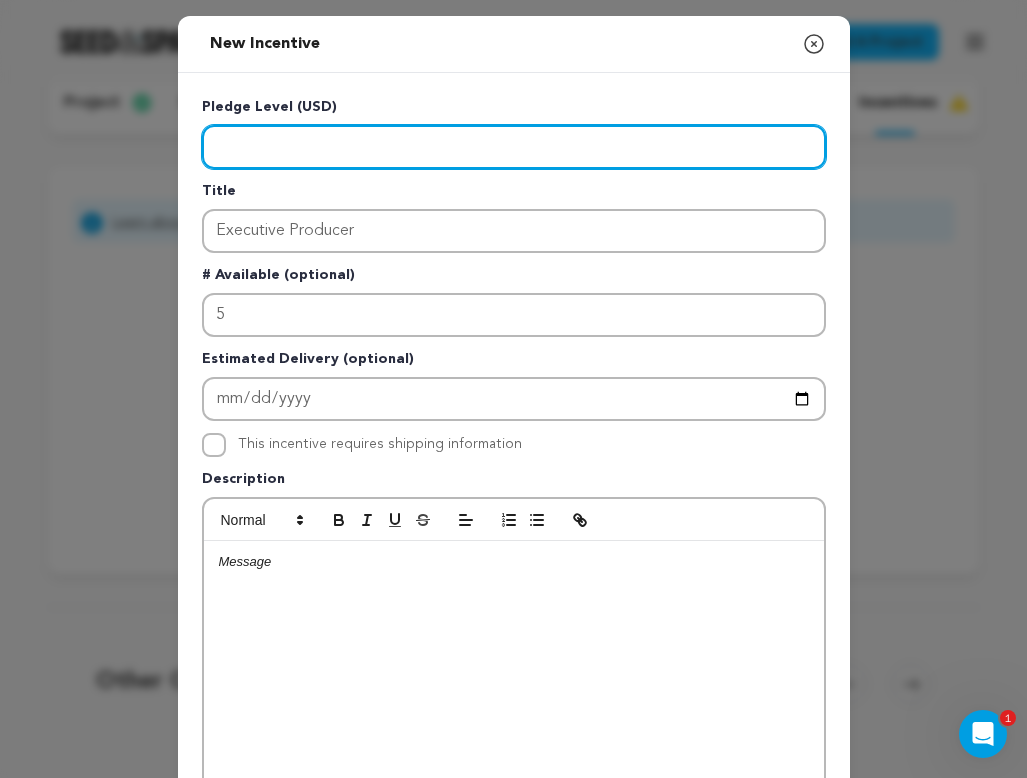 drag, startPoint x: 224, startPoint y: 144, endPoint x: 292, endPoint y: 140, distance: 68.117546 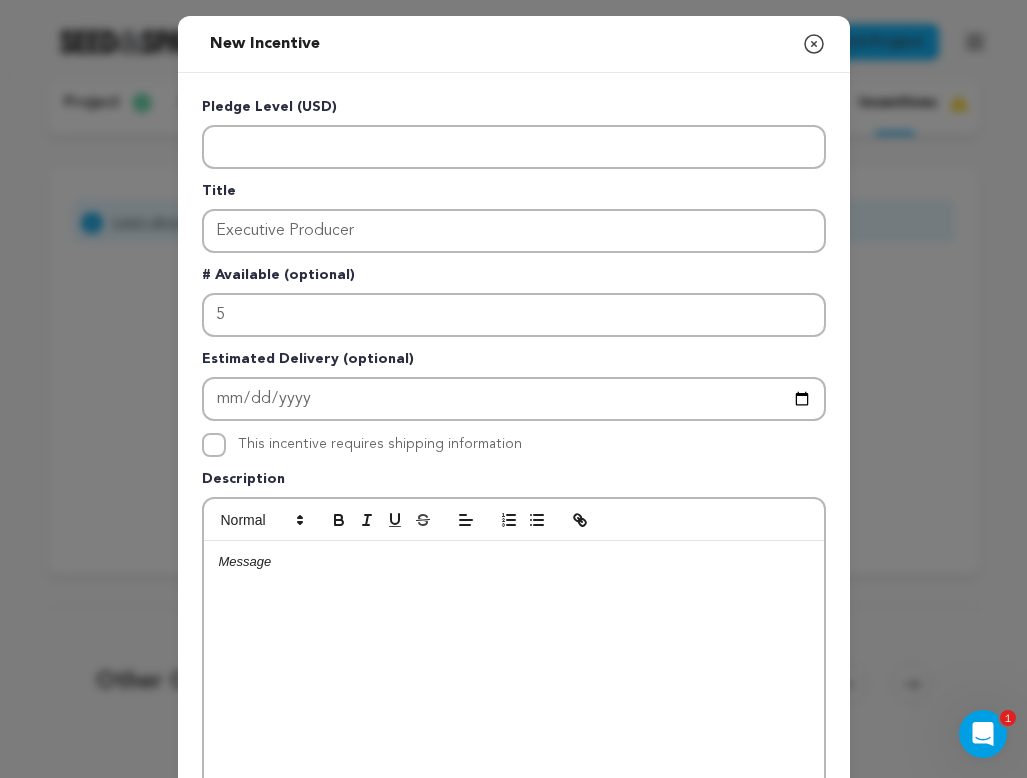 click on "Title" at bounding box center (514, 195) 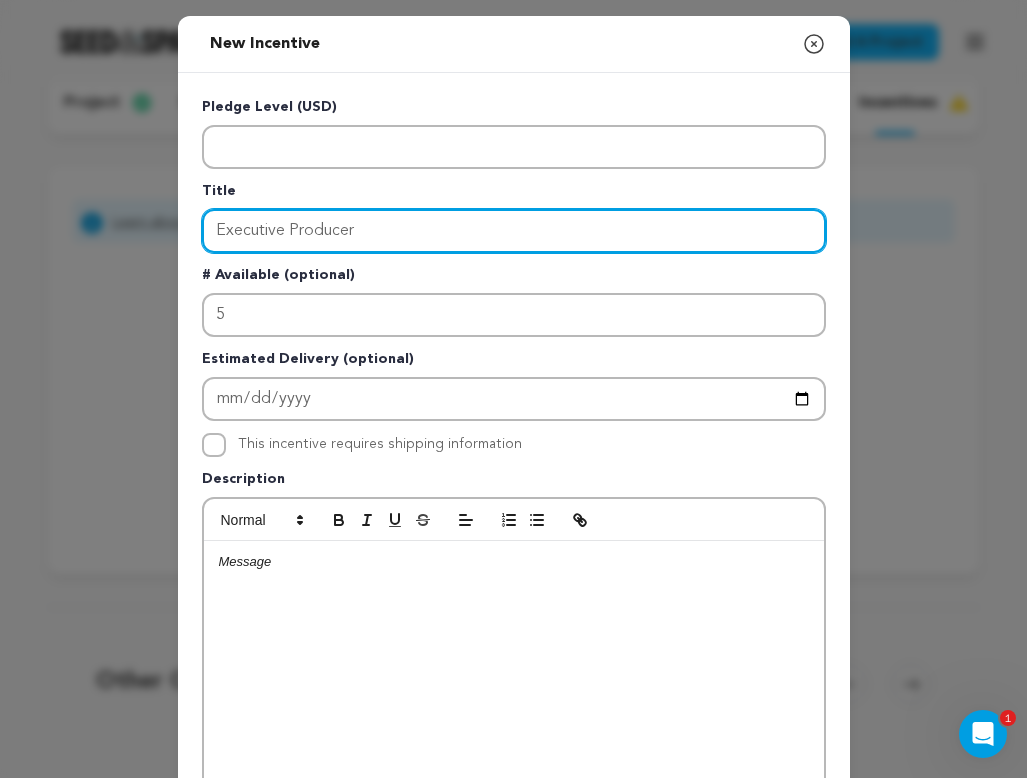 click on "Executive Producer" at bounding box center [514, 231] 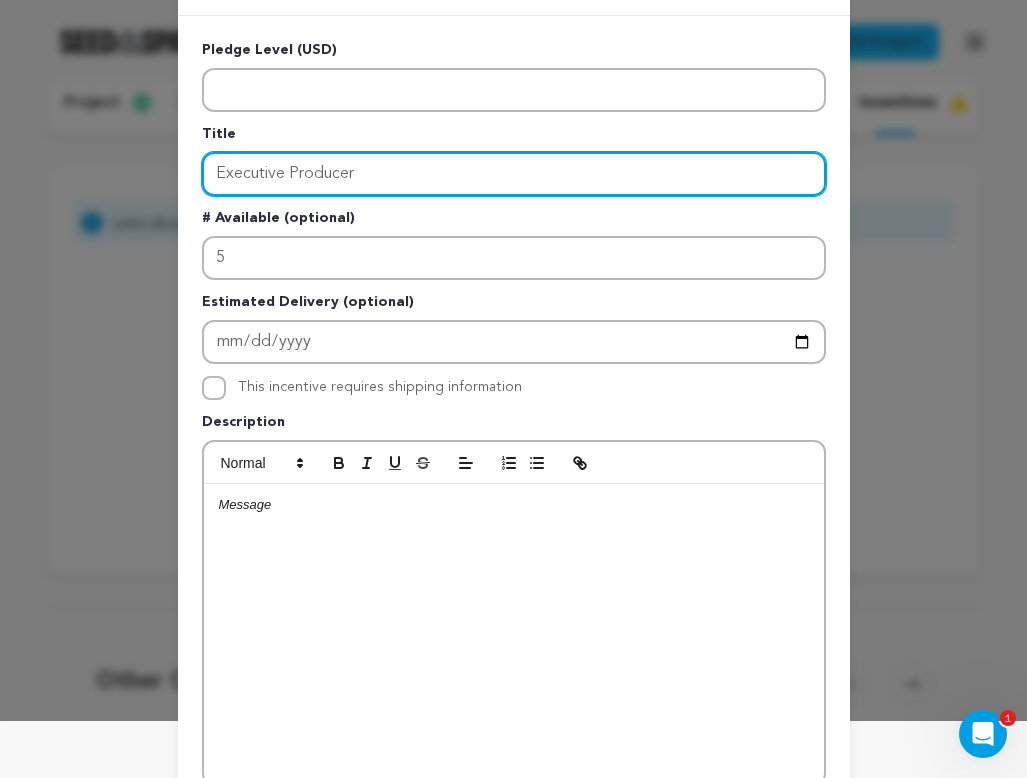 scroll, scrollTop: 58, scrollLeft: 0, axis: vertical 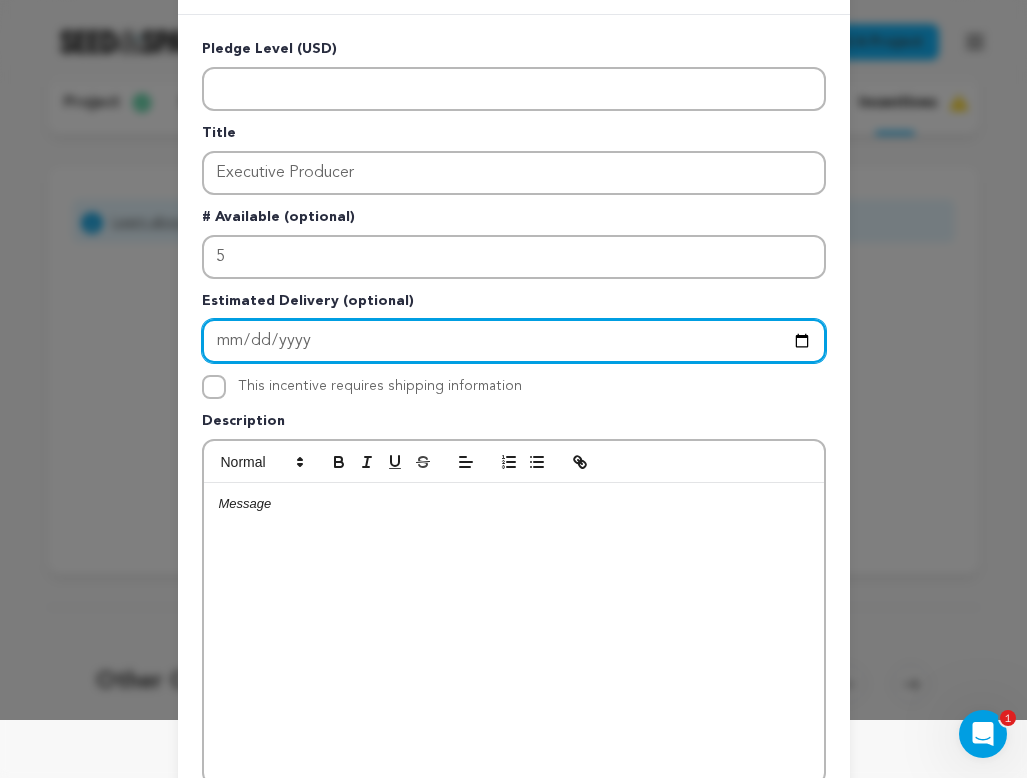 click at bounding box center [514, 341] 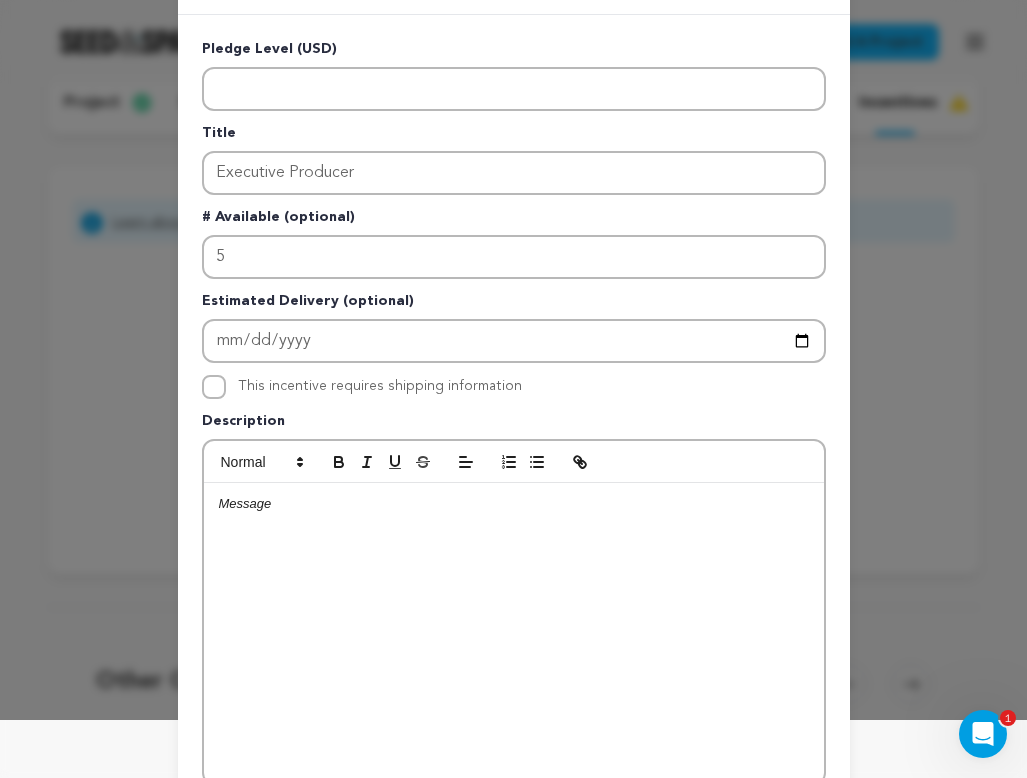 click on "Estimated Delivery (optional)" at bounding box center (514, 305) 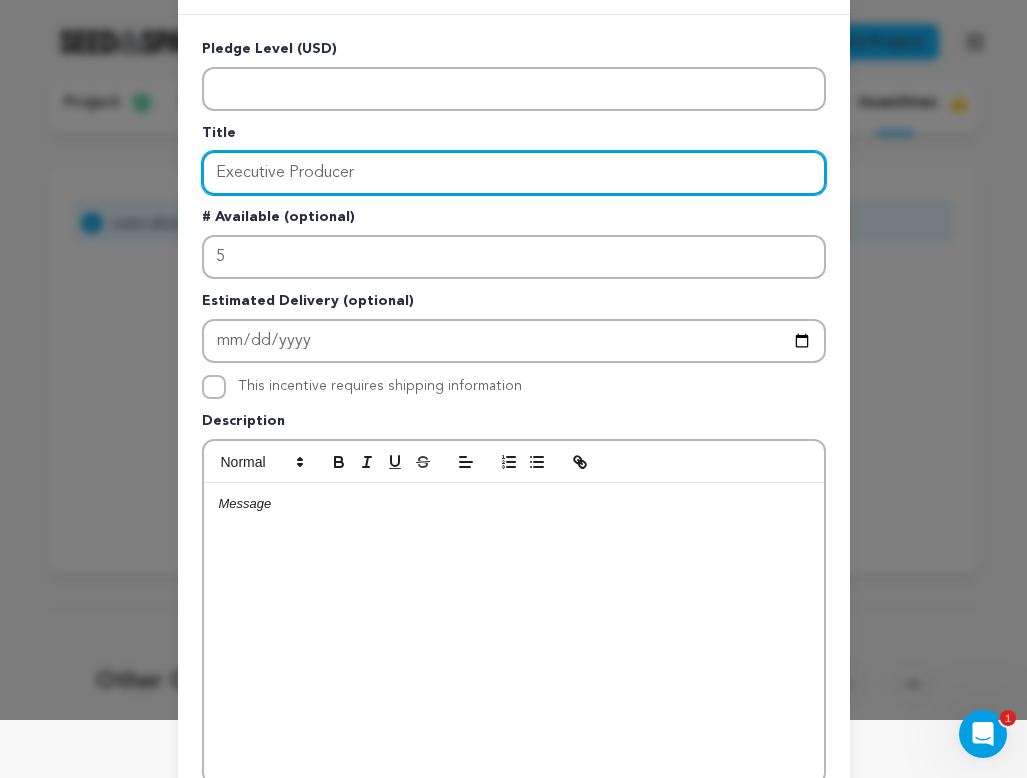 click on "Executive Producer" at bounding box center [514, 173] 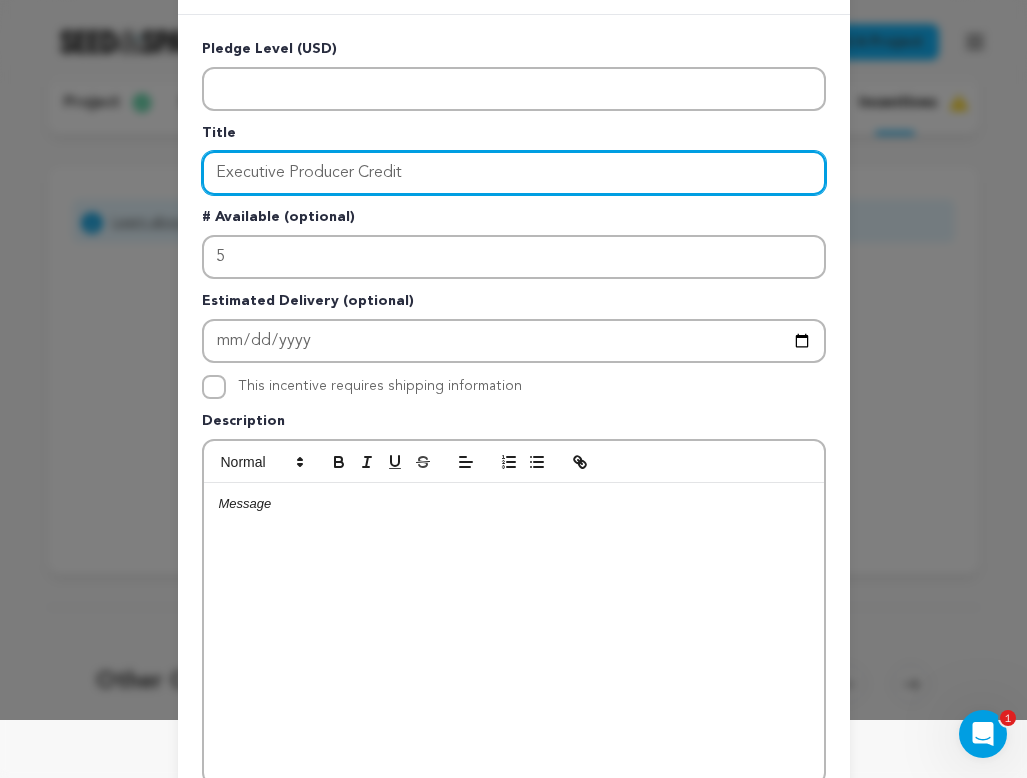 type on "Executive Producer Credit" 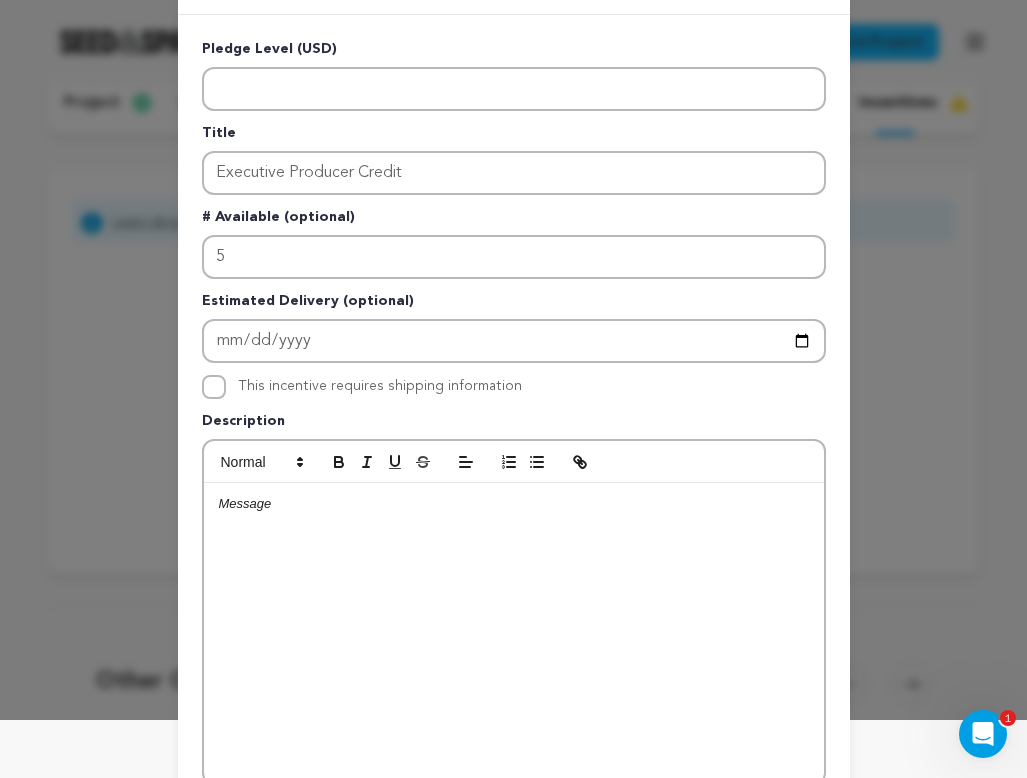 click on "Description" at bounding box center (514, 425) 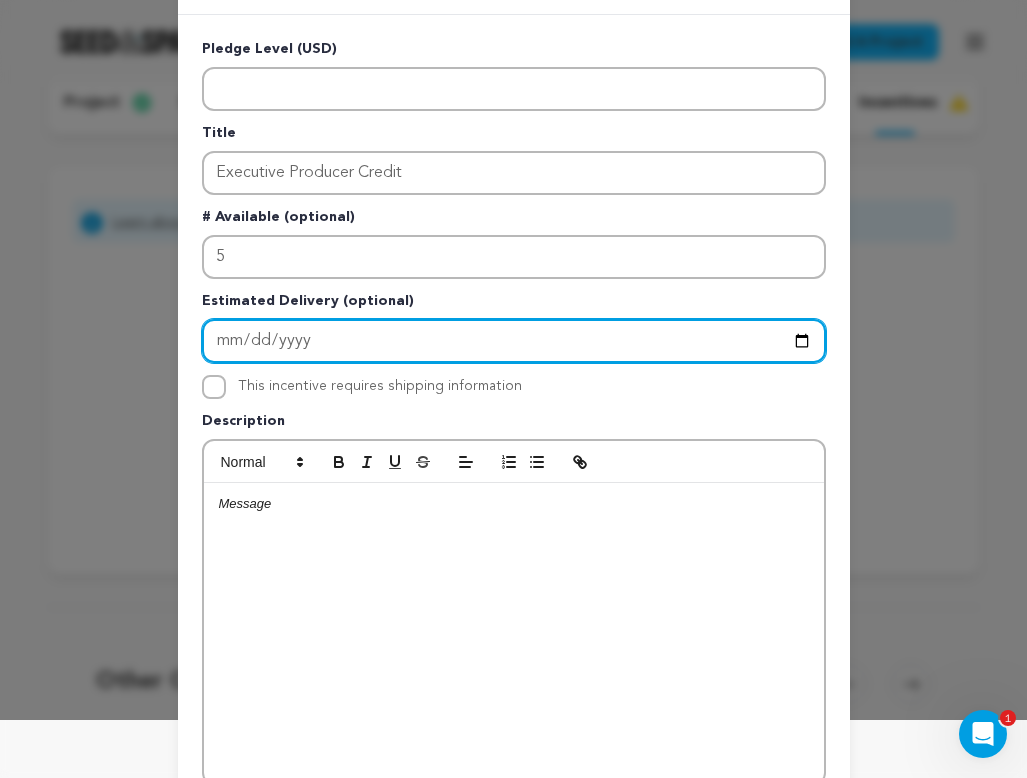 click at bounding box center [514, 341] 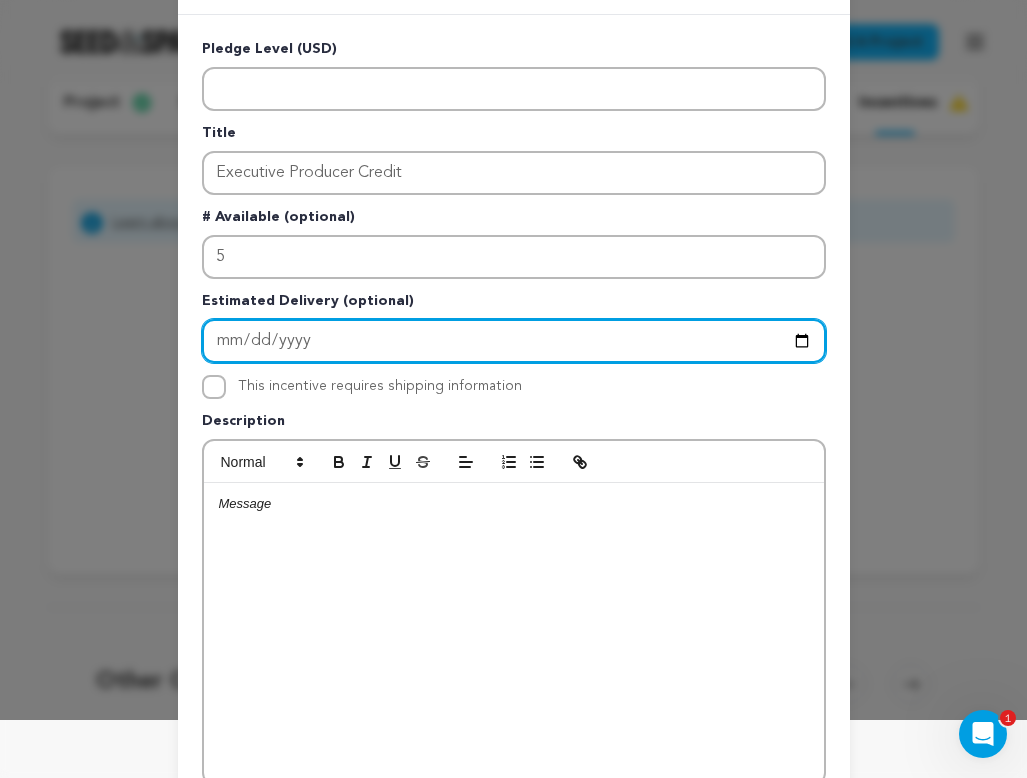 type on "2026-12-31" 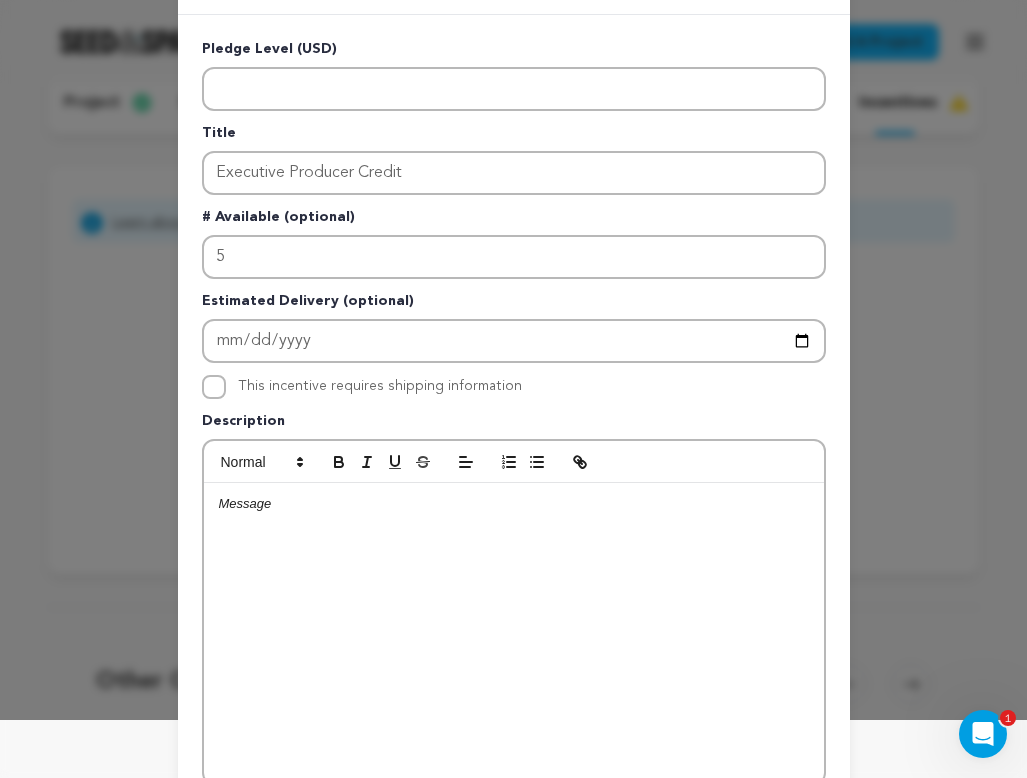 click on "Pledge Level (USD)
Title
Executive Producer Credit
# Available (optional)
5
Estimated Delivery (optional)
2026-12-31
This incentive requires shipping information" at bounding box center [514, 461] 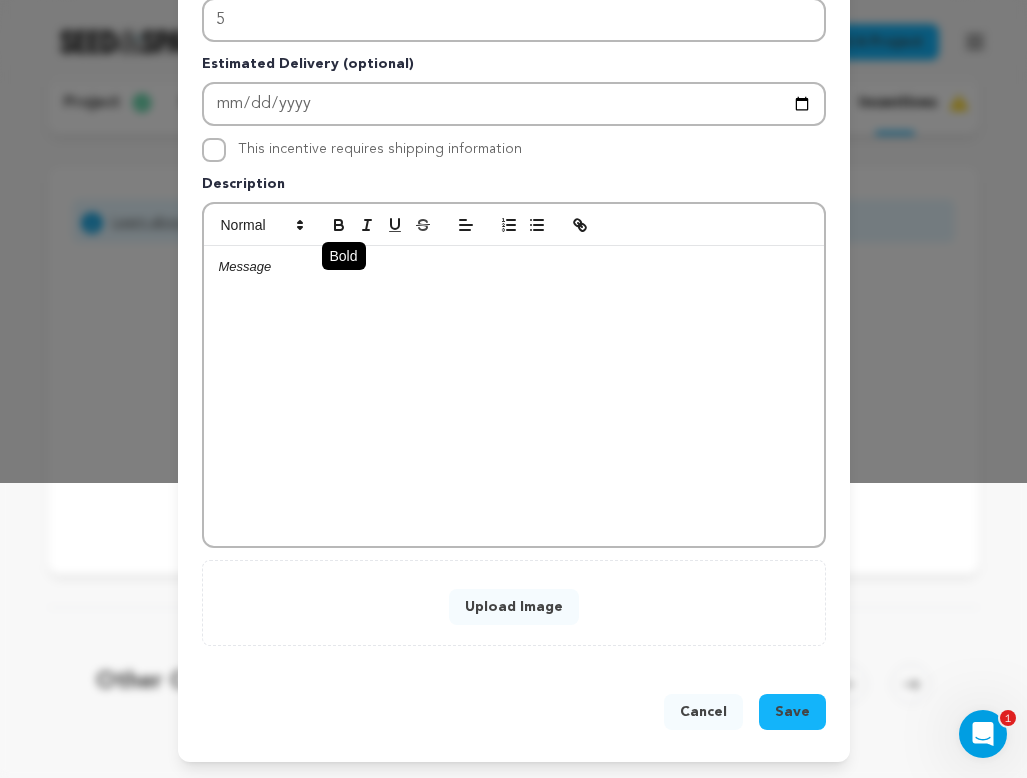 scroll, scrollTop: 296, scrollLeft: 0, axis: vertical 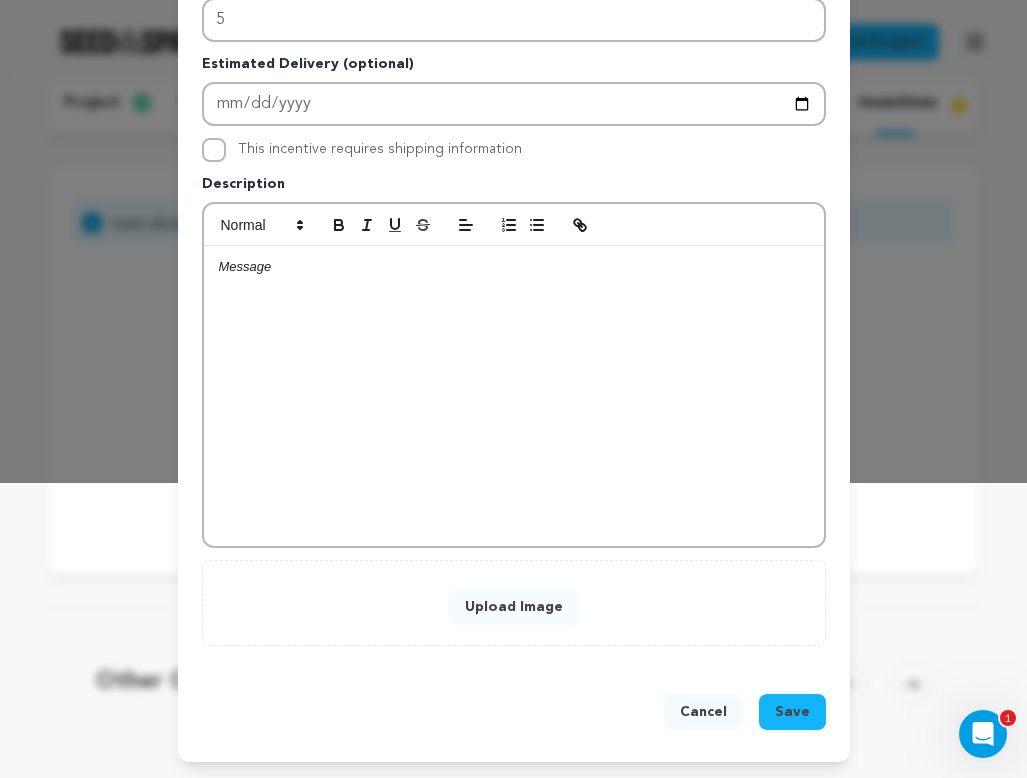 click at bounding box center (514, 396) 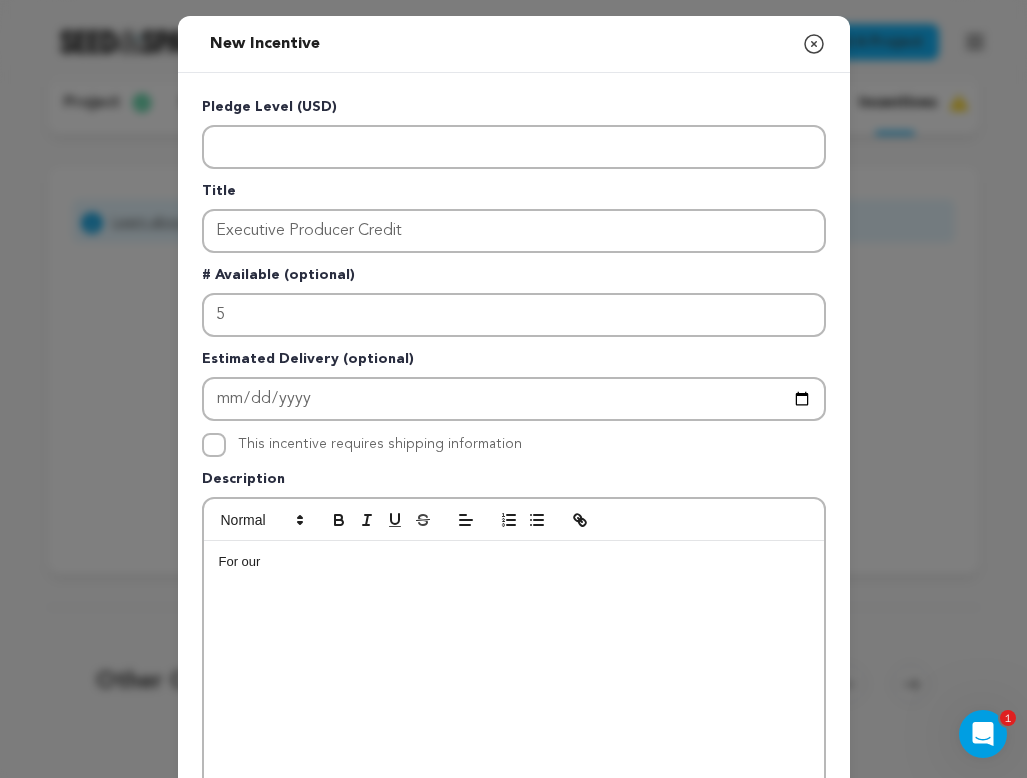 scroll, scrollTop: 0, scrollLeft: 0, axis: both 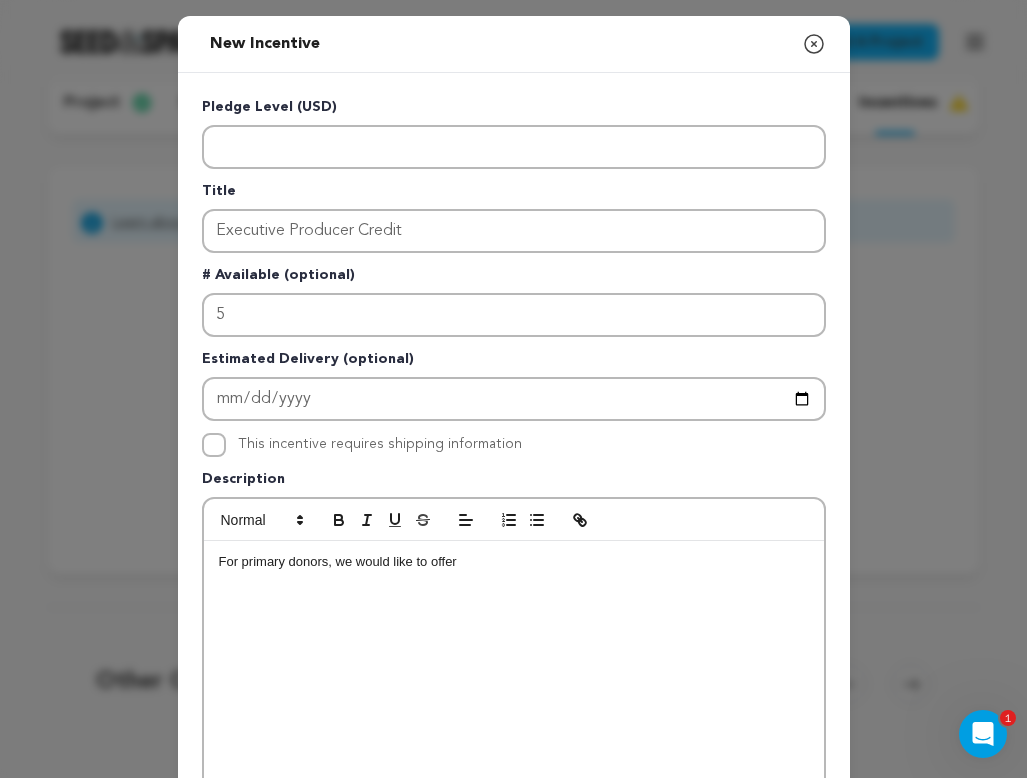 click on "For primary donors, we would like to offer" at bounding box center [514, 562] 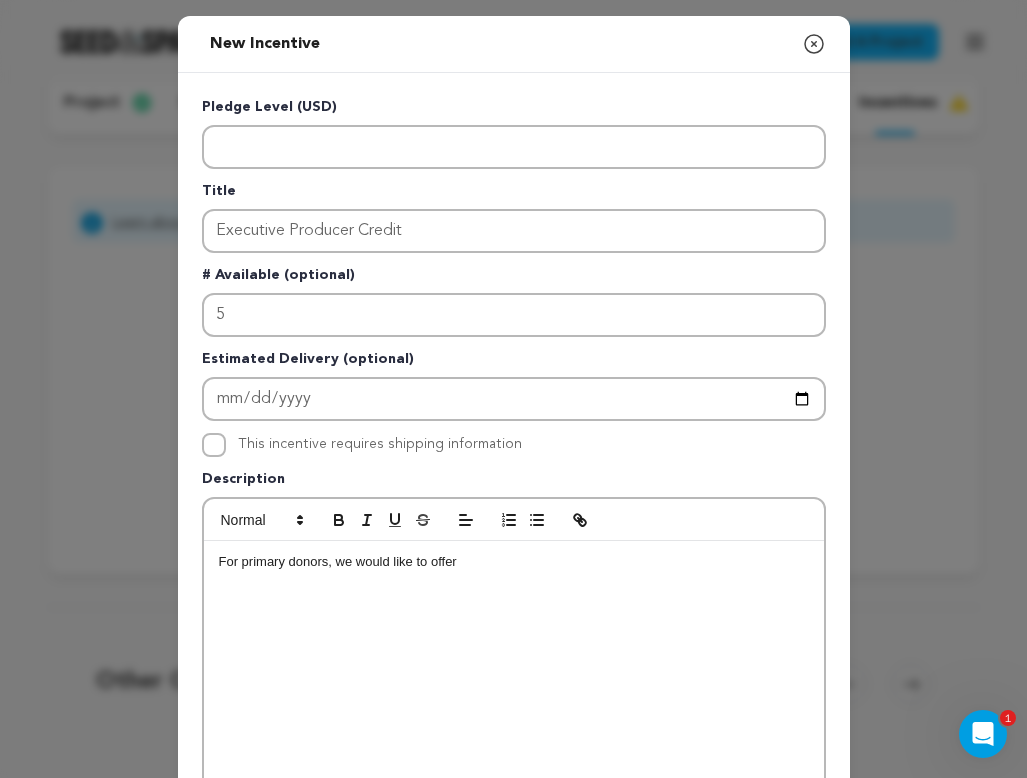 drag, startPoint x: 449, startPoint y: 561, endPoint x: 463, endPoint y: 564, distance: 14.3178215 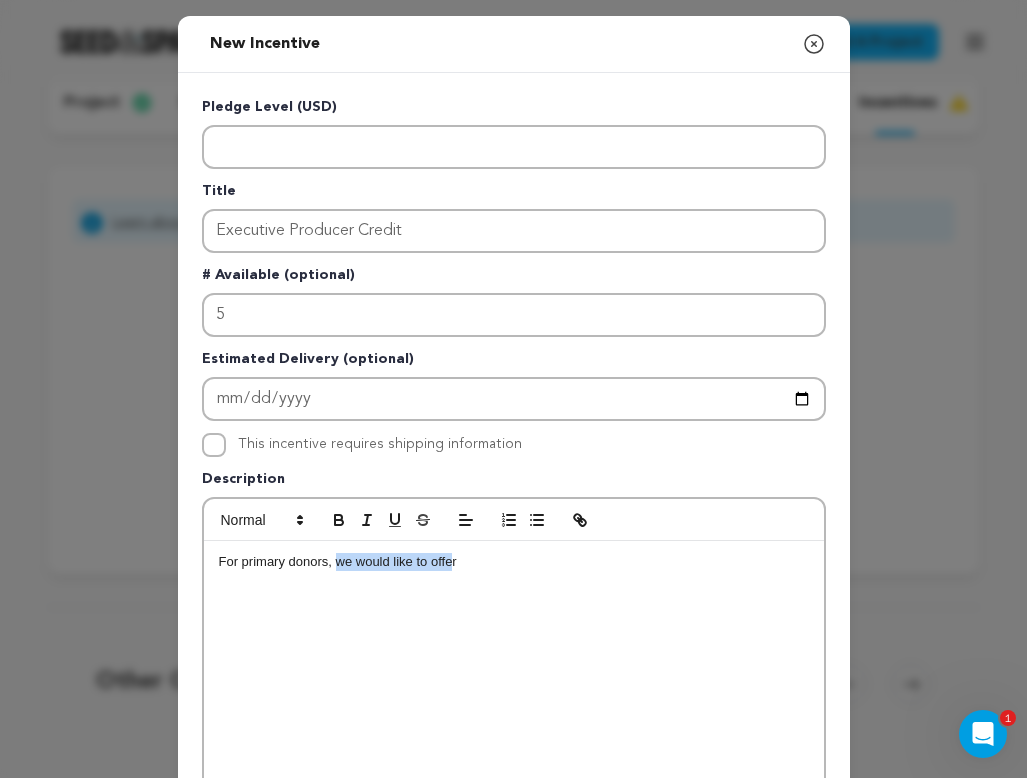 drag, startPoint x: 453, startPoint y: 569, endPoint x: 337, endPoint y: 561, distance: 116.275536 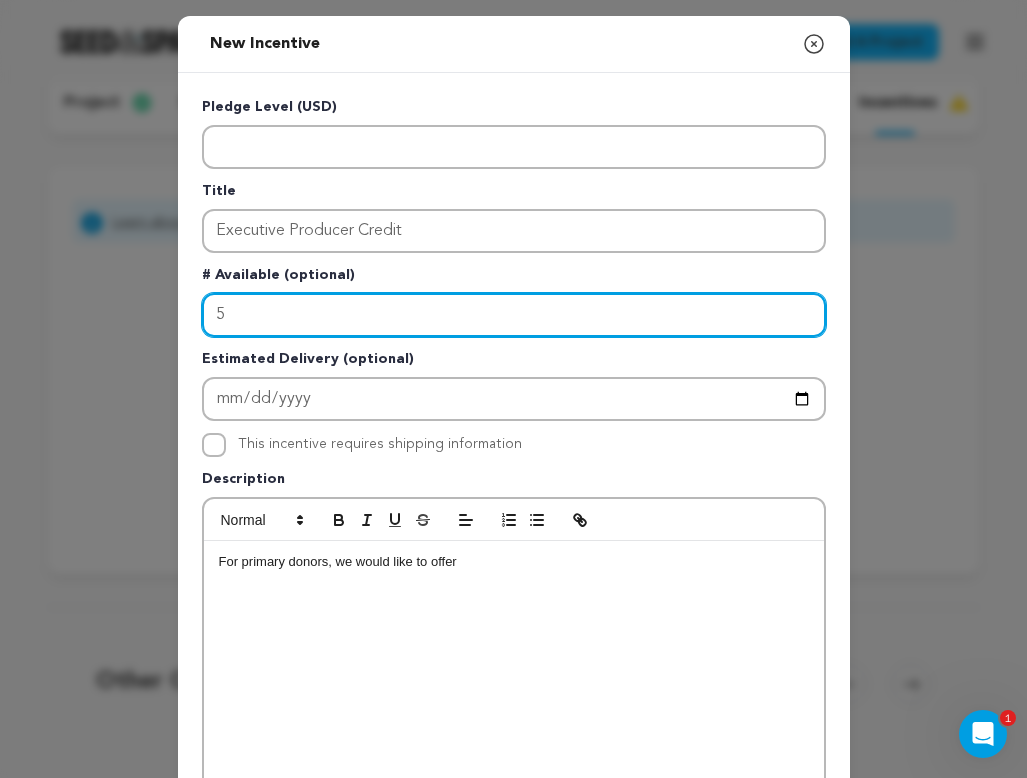 drag, startPoint x: 240, startPoint y: 319, endPoint x: 171, endPoint y: 317, distance: 69.02898 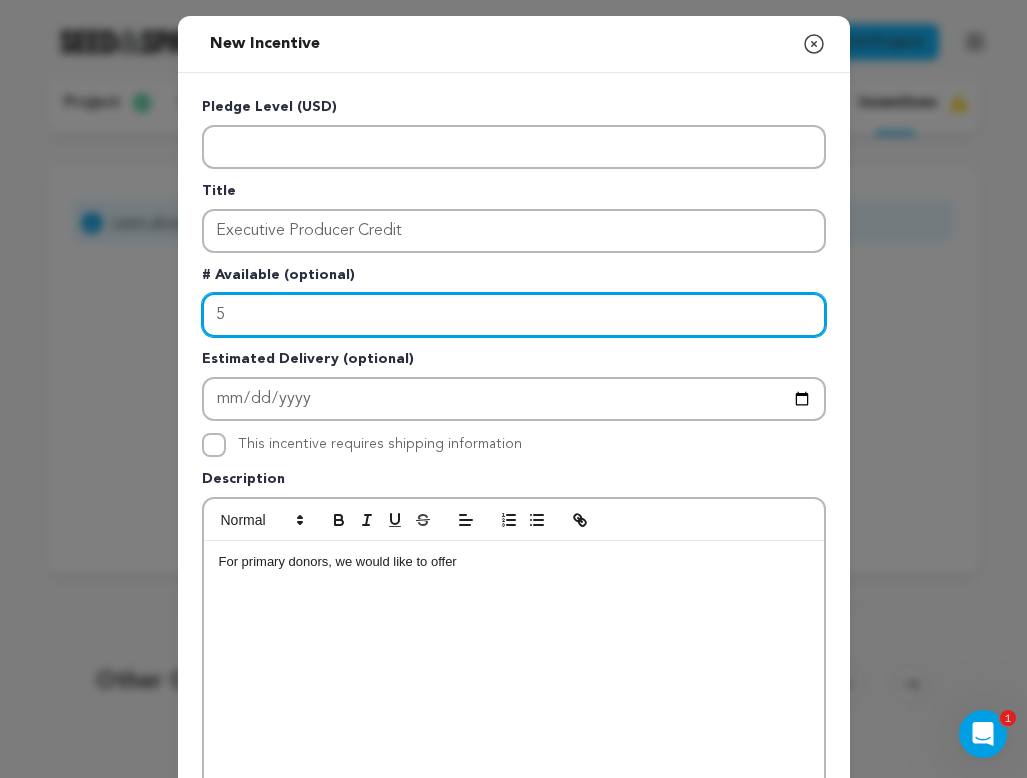 click on "New Incentive
Close modal
Pledge Level (USD)
Title
Executive Producer Credit
# Available (optional)
5
2026-12-31" at bounding box center (513, 536) 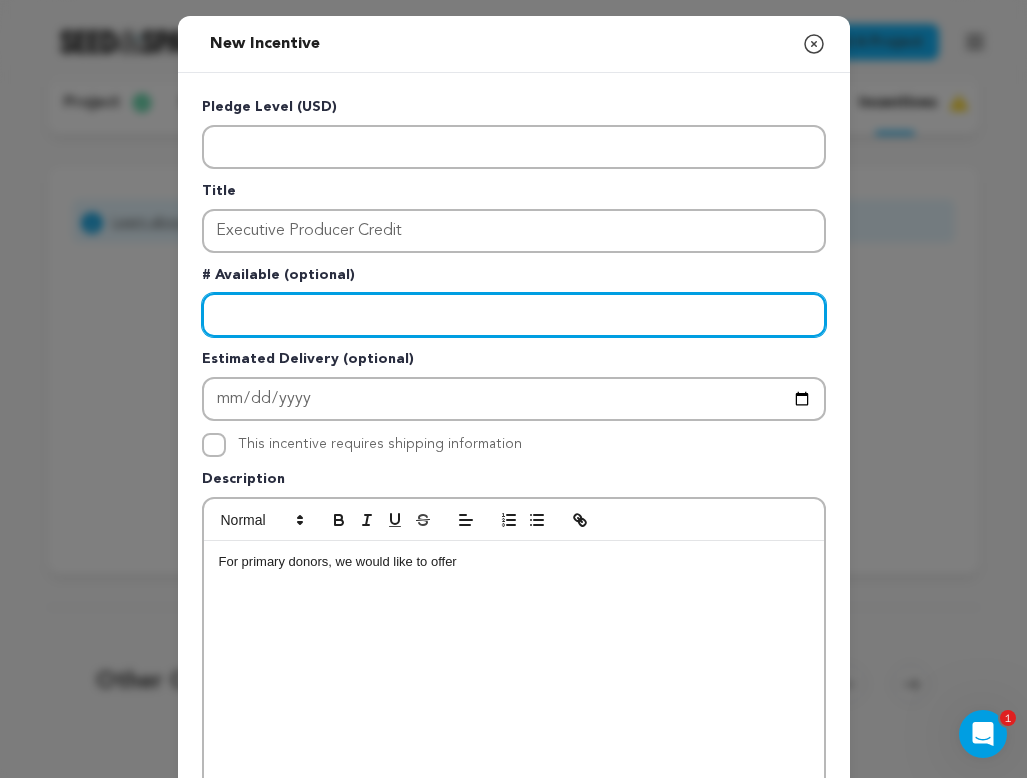 type 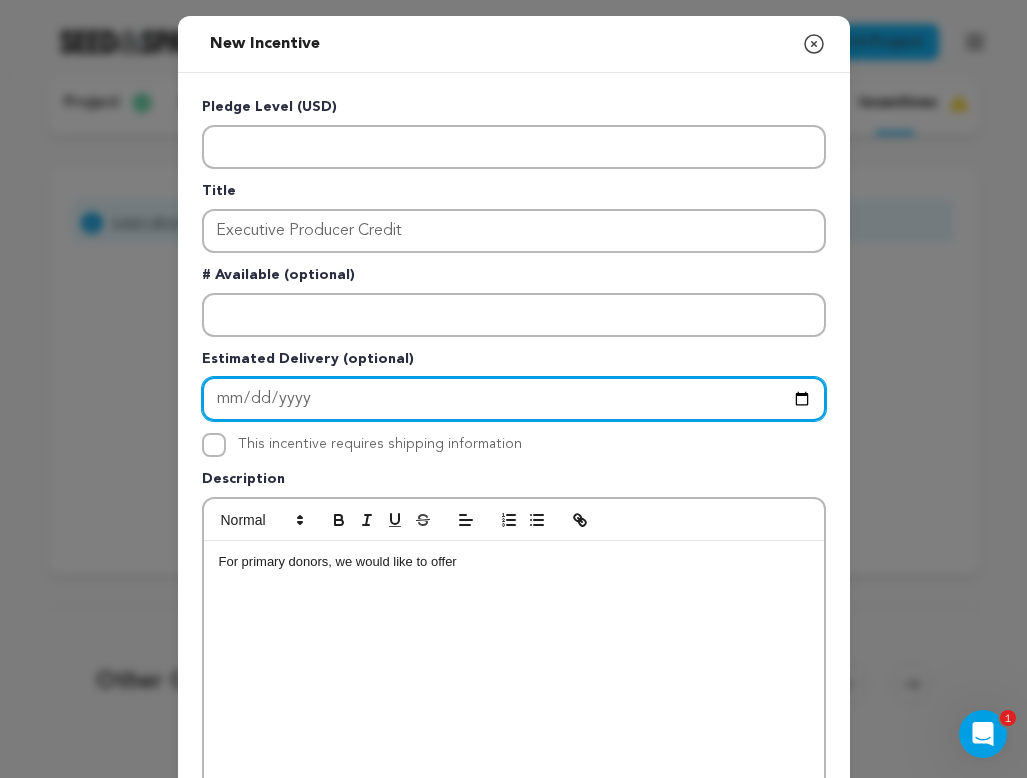 drag, startPoint x: 336, startPoint y: 398, endPoint x: 205, endPoint y: 397, distance: 131.00381 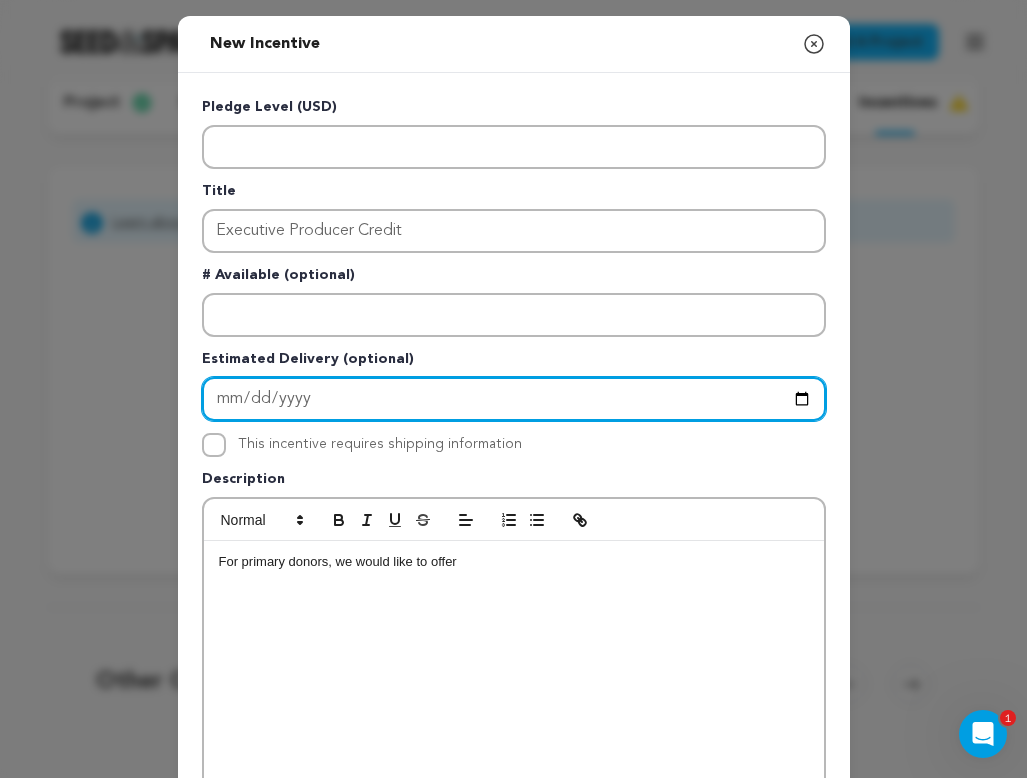 click at bounding box center (514, 399) 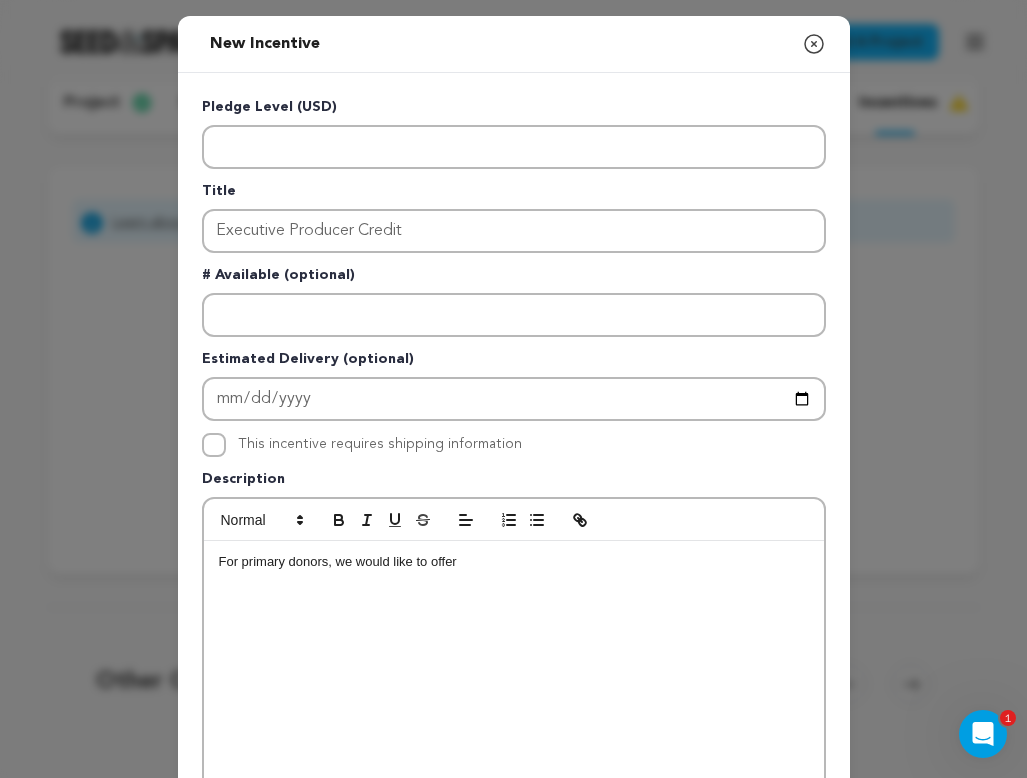 click on "For primary donors, we would like to offer" at bounding box center (514, 691) 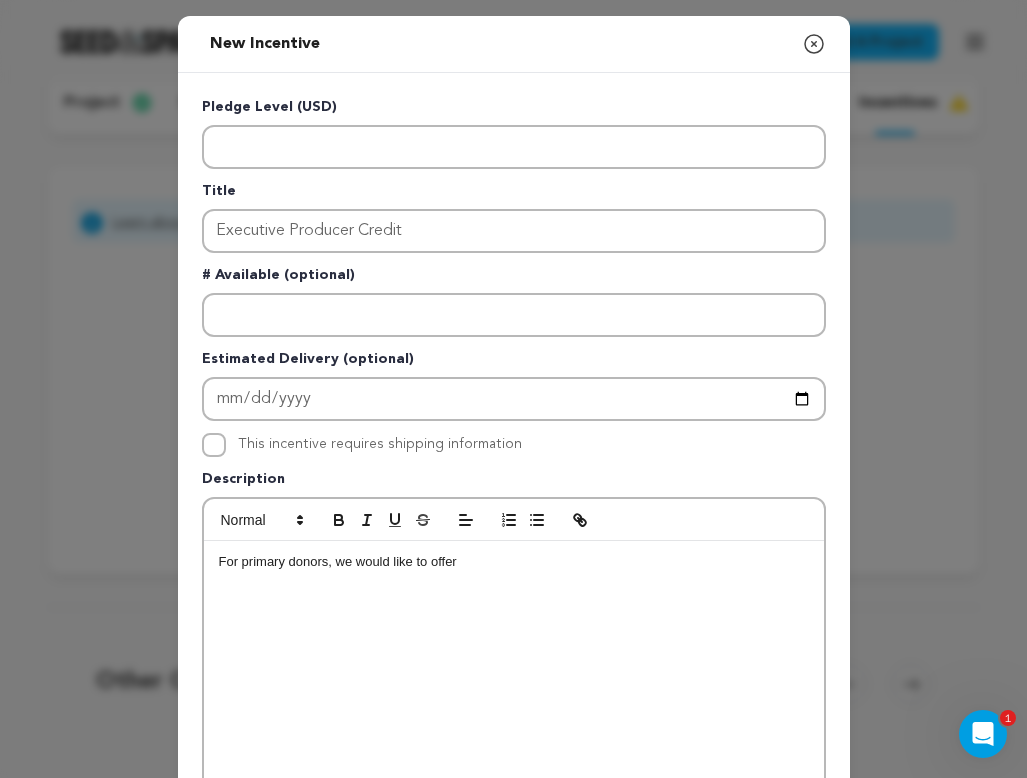 drag, startPoint x: 488, startPoint y: 597, endPoint x: 436, endPoint y: 494, distance: 115.38197 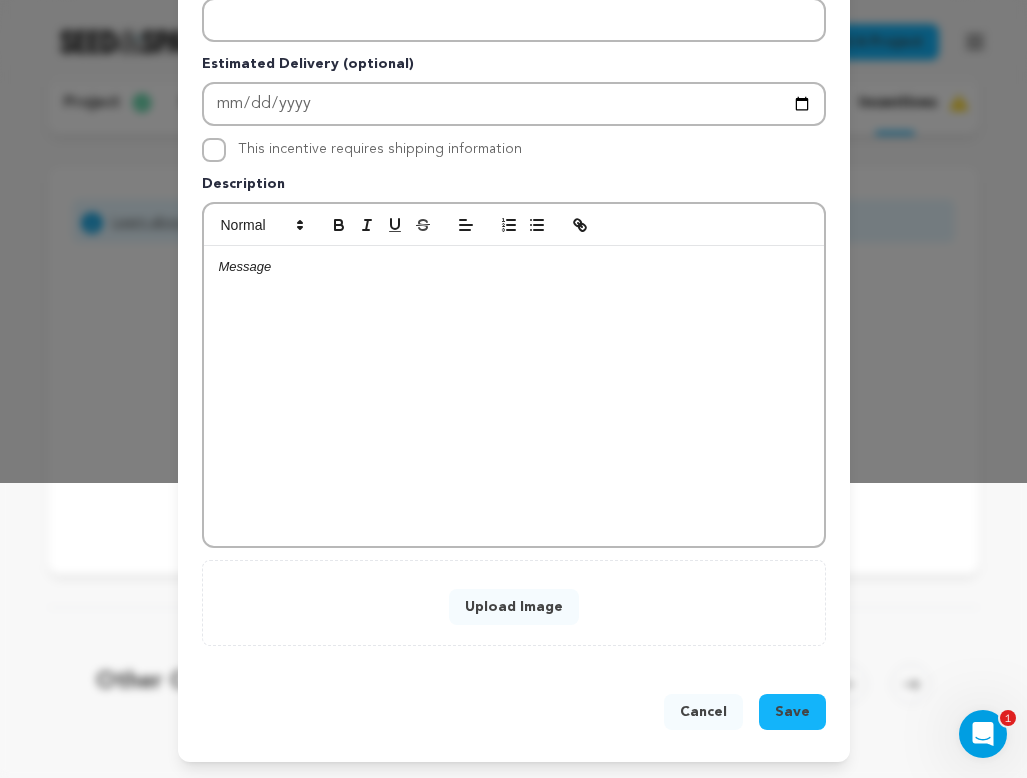 scroll, scrollTop: 296, scrollLeft: 0, axis: vertical 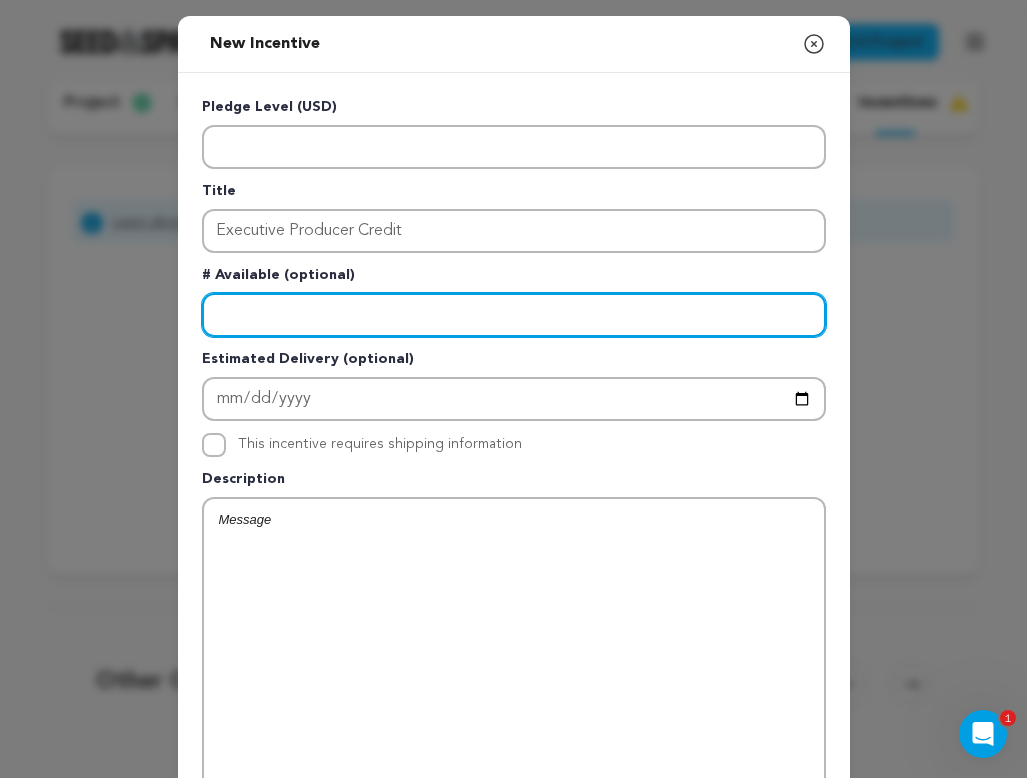 click at bounding box center (514, 315) 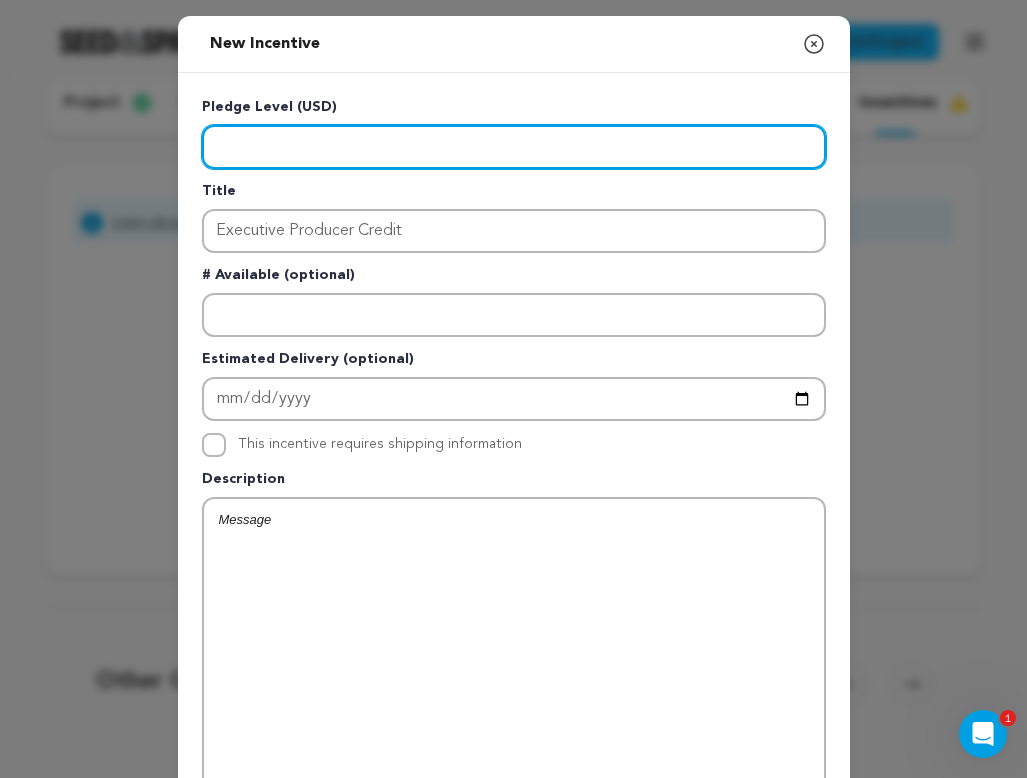 click at bounding box center [514, 147] 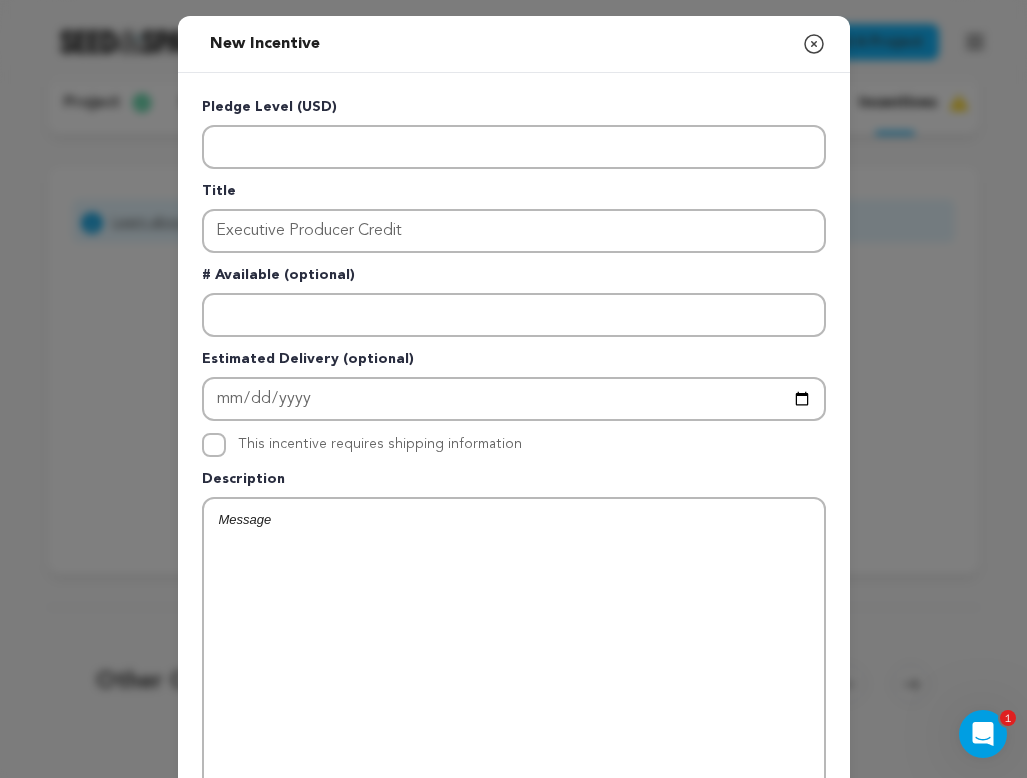 click on "Title" at bounding box center (514, 195) 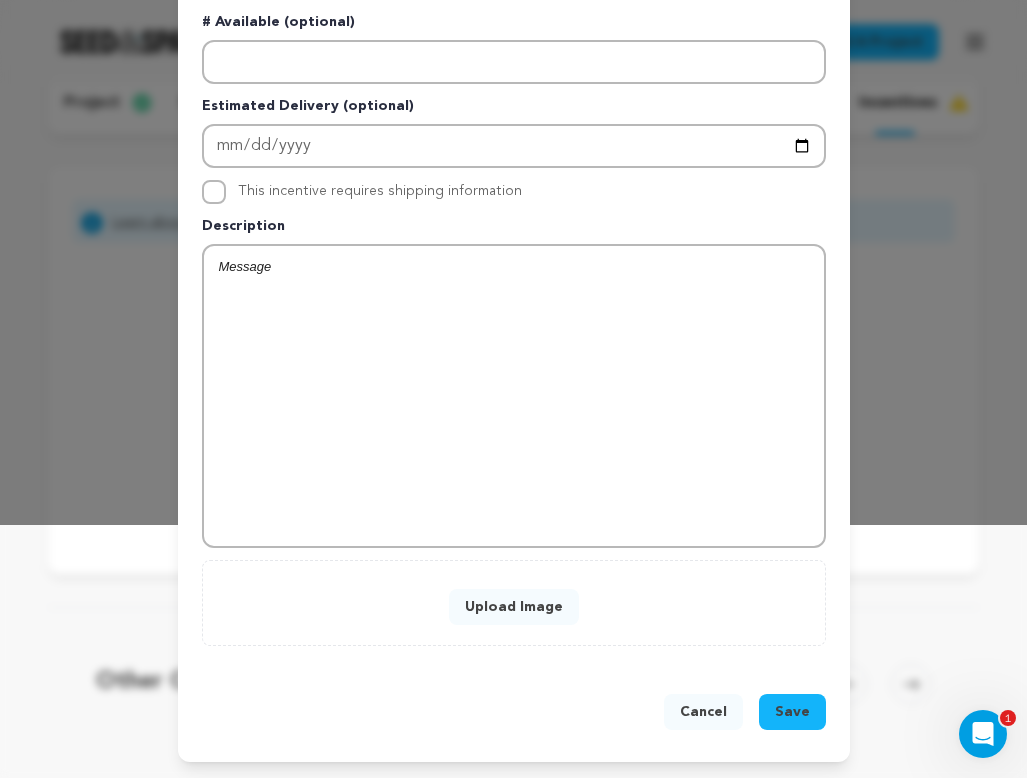 scroll, scrollTop: 253, scrollLeft: 0, axis: vertical 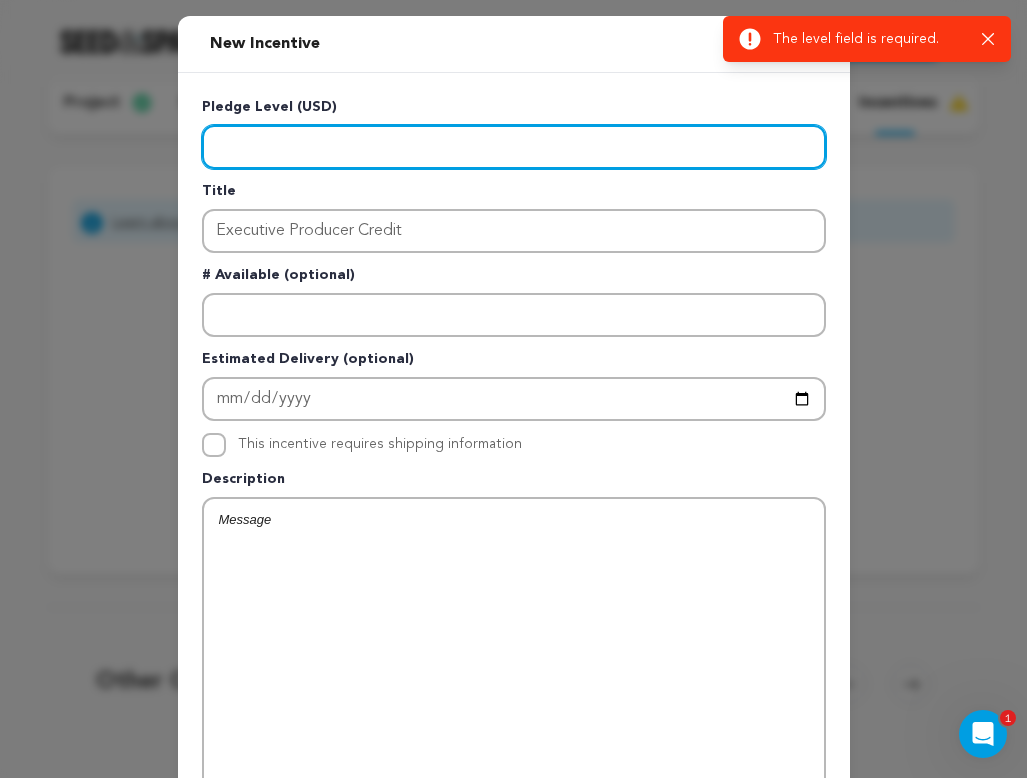 click at bounding box center (514, 147) 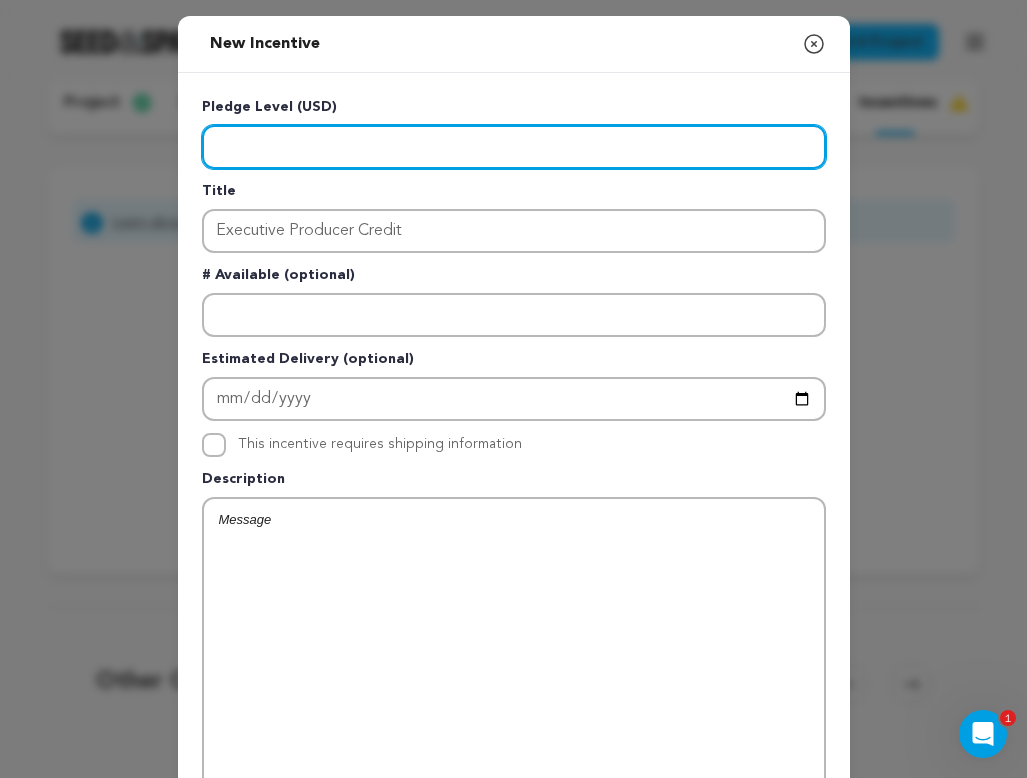 click at bounding box center [514, 147] 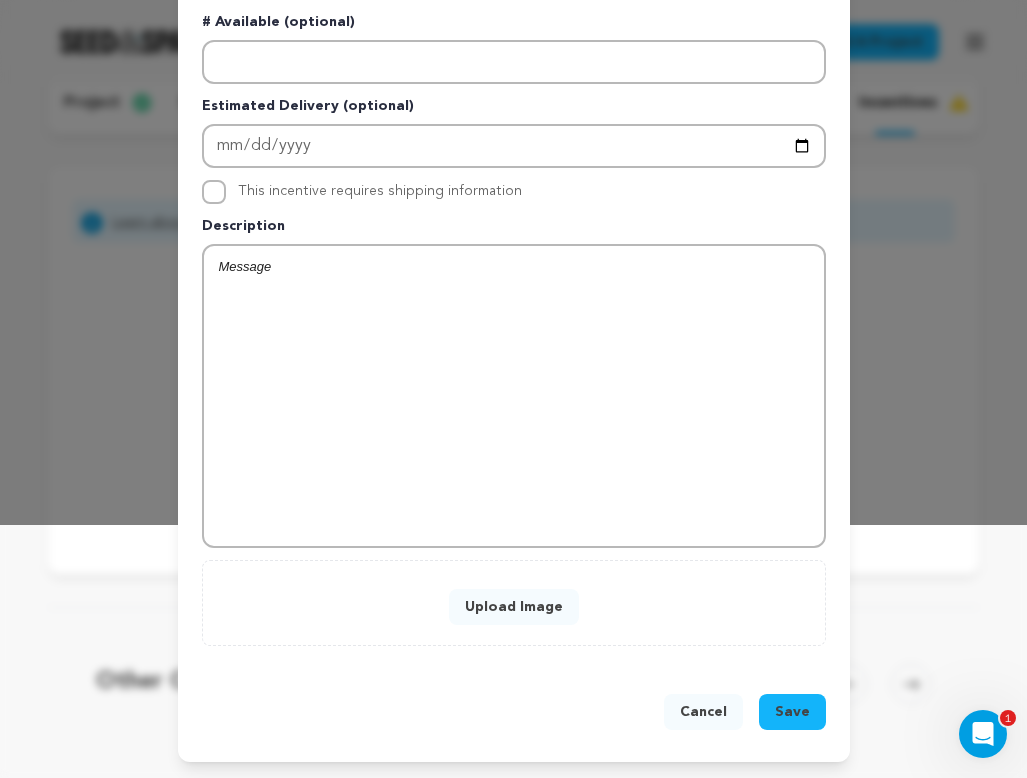 scroll, scrollTop: 253, scrollLeft: 0, axis: vertical 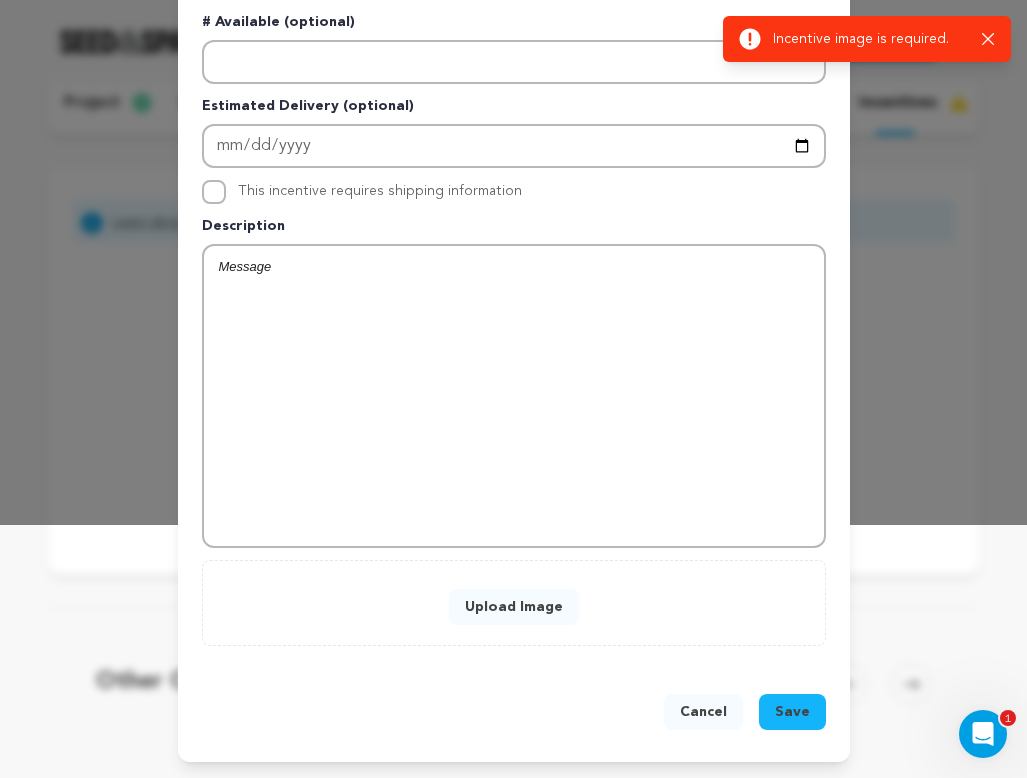 click on "Upload Image" at bounding box center (514, 607) 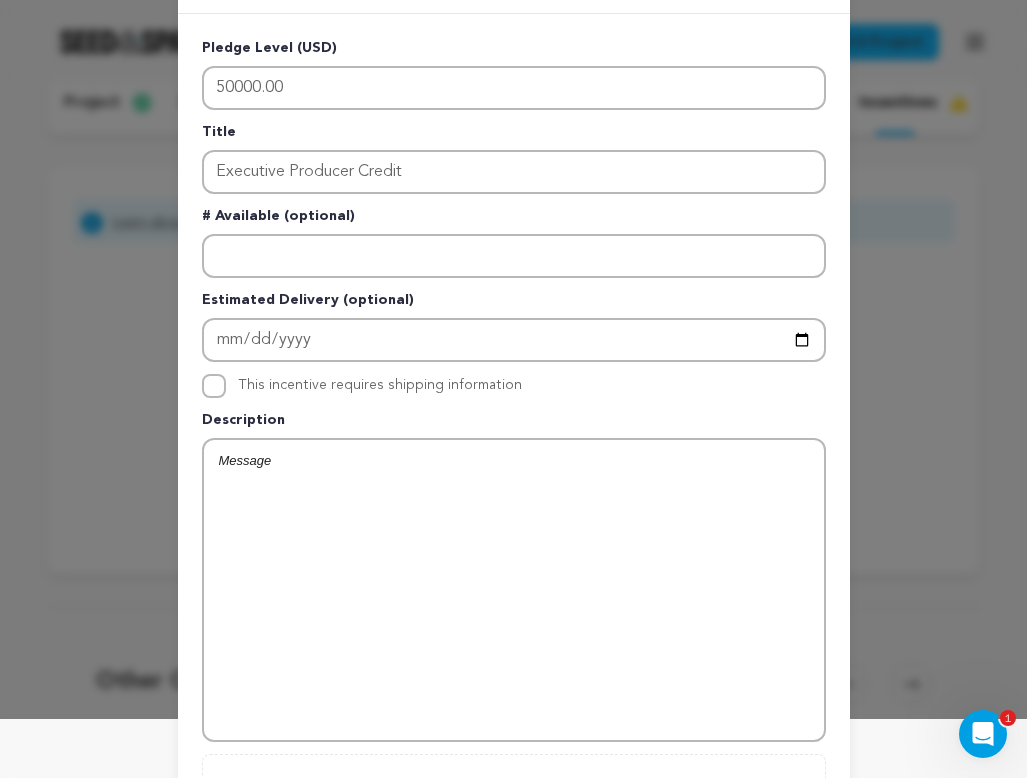 scroll, scrollTop: 82, scrollLeft: 0, axis: vertical 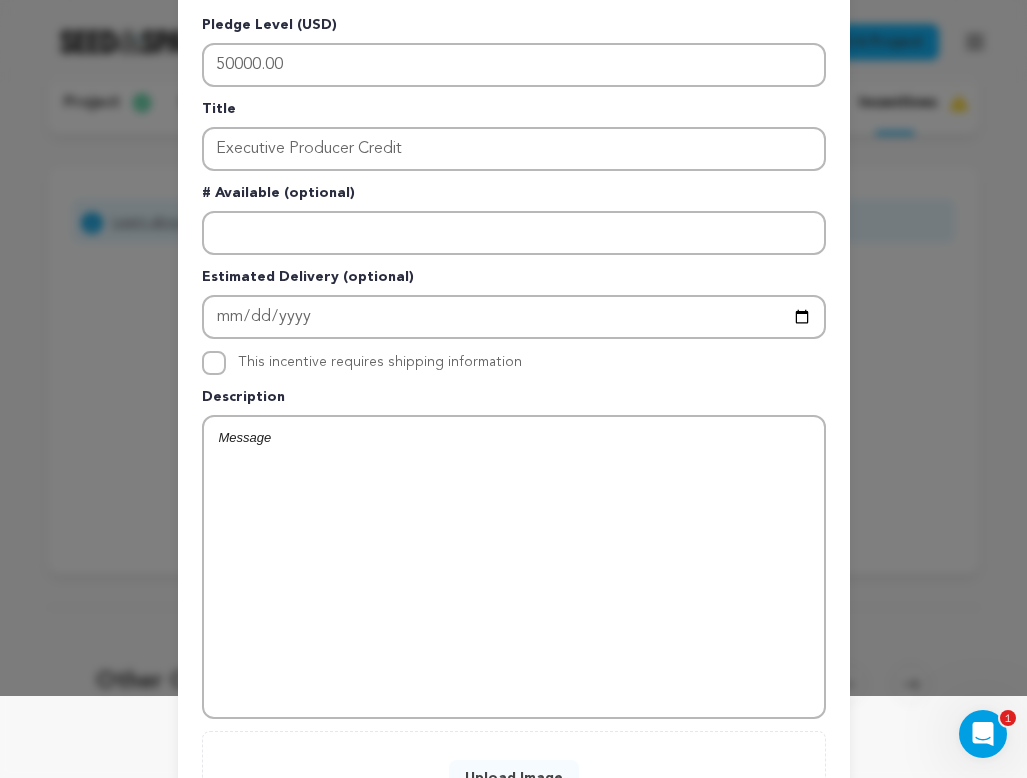 click at bounding box center (514, 567) 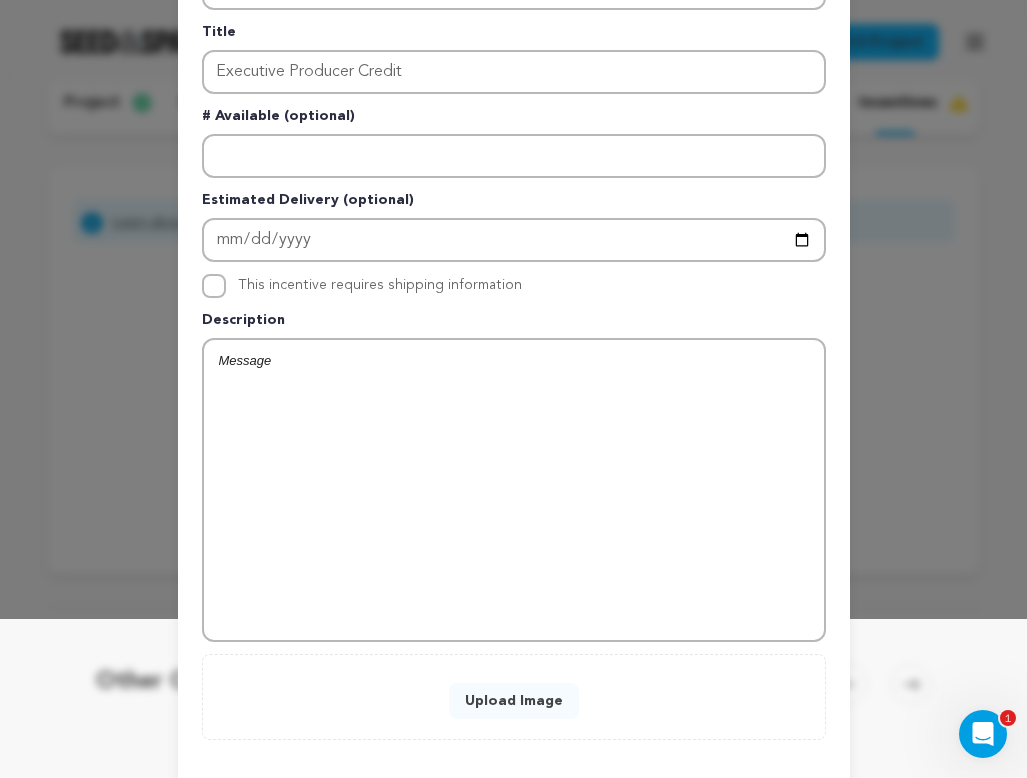 scroll, scrollTop: 240, scrollLeft: 0, axis: vertical 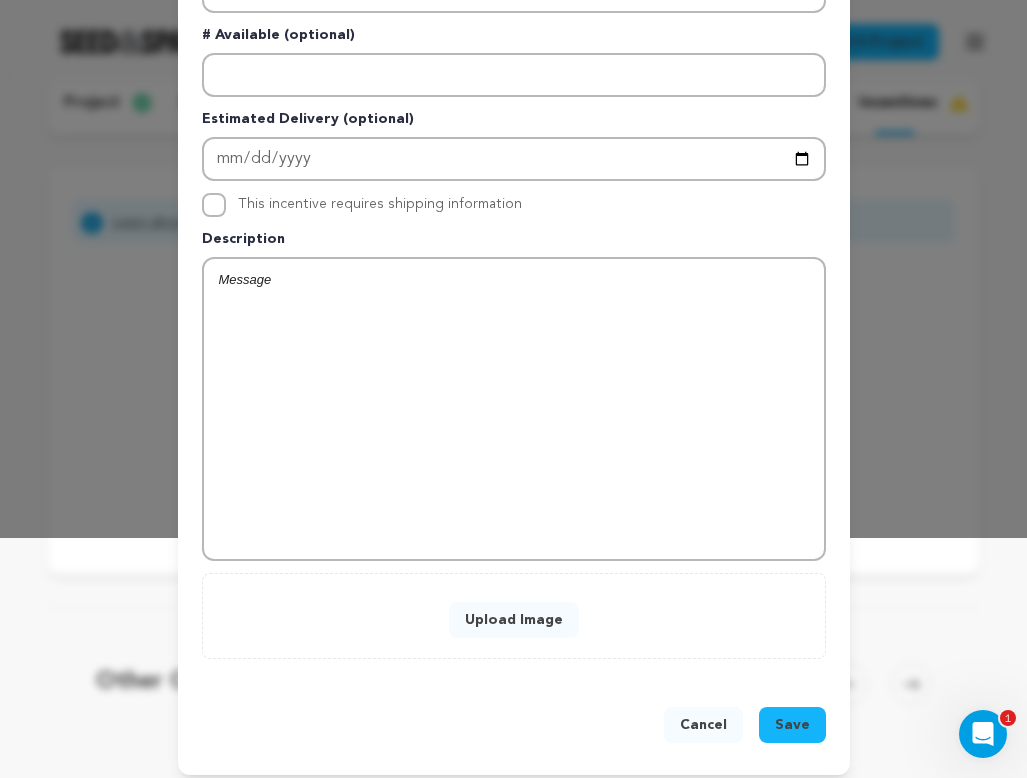 click on "Upload Image" at bounding box center (514, 620) 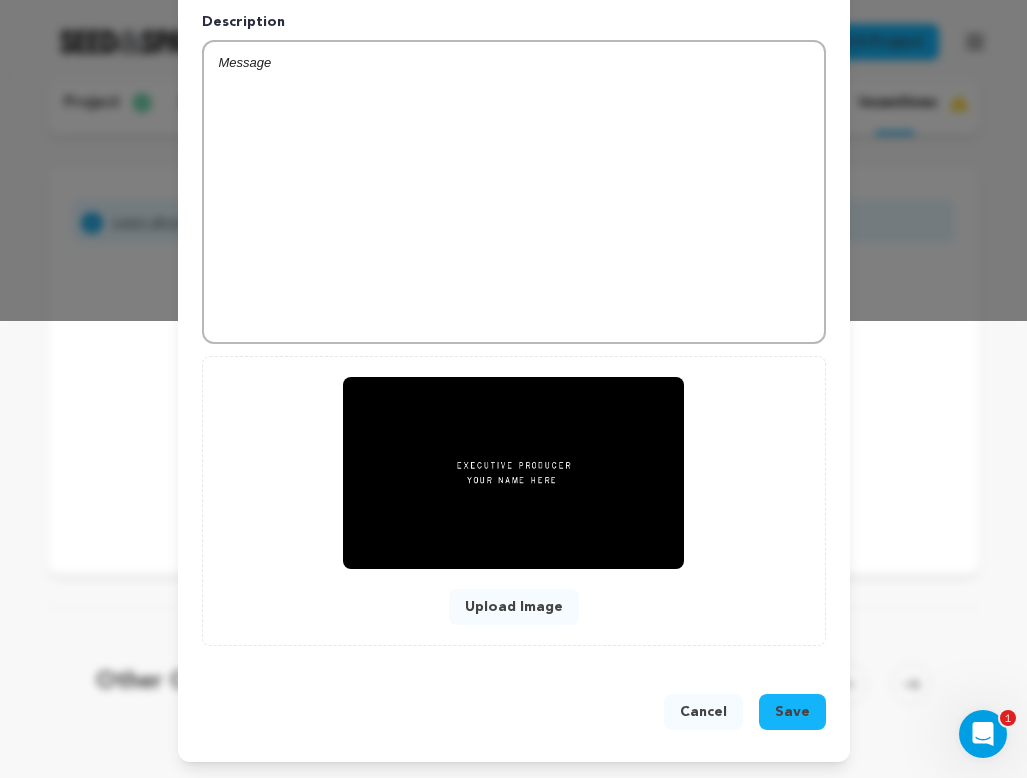 scroll, scrollTop: 457, scrollLeft: 0, axis: vertical 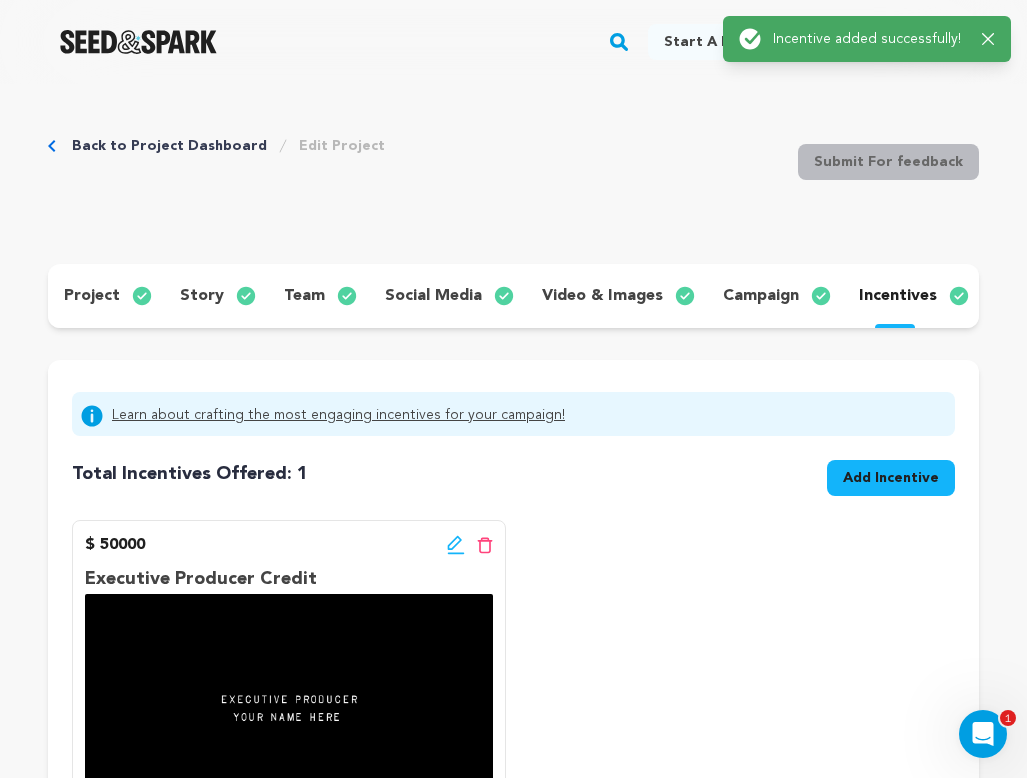 click on "Add Incentive" at bounding box center [891, 478] 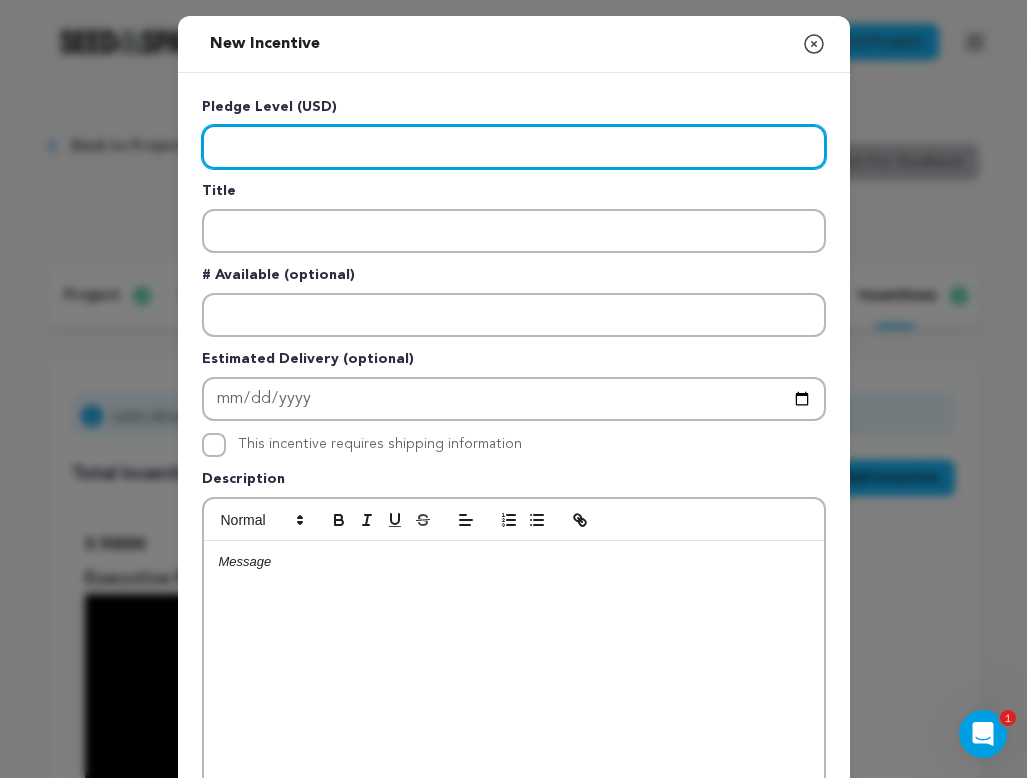 click at bounding box center [514, 147] 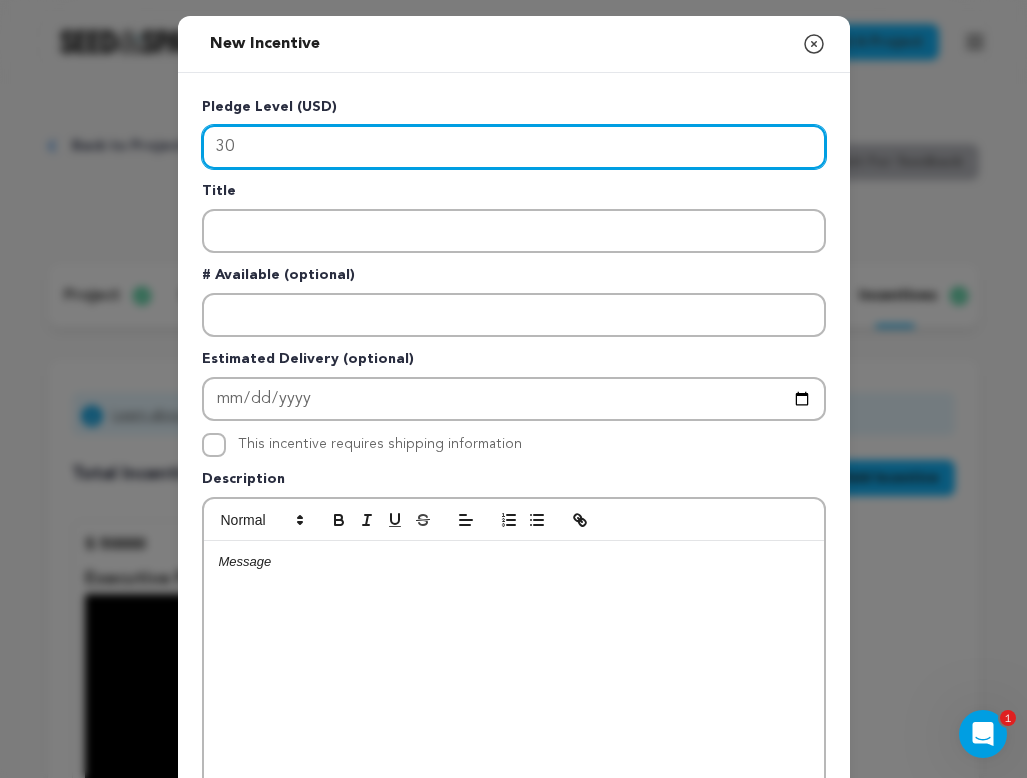 type on "3" 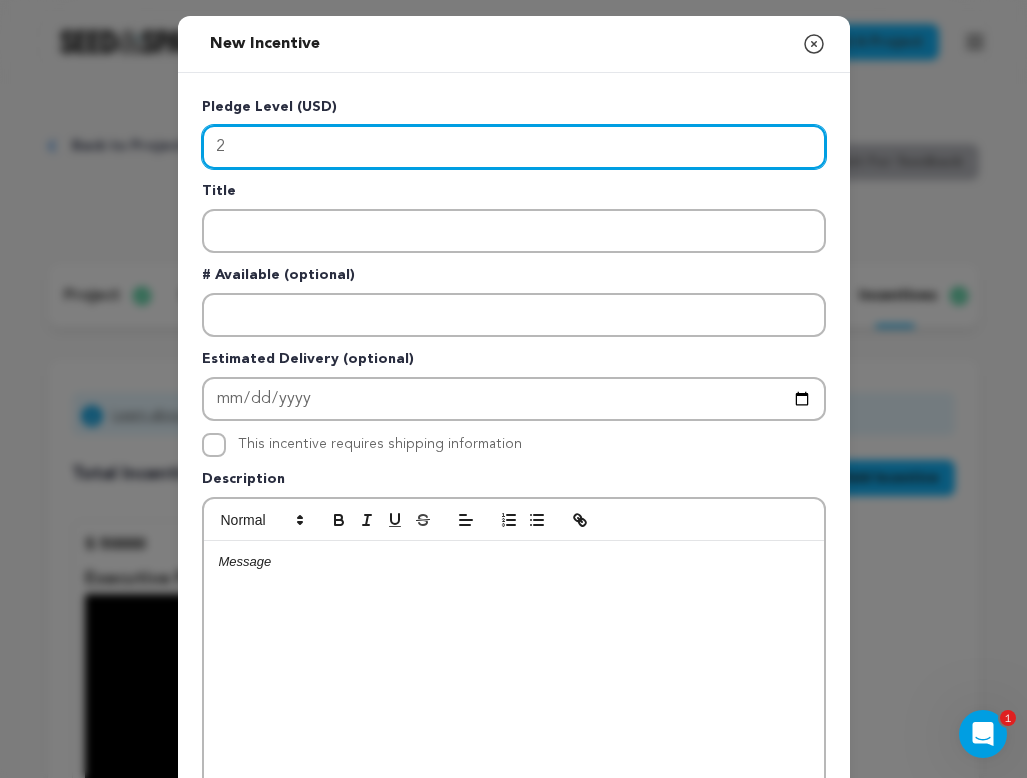 type on "20" 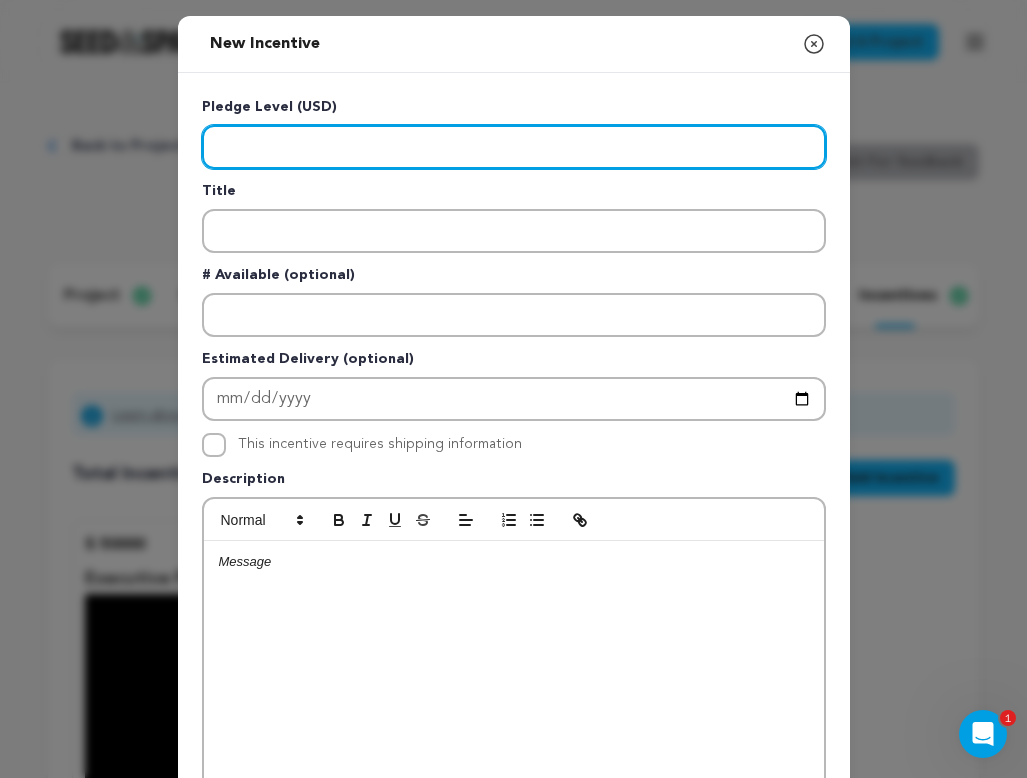 click at bounding box center (514, 147) 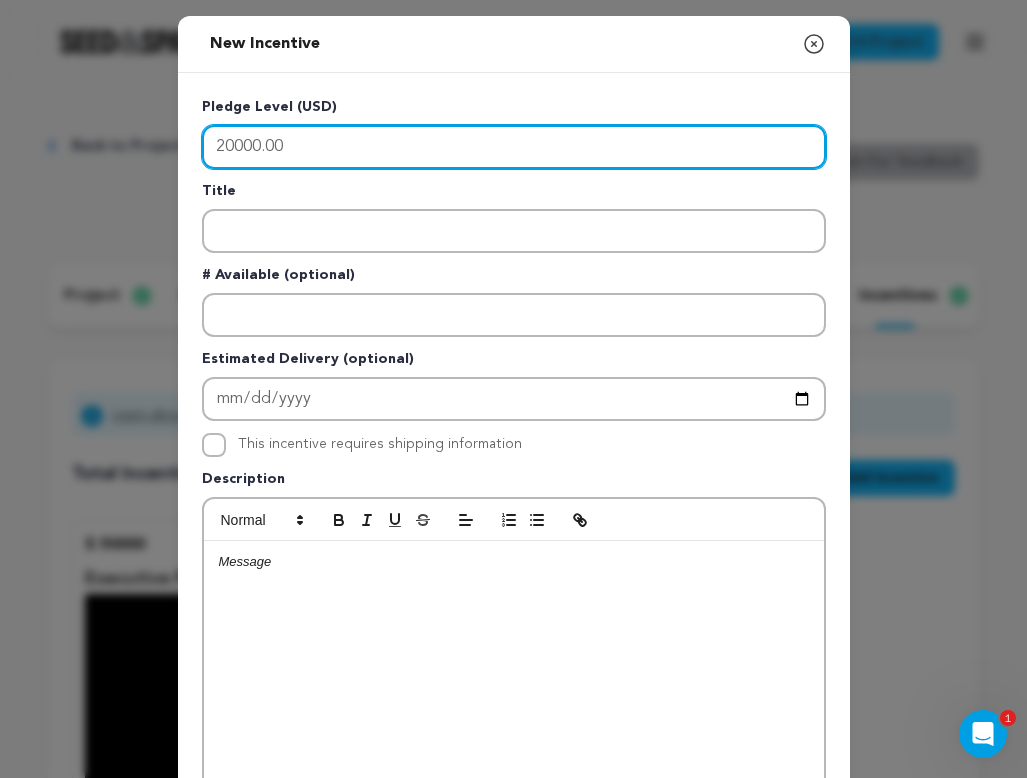 type on "20000.00" 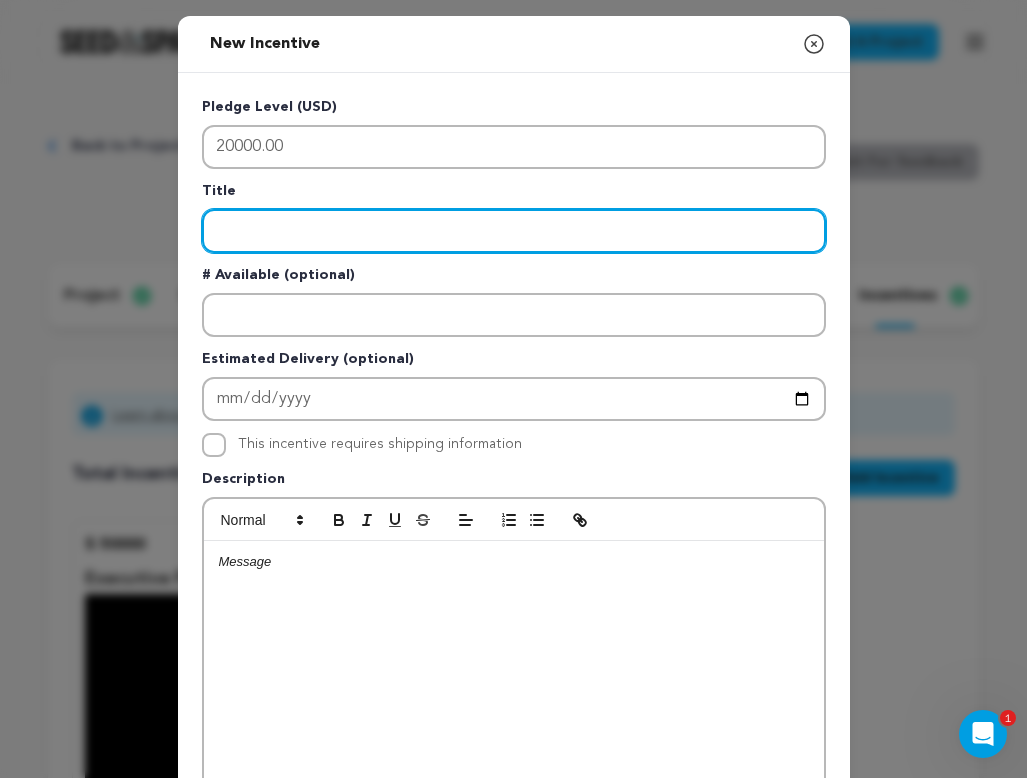 click at bounding box center [514, 231] 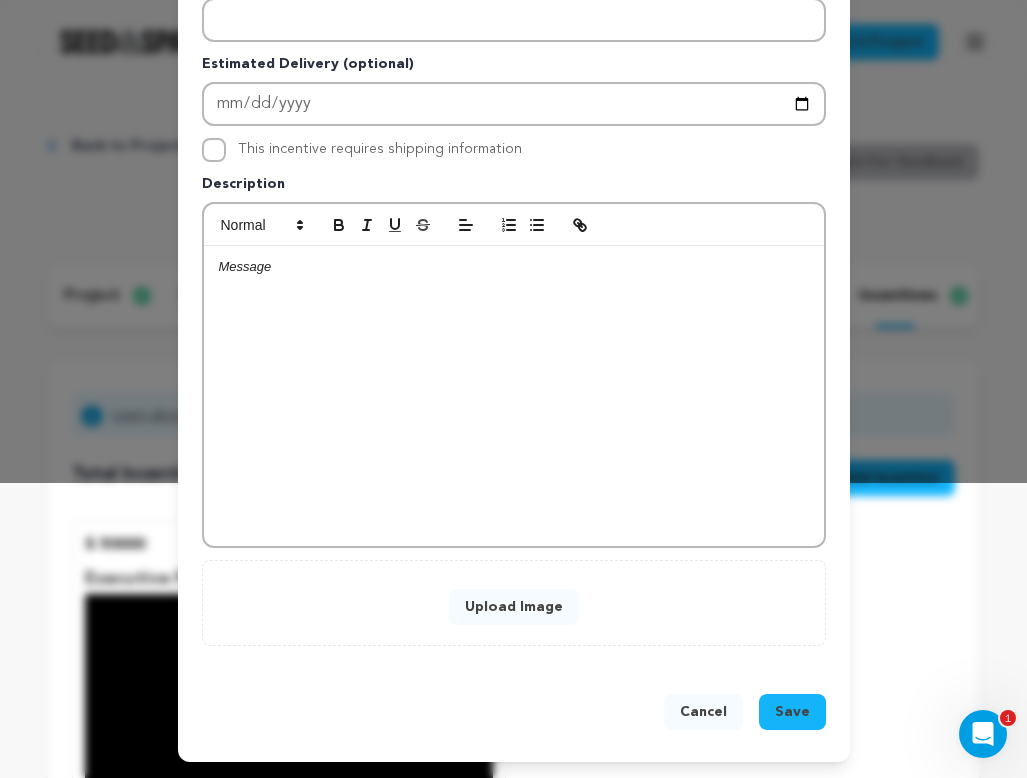 scroll, scrollTop: 296, scrollLeft: 0, axis: vertical 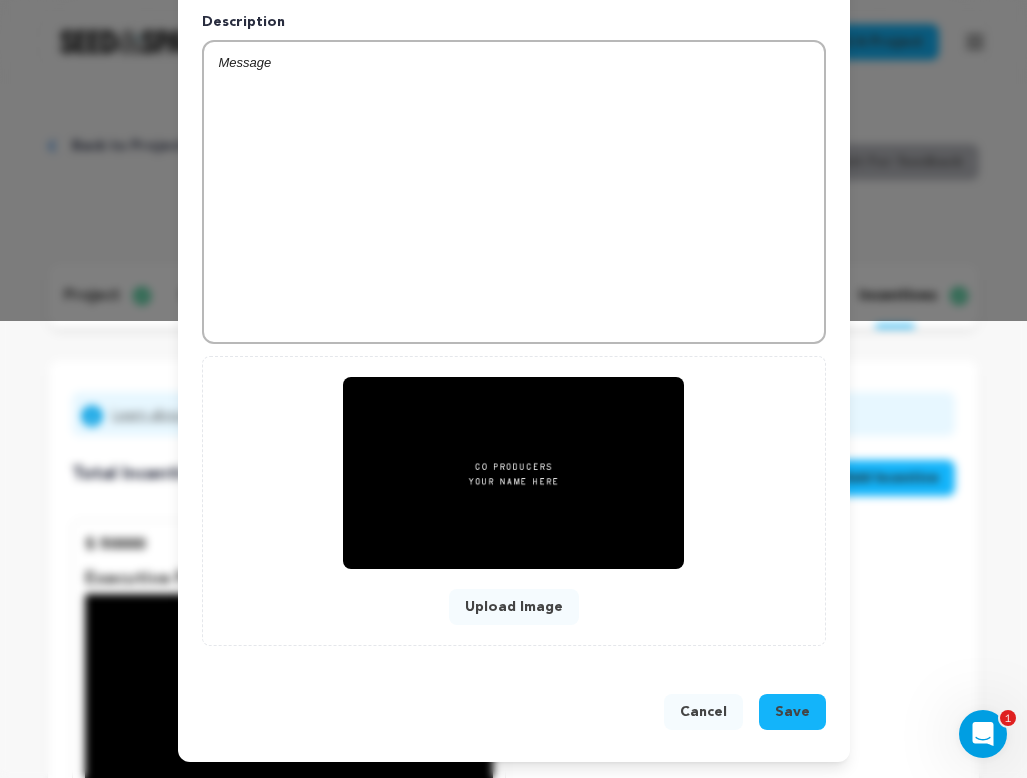 click on "Save" at bounding box center [792, 712] 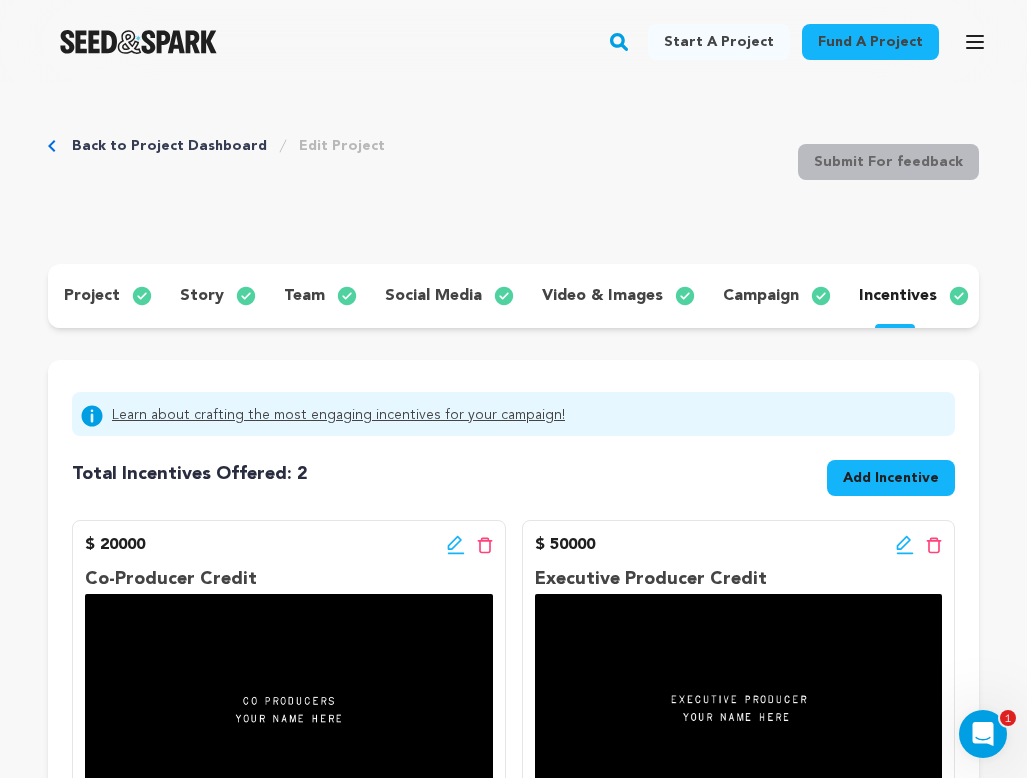 click on "Add Incentive" at bounding box center (891, 478) 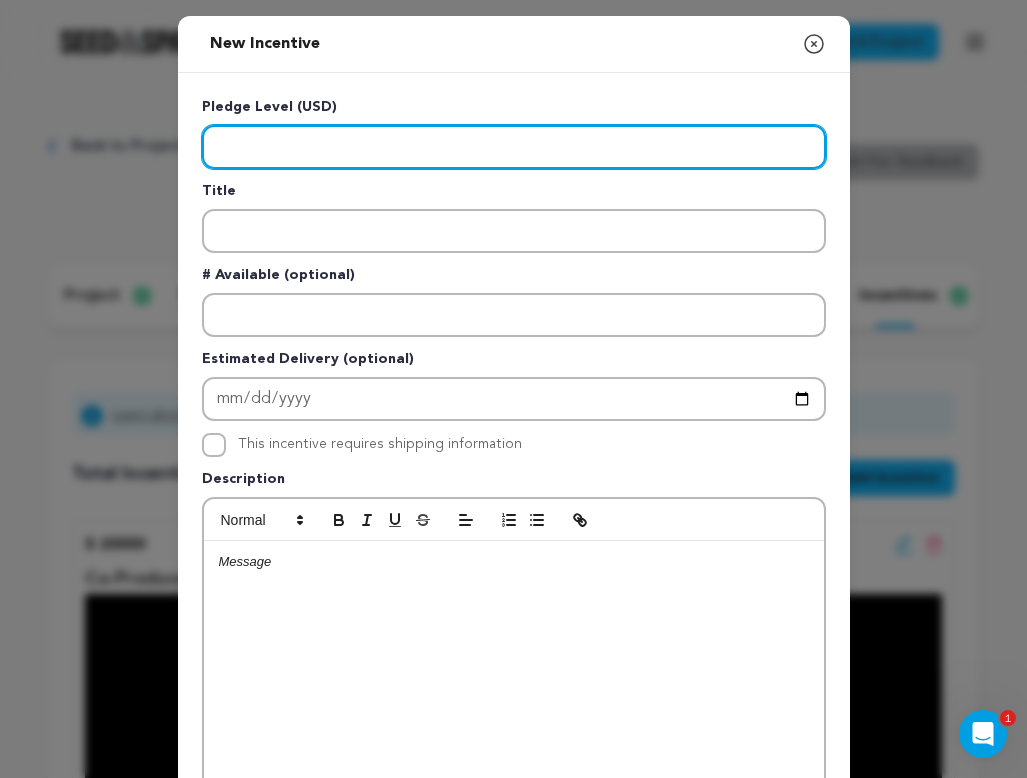 click at bounding box center [514, 147] 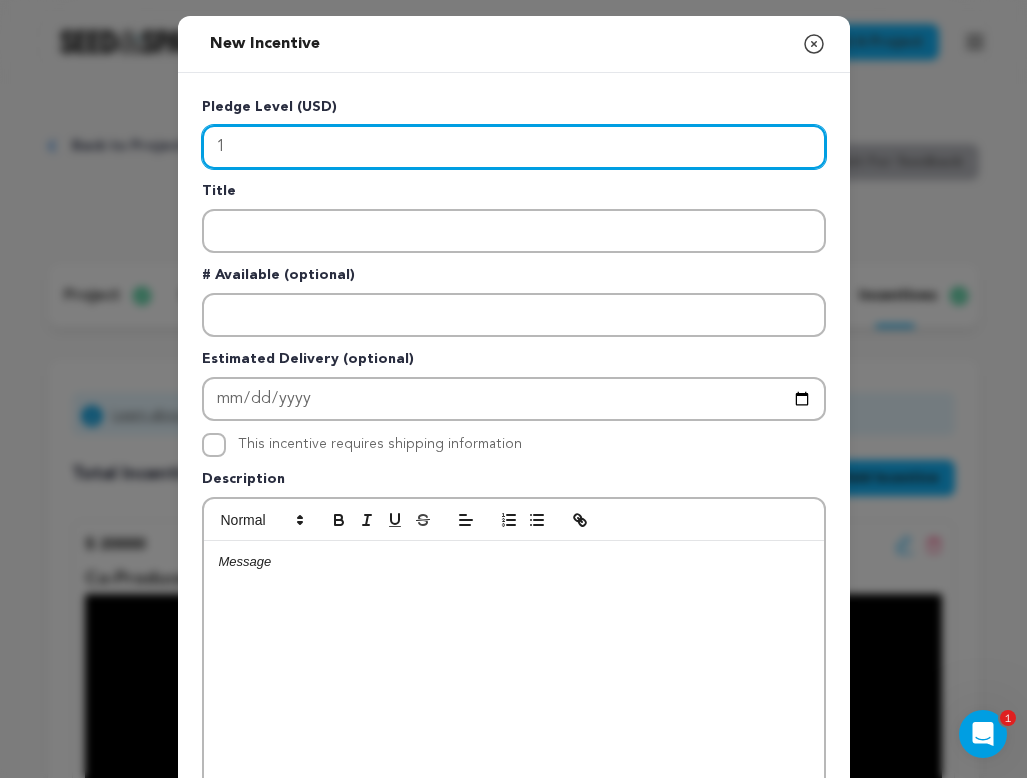type on "10" 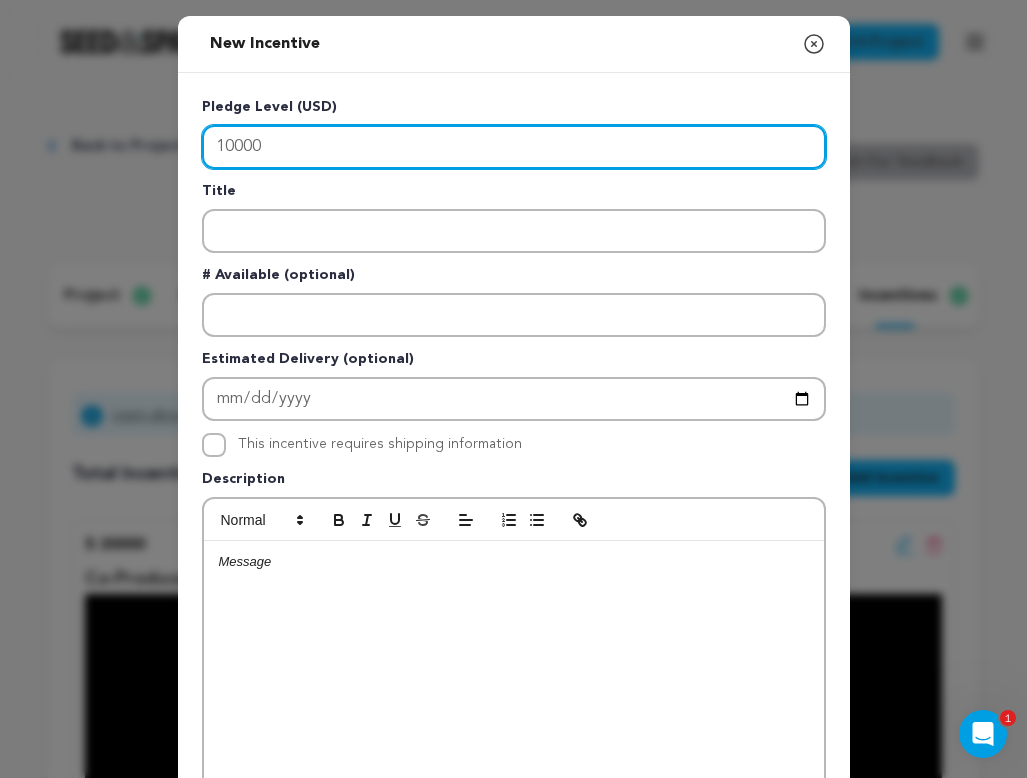 type on "10000" 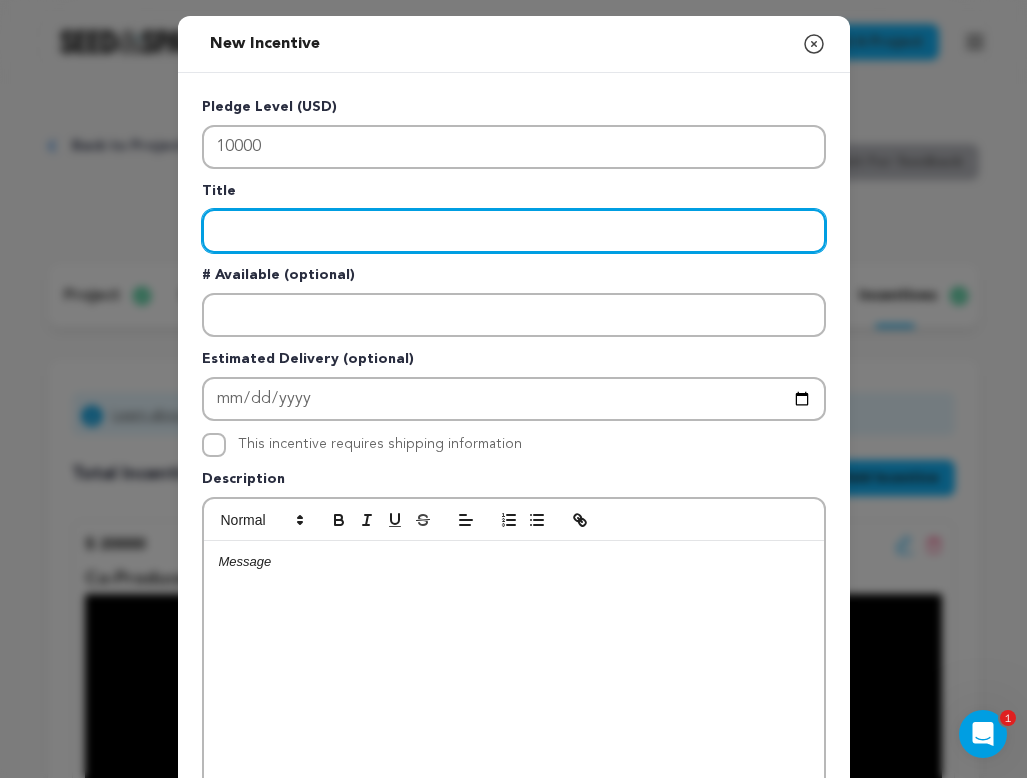 click at bounding box center (514, 231) 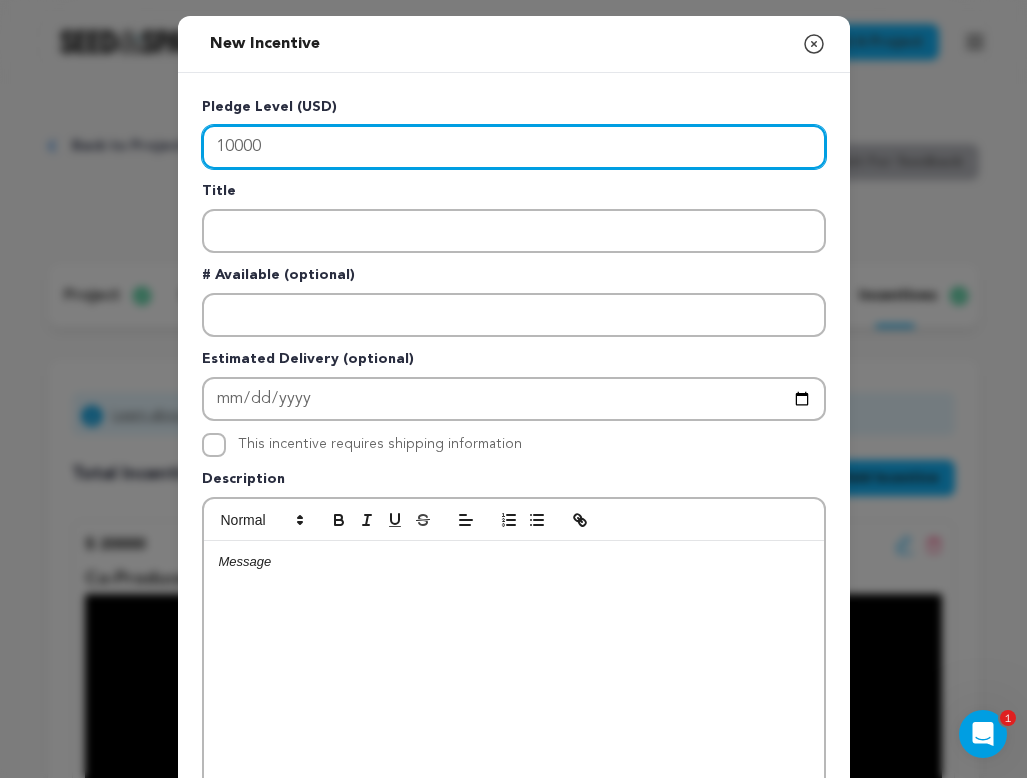 drag, startPoint x: 264, startPoint y: 147, endPoint x: 157, endPoint y: 144, distance: 107.042046 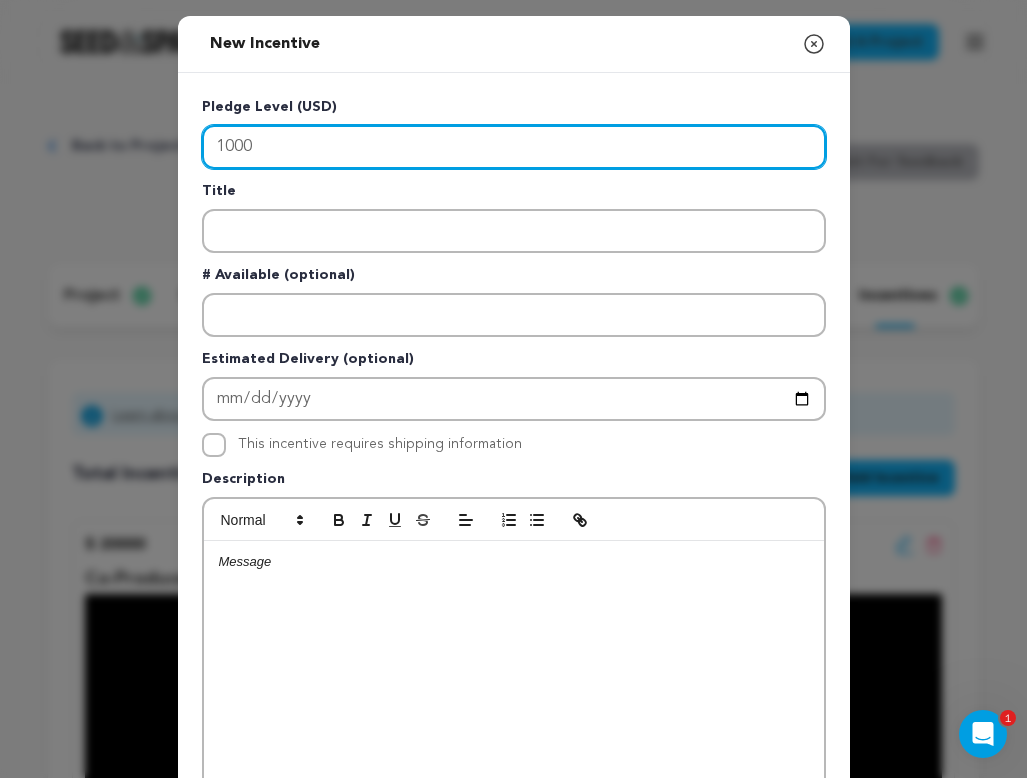 type on "1000" 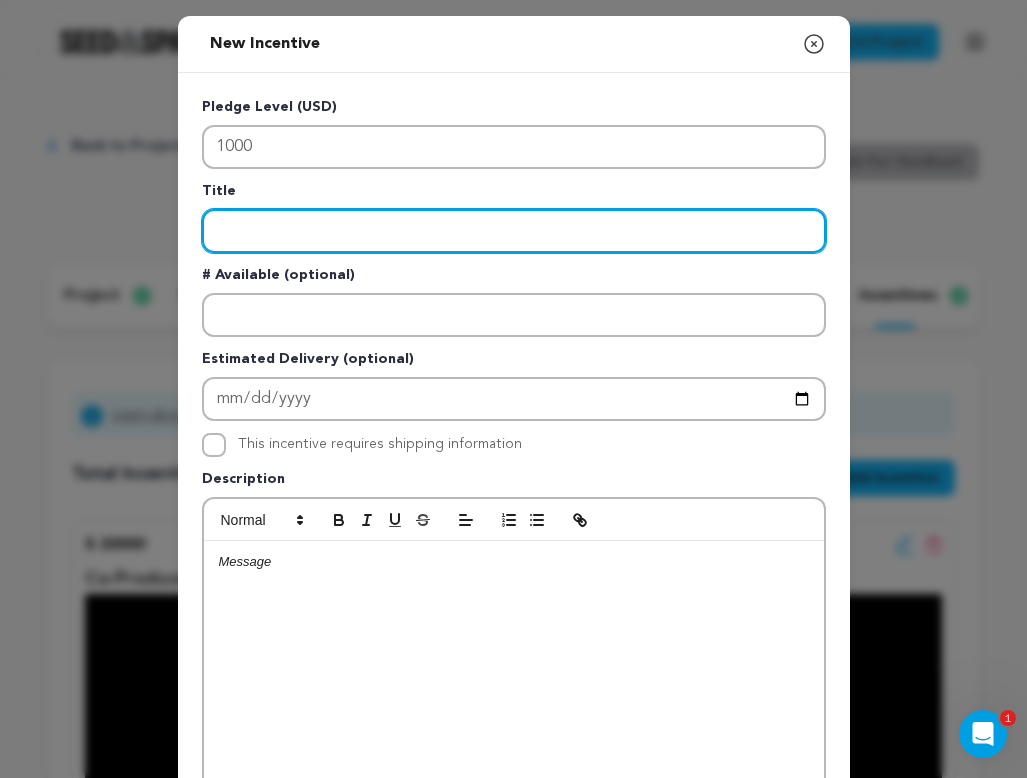 click at bounding box center [514, 231] 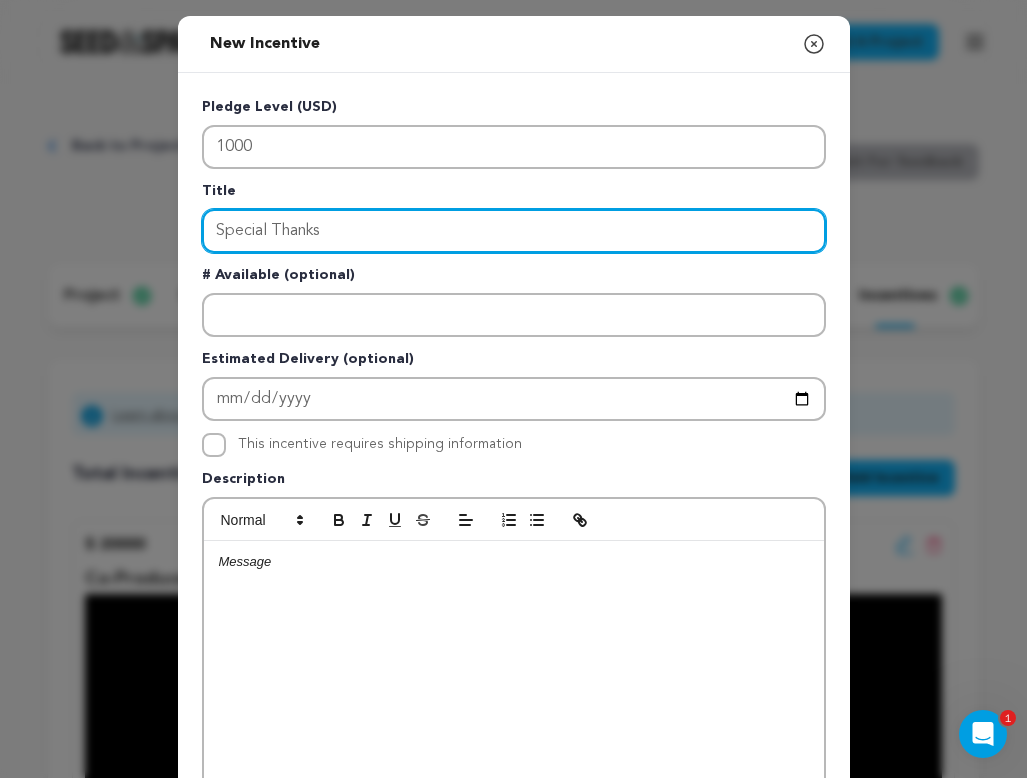 type on "Special Thanks" 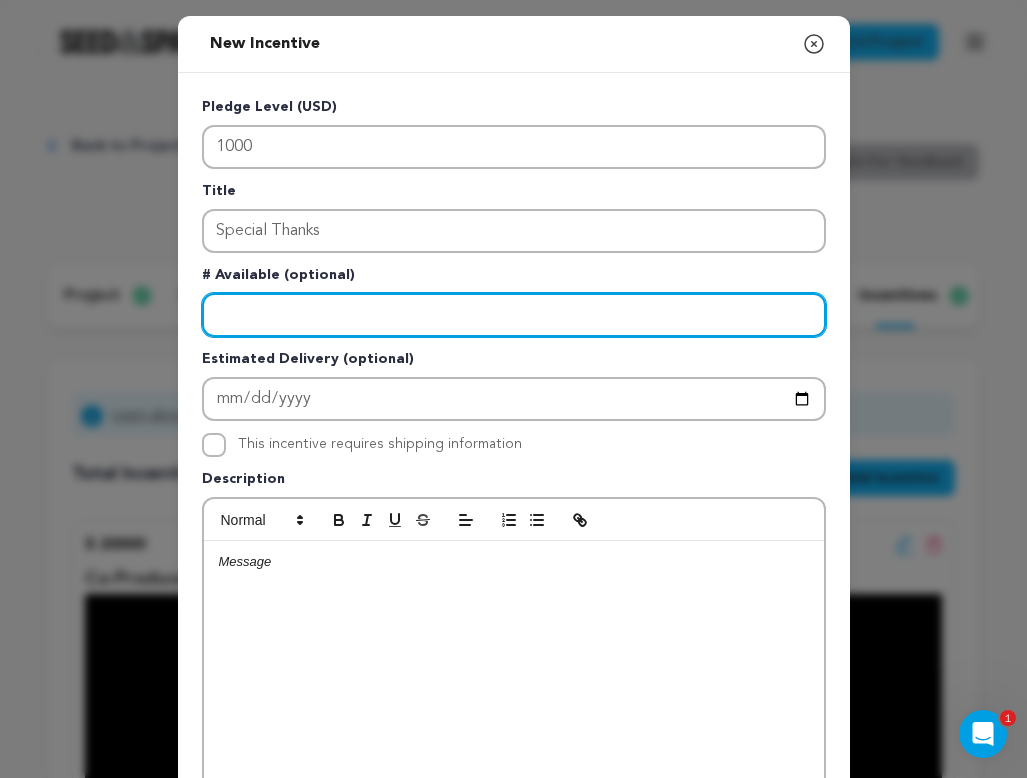 click at bounding box center (514, 315) 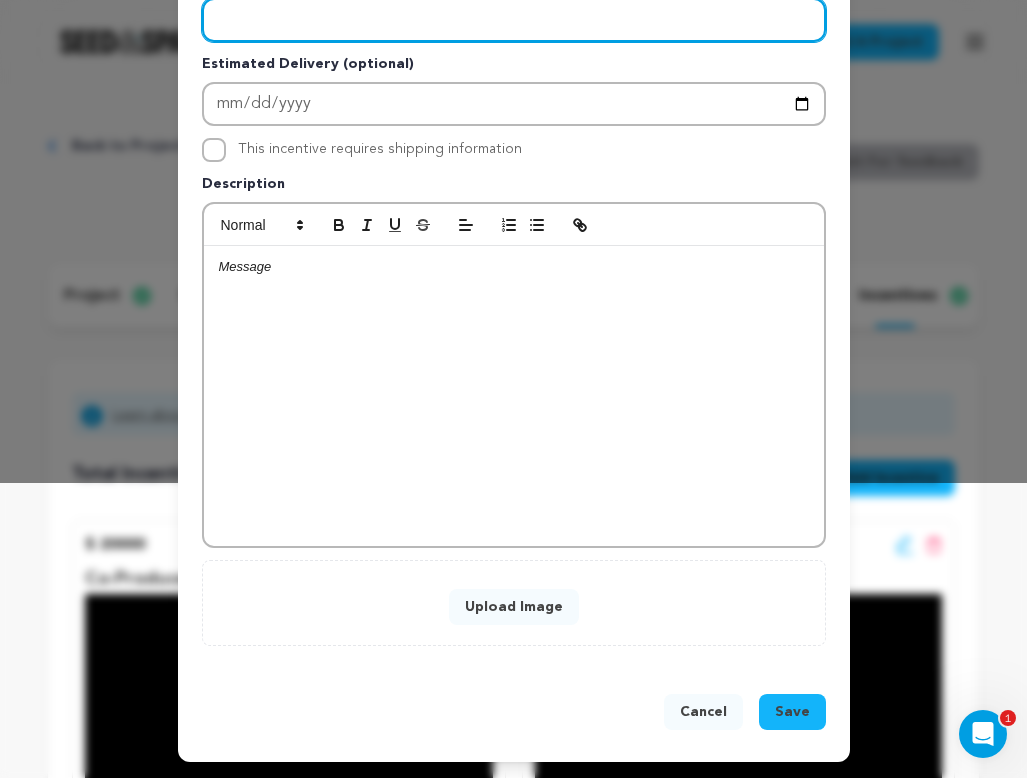 scroll, scrollTop: 296, scrollLeft: 0, axis: vertical 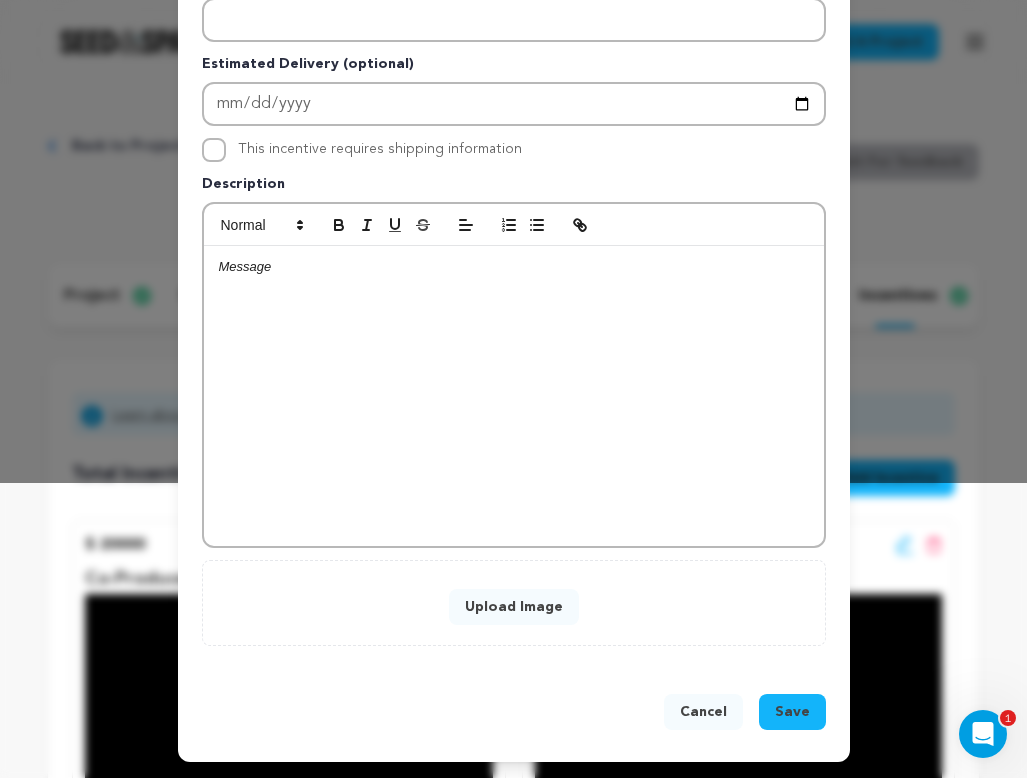 click at bounding box center (514, 396) 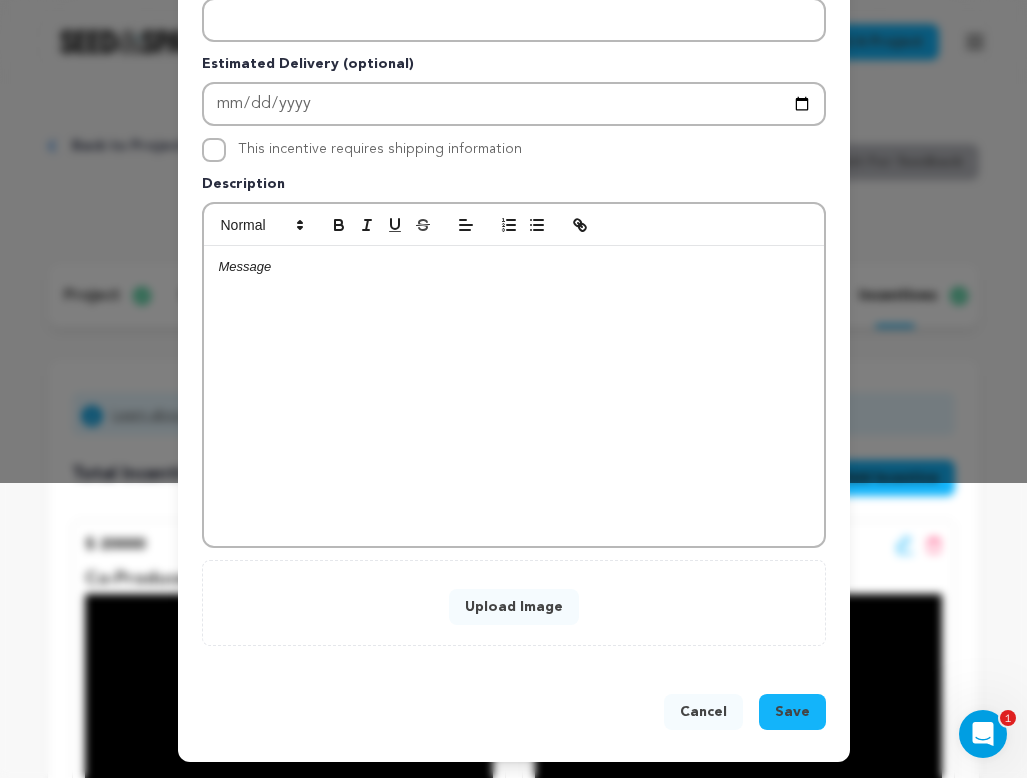 click on "Upload Image" at bounding box center [514, 607] 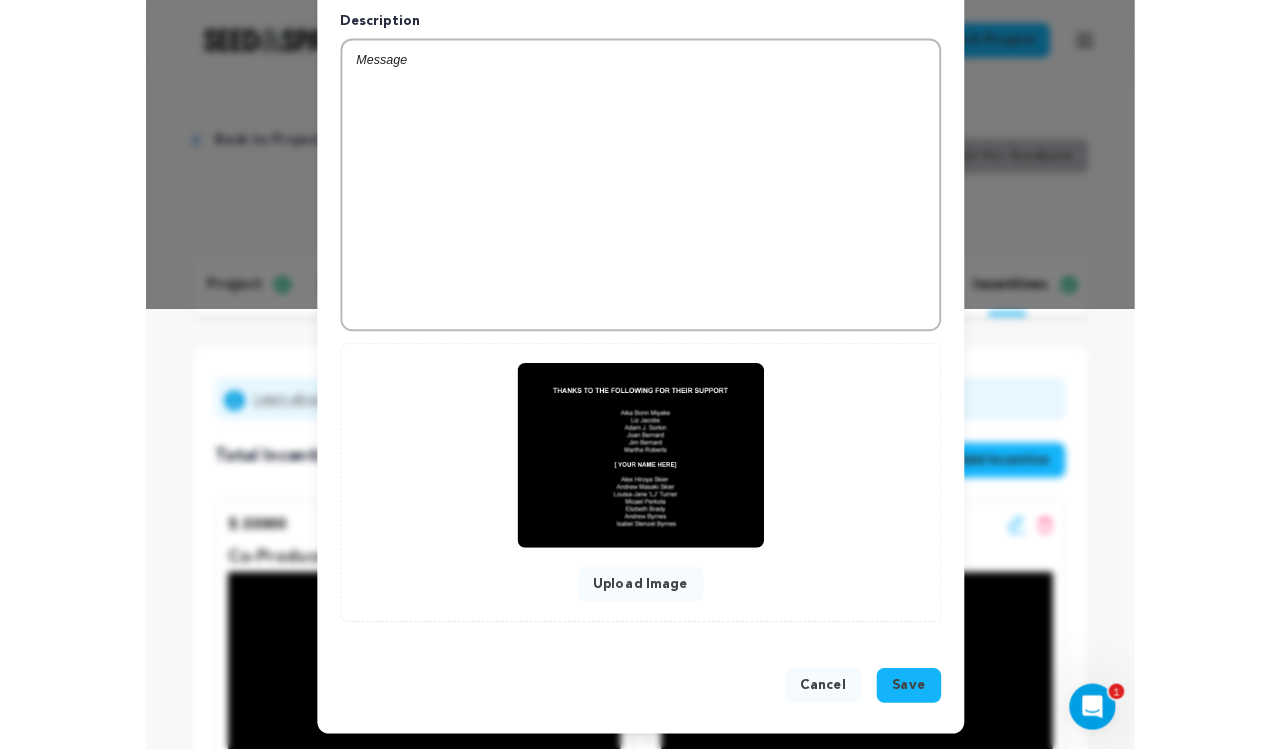 scroll, scrollTop: 457, scrollLeft: 0, axis: vertical 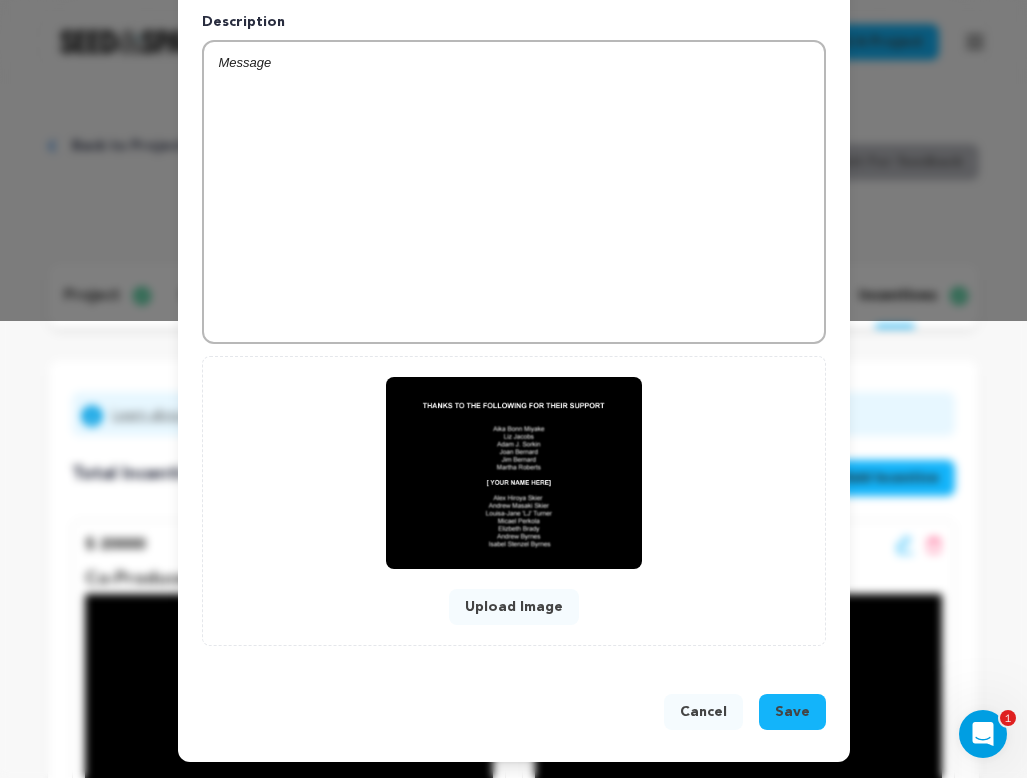 click on "Save" at bounding box center (792, 712) 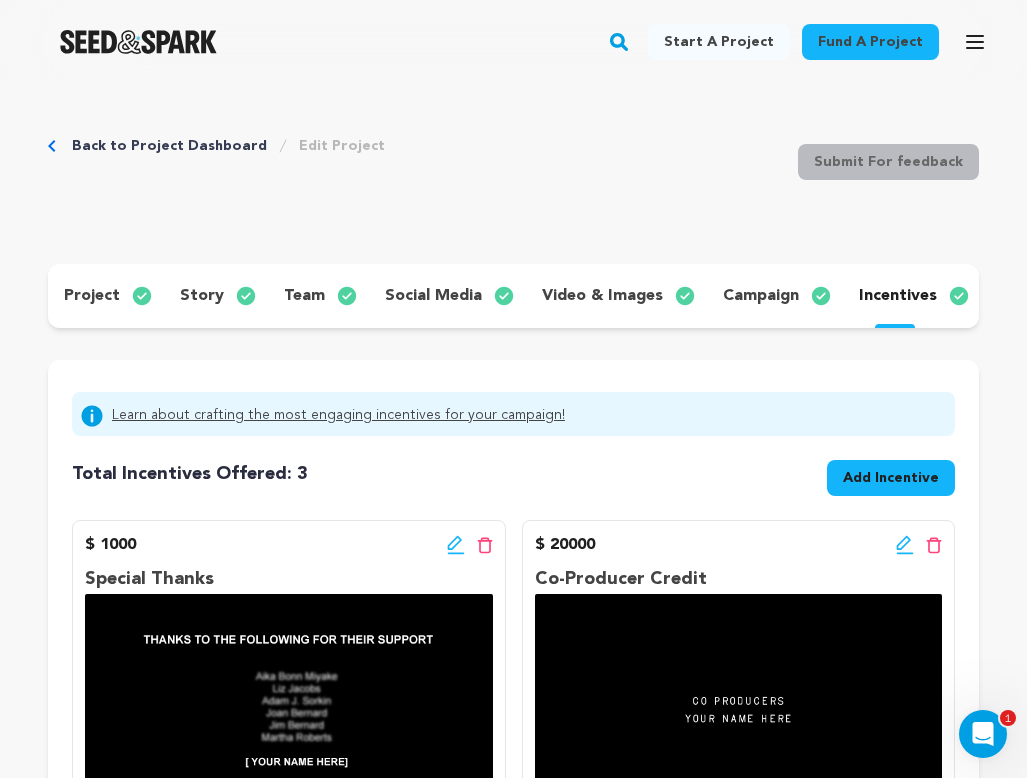 click 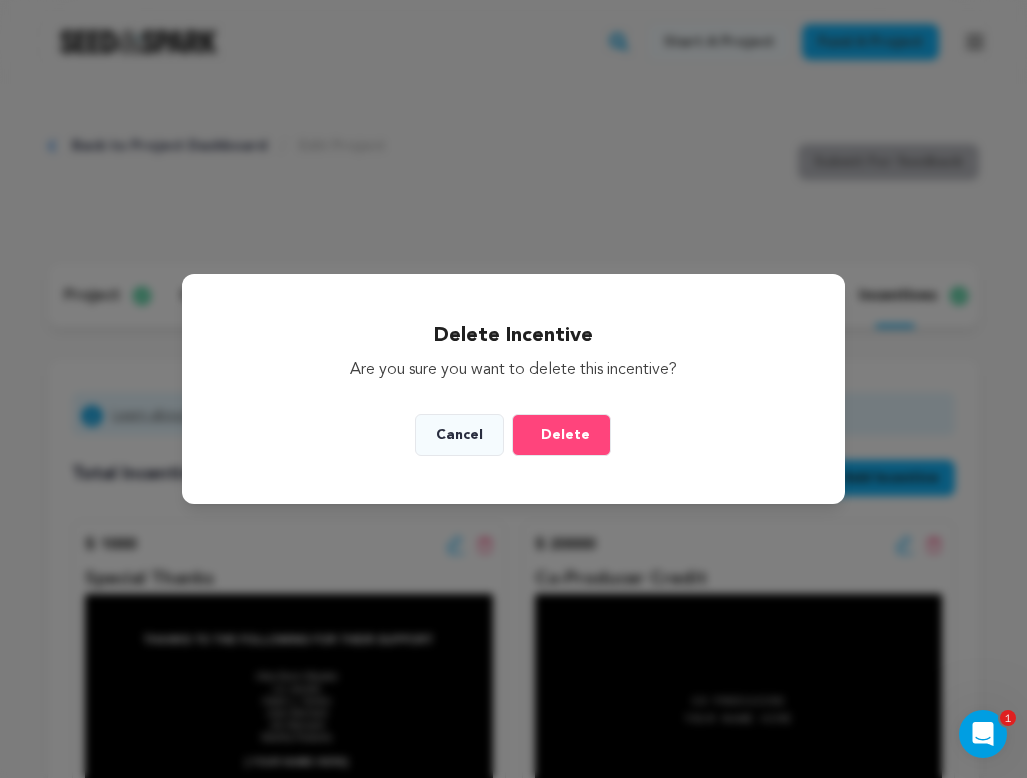 click on "Delete" at bounding box center [561, 435] 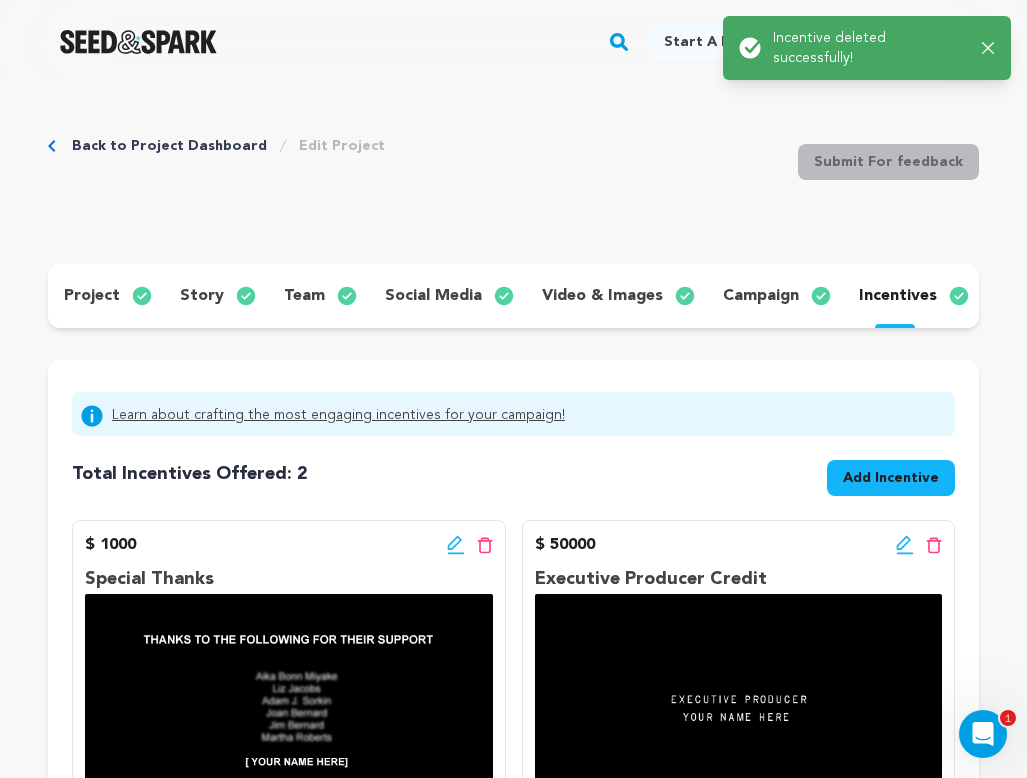 click 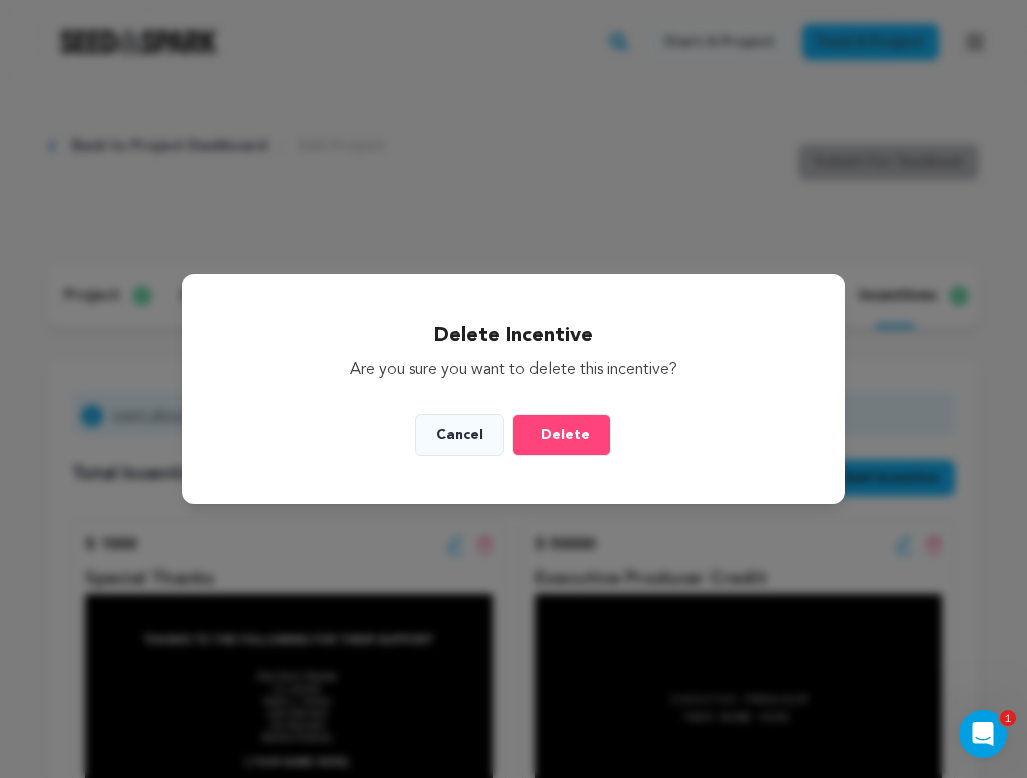 click on "Delete" at bounding box center (565, 435) 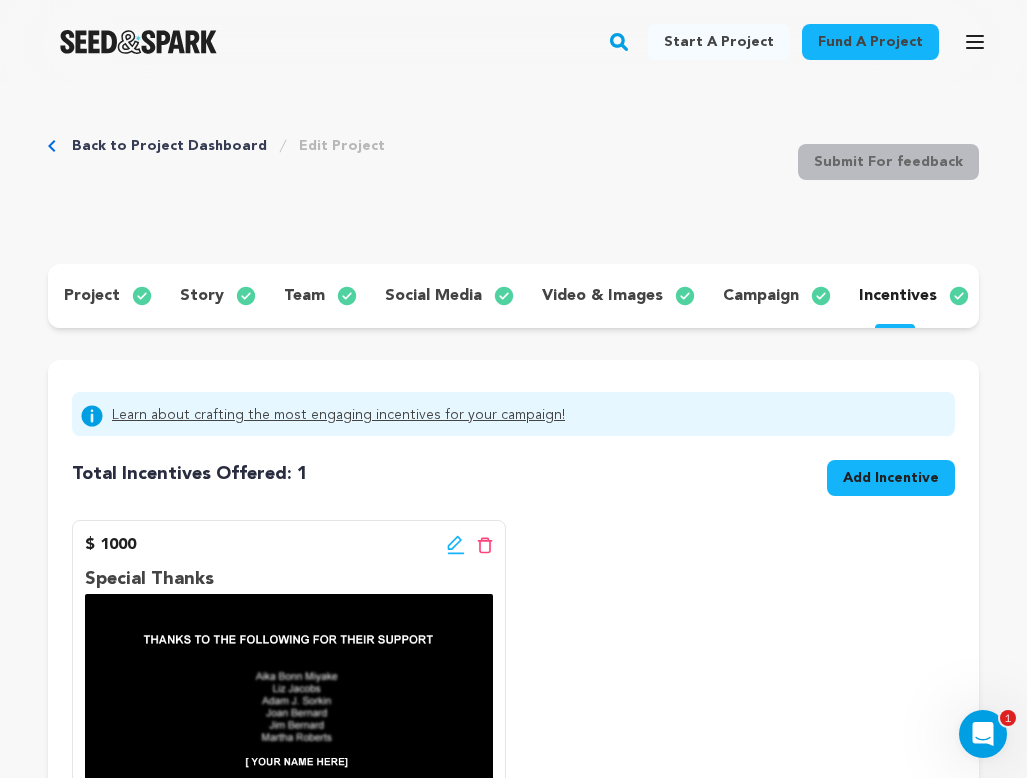click on "project" at bounding box center [92, 296] 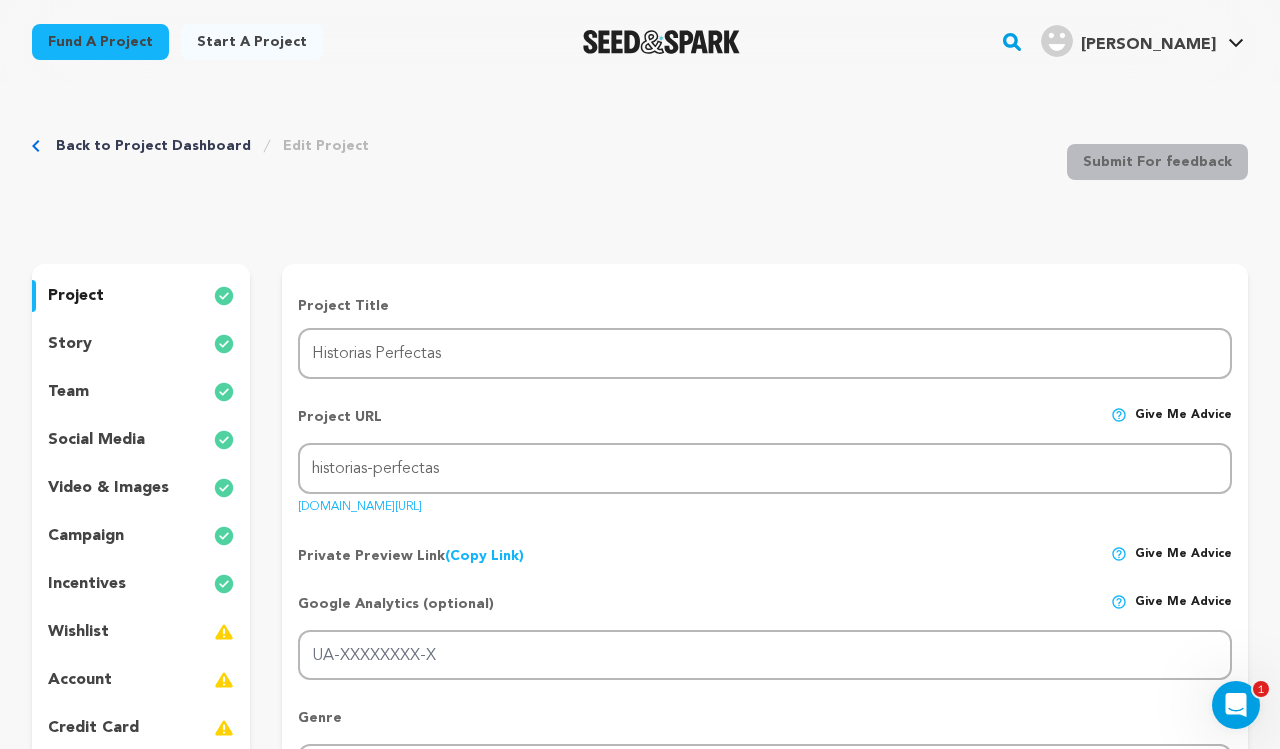 click on "wishlist" at bounding box center [78, 632] 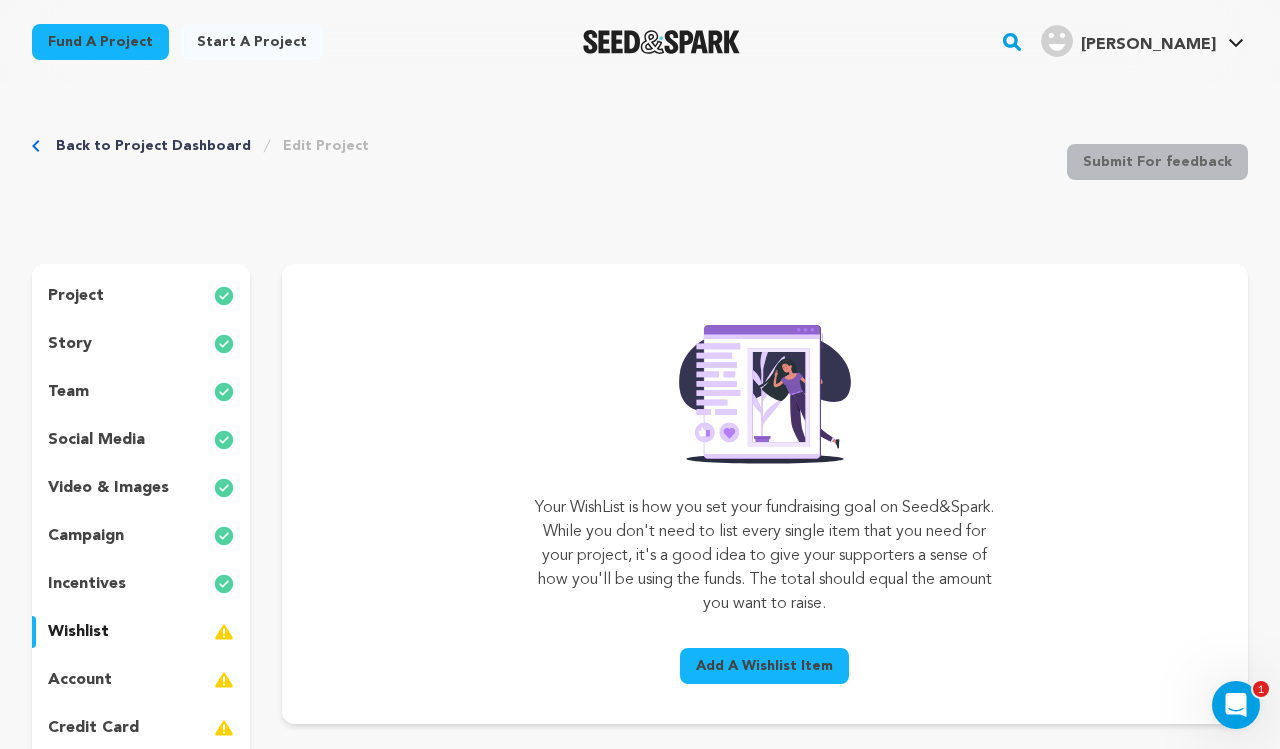 click on "wishlist" at bounding box center [78, 632] 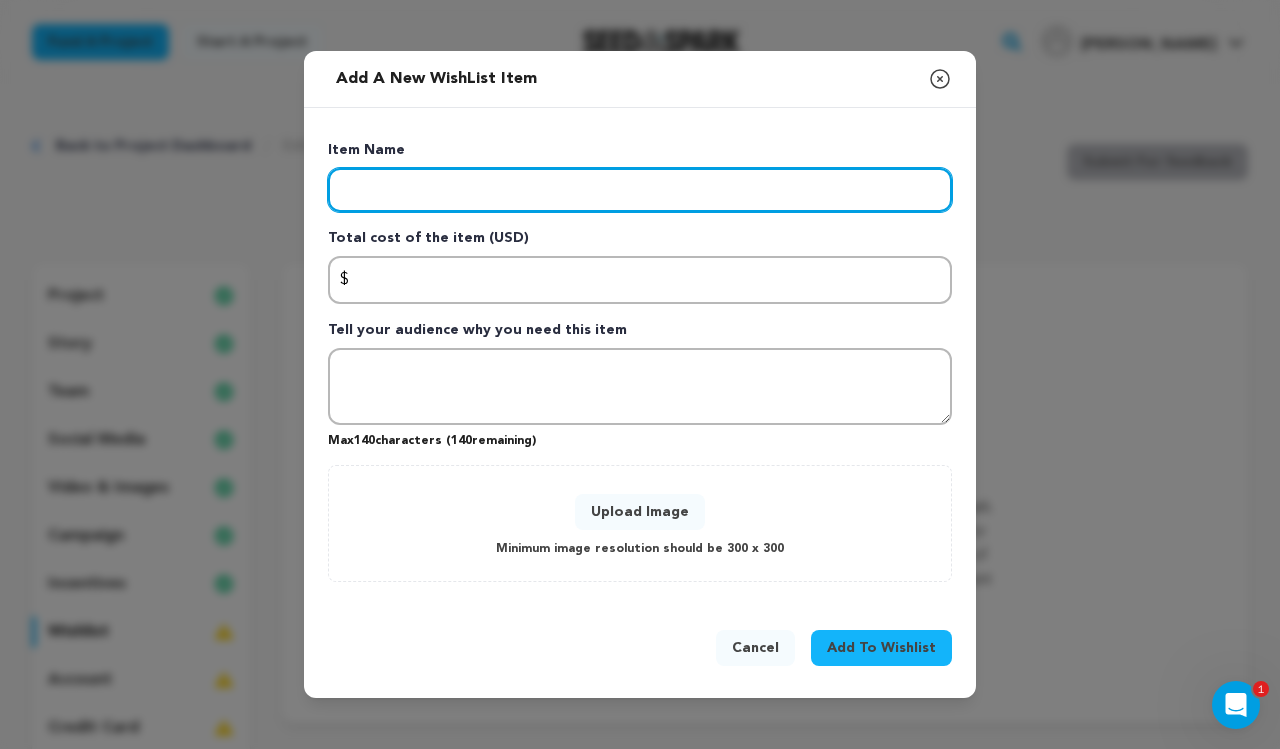 click at bounding box center (640, 190) 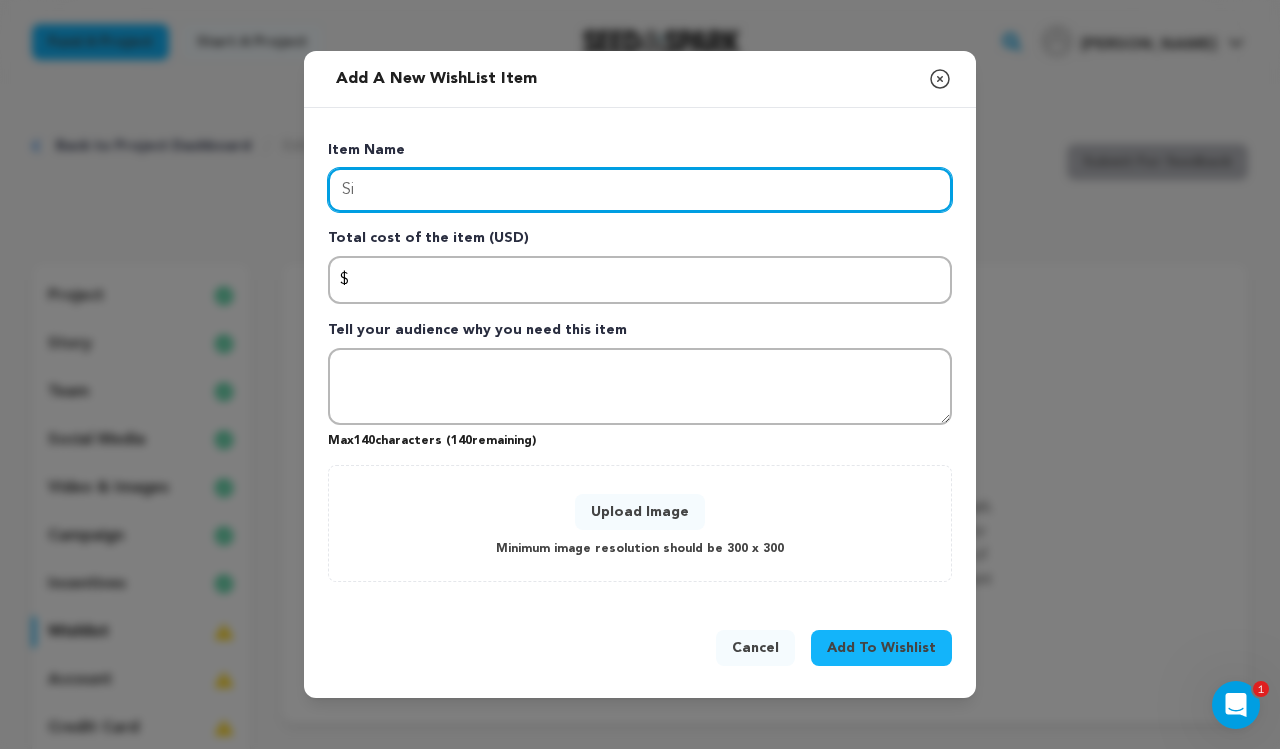 type on "S" 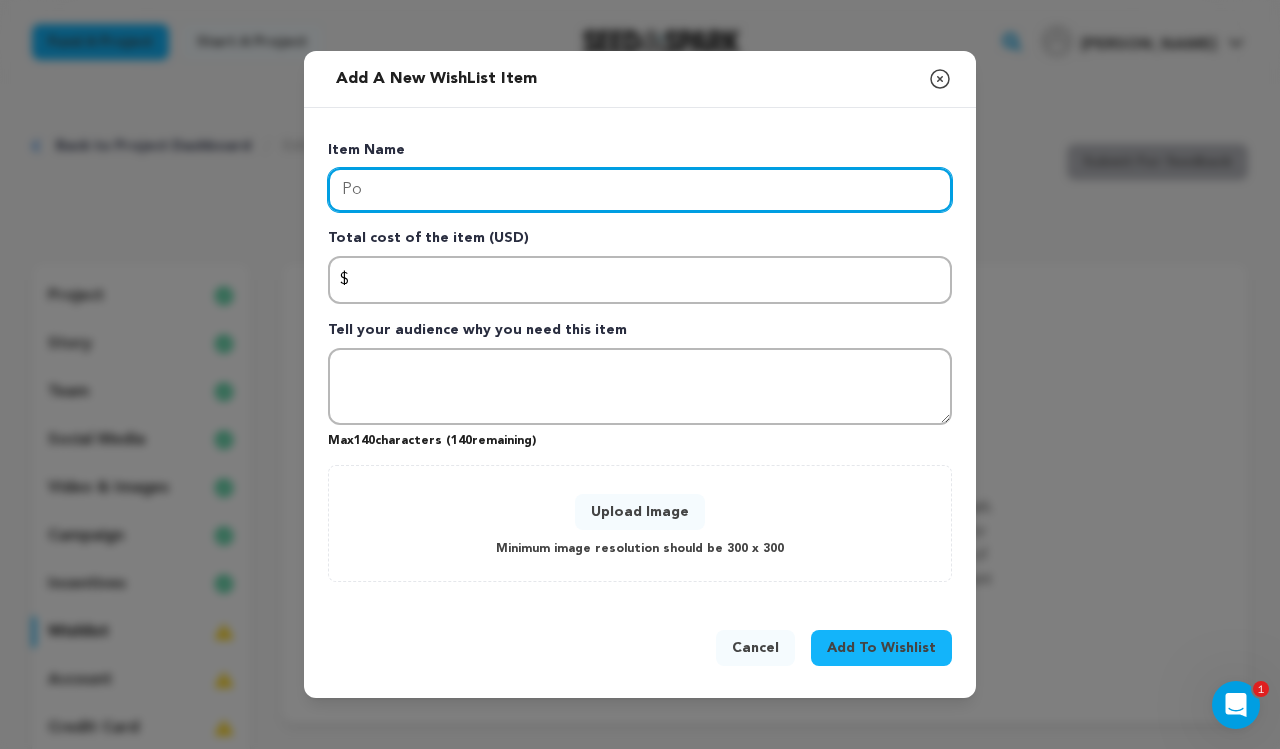 type on "P" 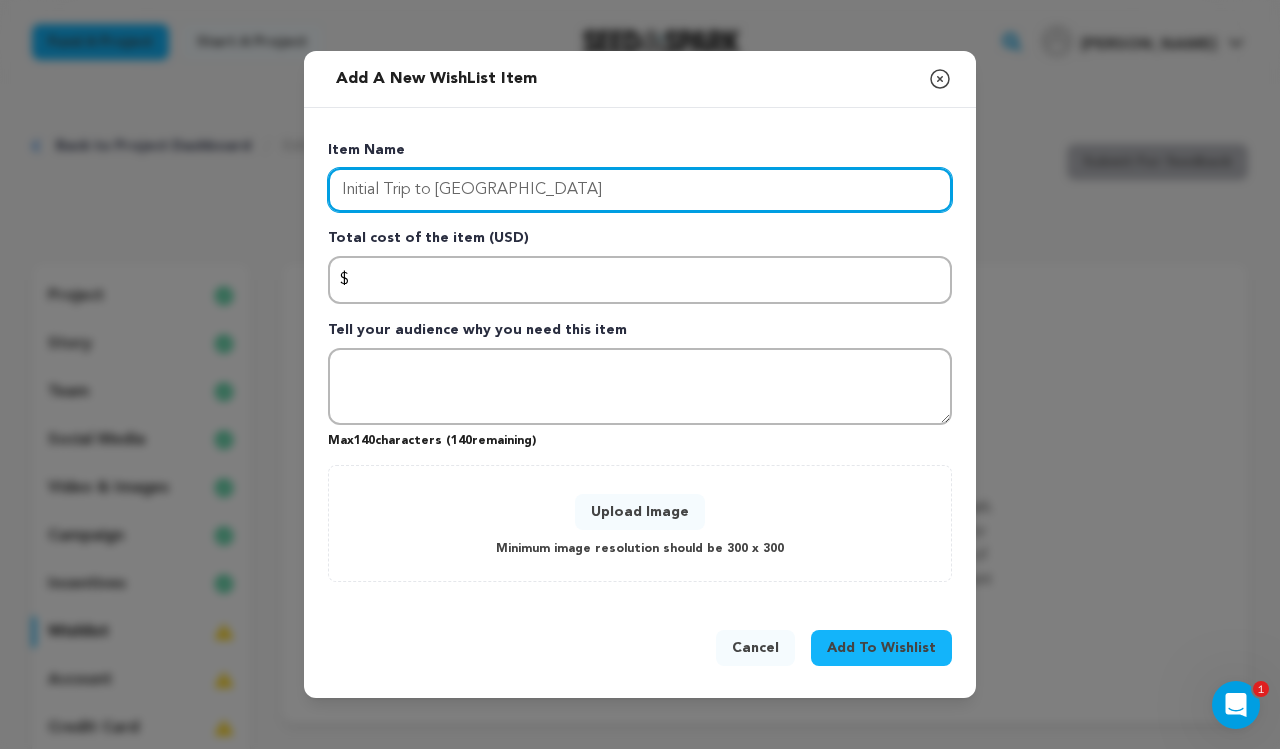 type on "Initial Trip to Guatemala" 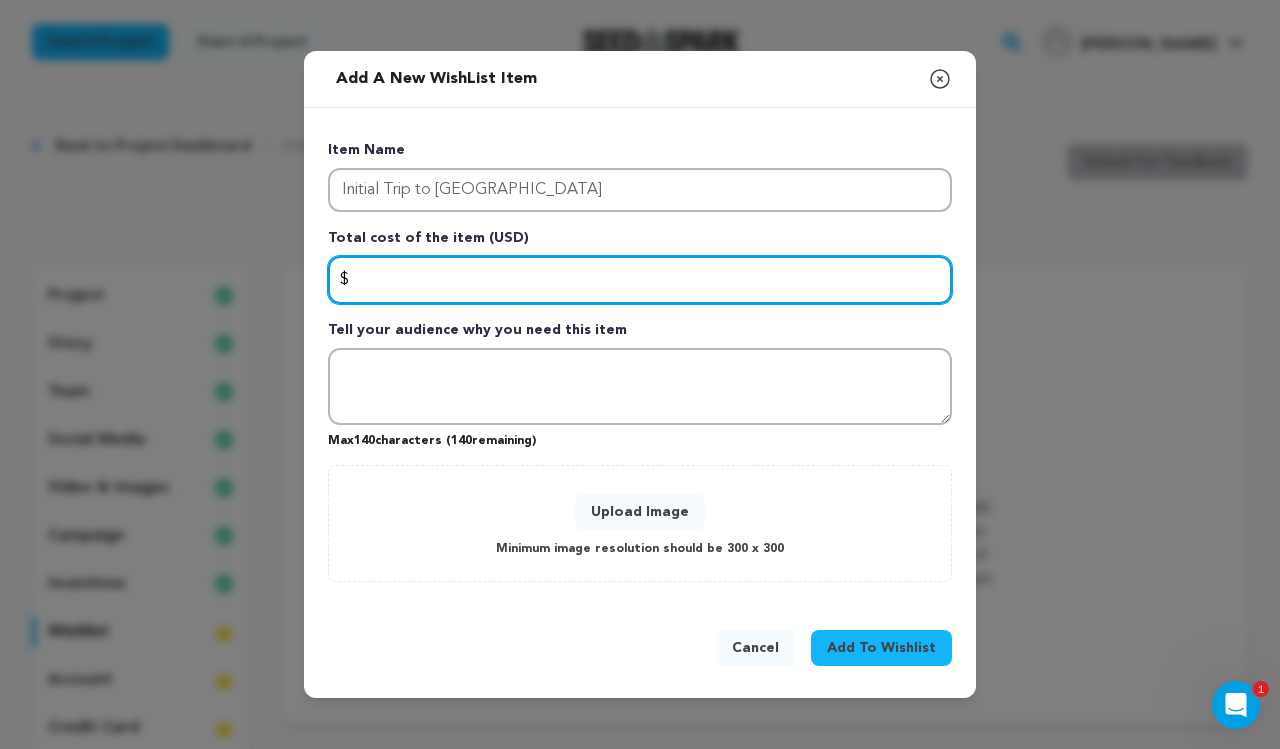 click at bounding box center (640, 280) 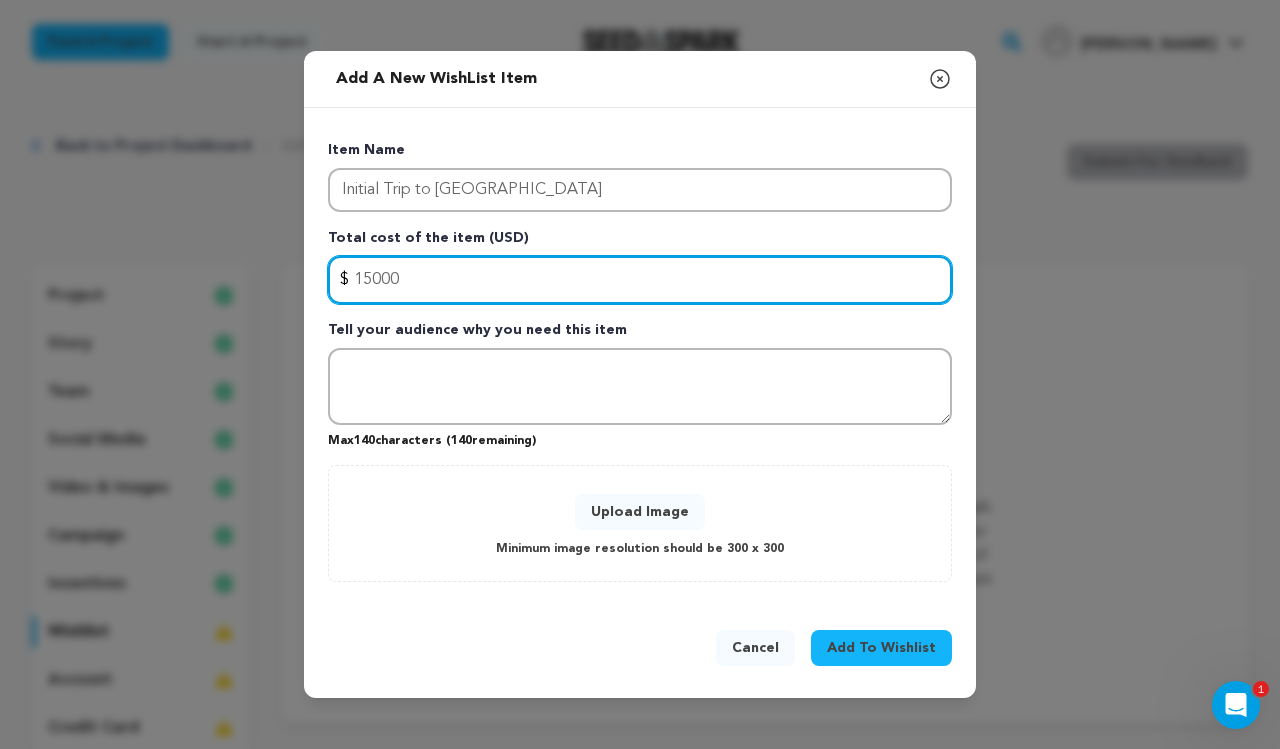type on "15000" 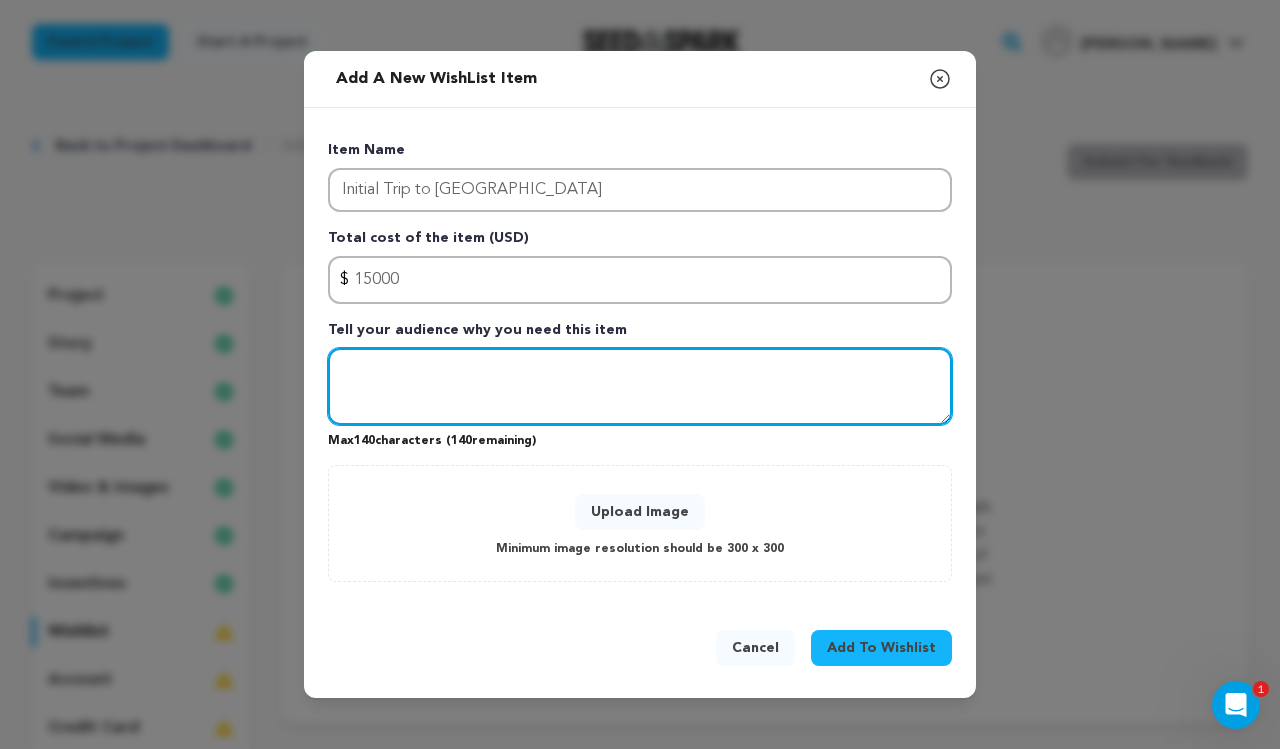 click at bounding box center [640, 387] 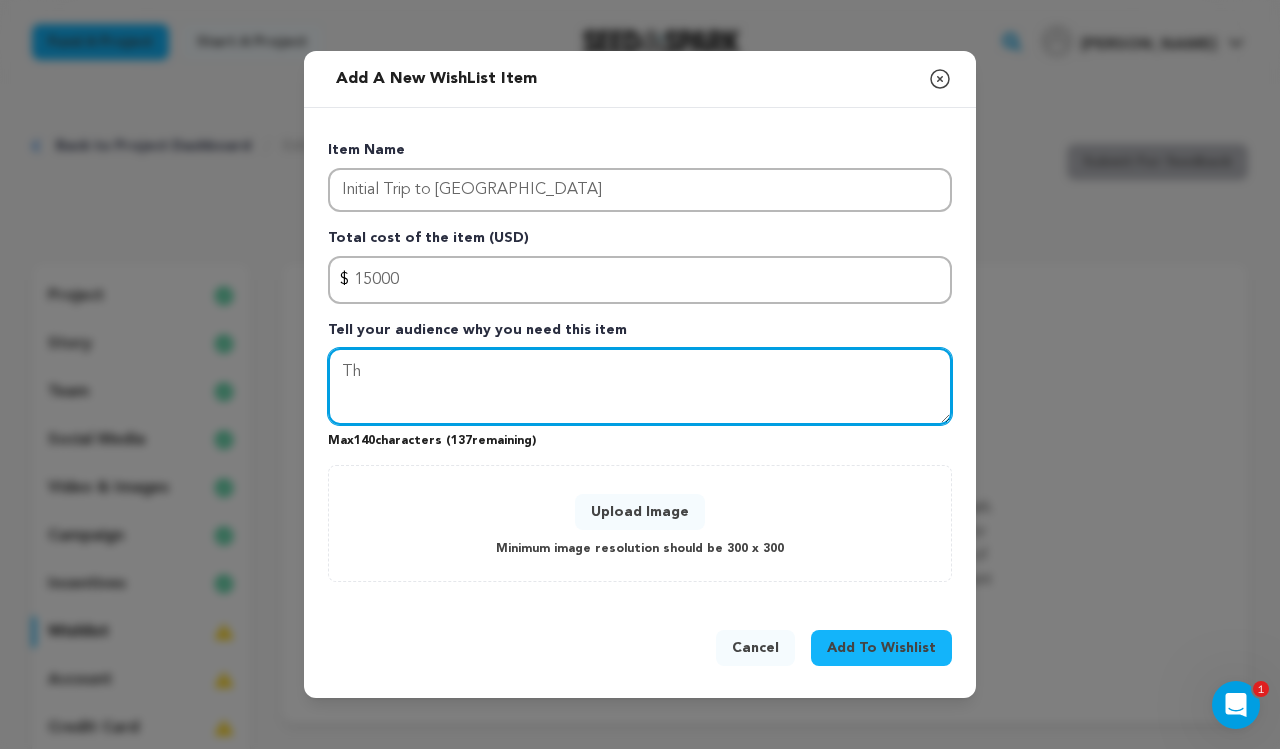 type on "T" 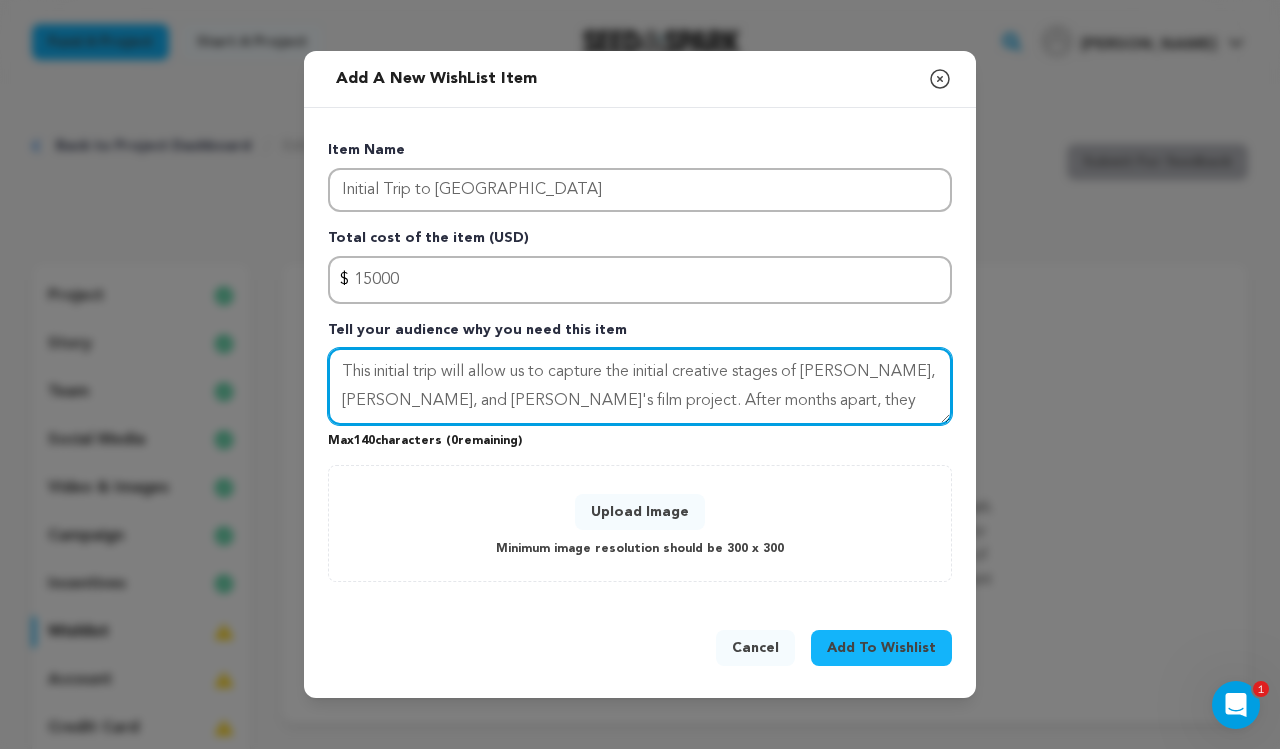 drag, startPoint x: 700, startPoint y: 405, endPoint x: 510, endPoint y: 399, distance: 190.09471 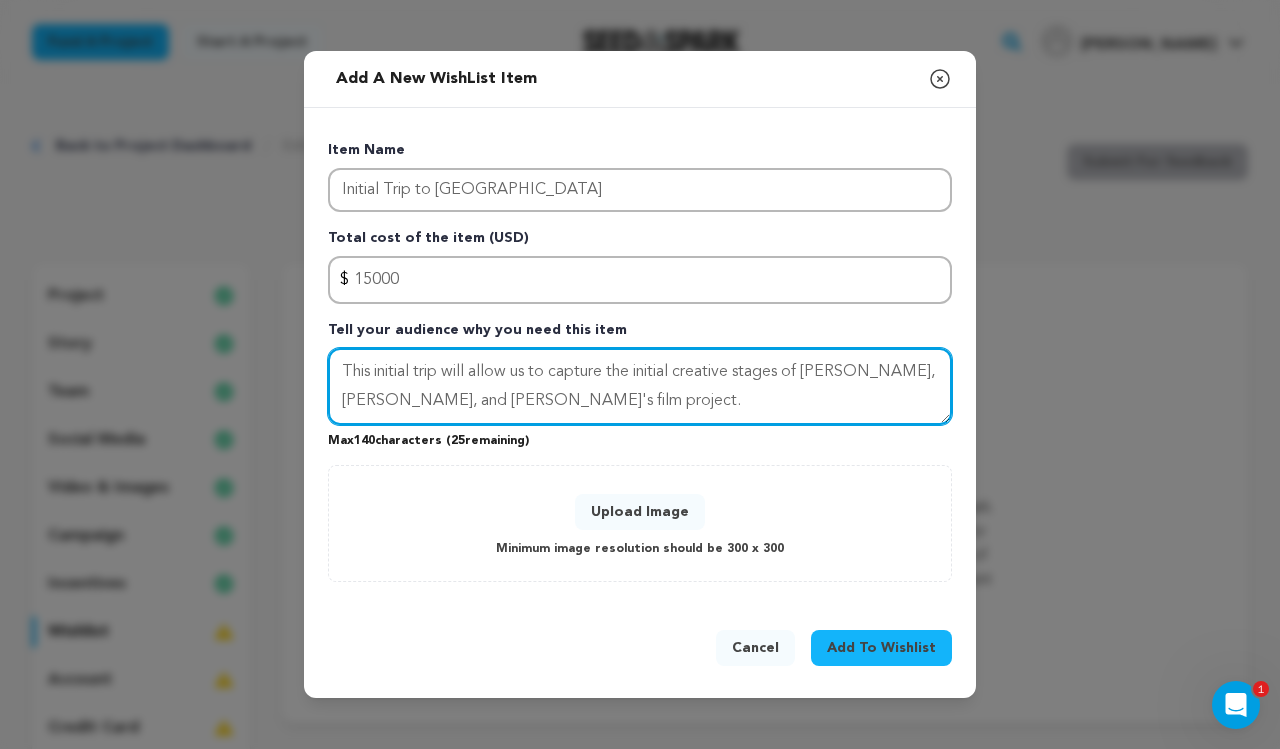 click on "This initial trip will allow us to capture the initial creative stages of André, Vanessa, and Javi's film project." at bounding box center [640, 387] 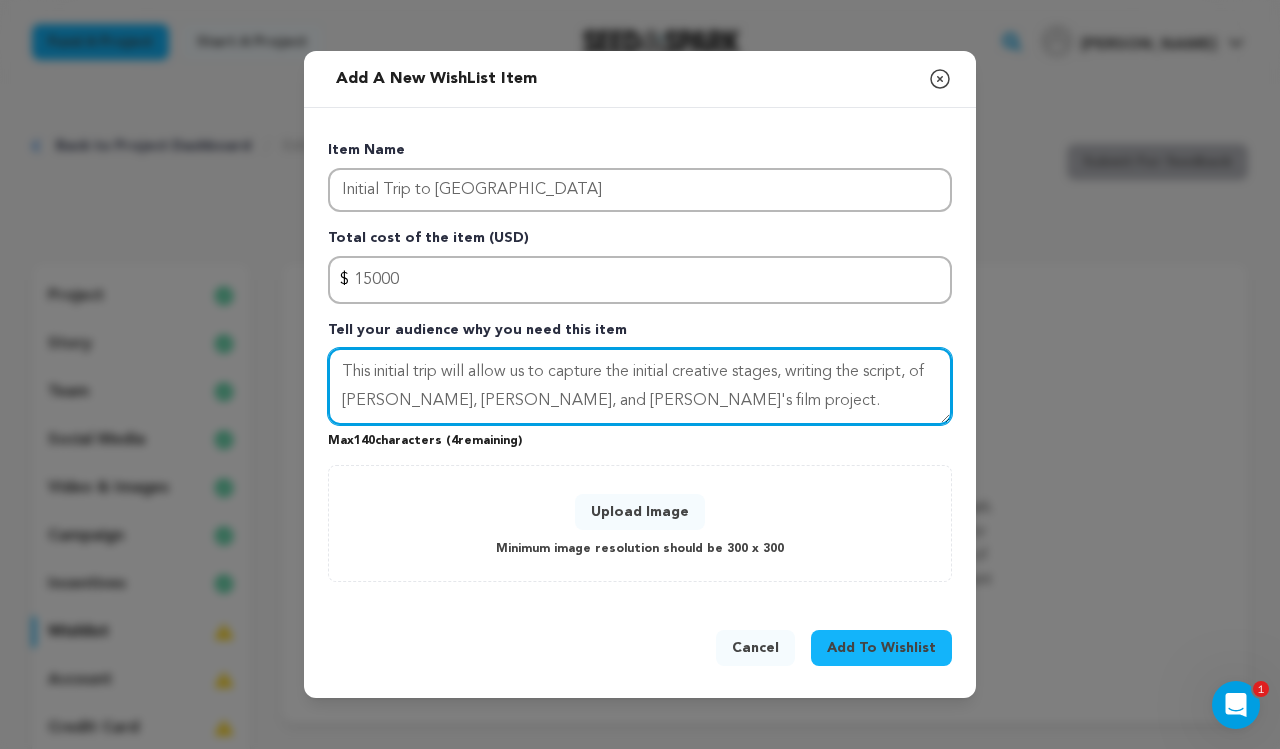 click on "This initial trip will allow us to capture the initial creative stages, writing the script, of André, Vanessa, and Javi's film project." at bounding box center (640, 387) 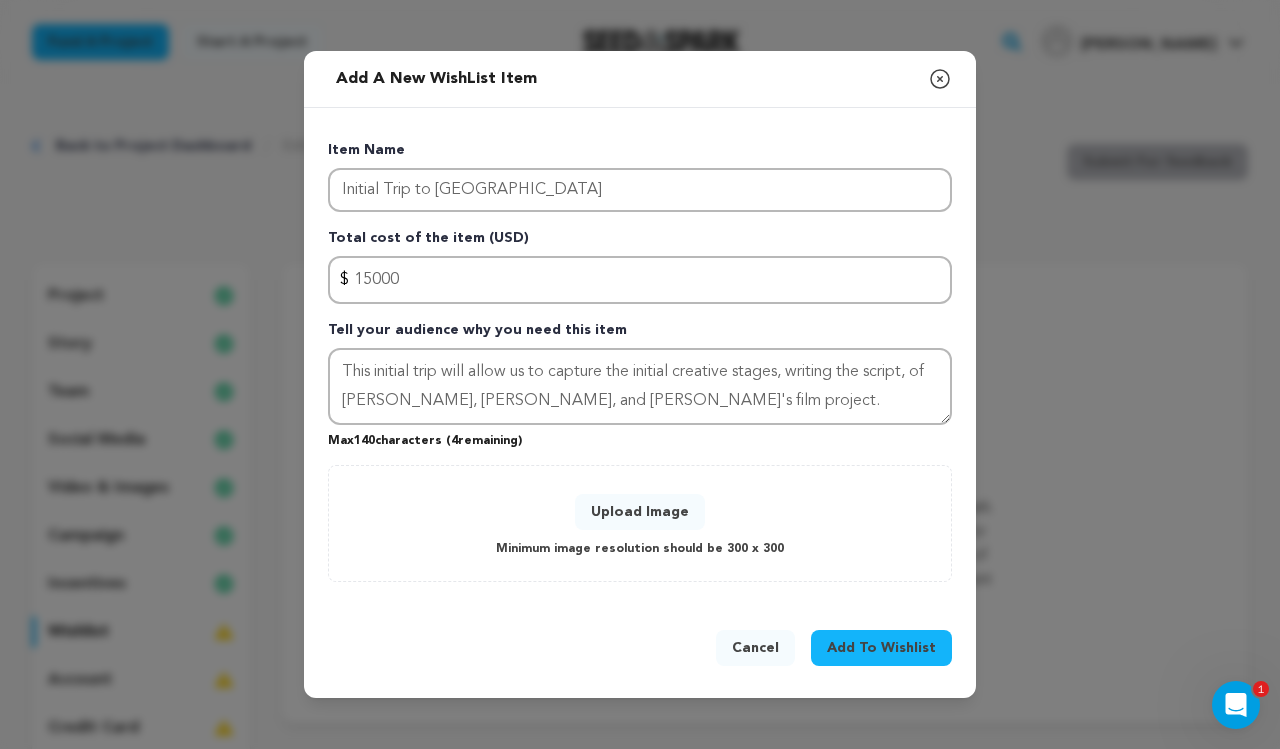 click on "Add To Wishlist" at bounding box center [881, 648] 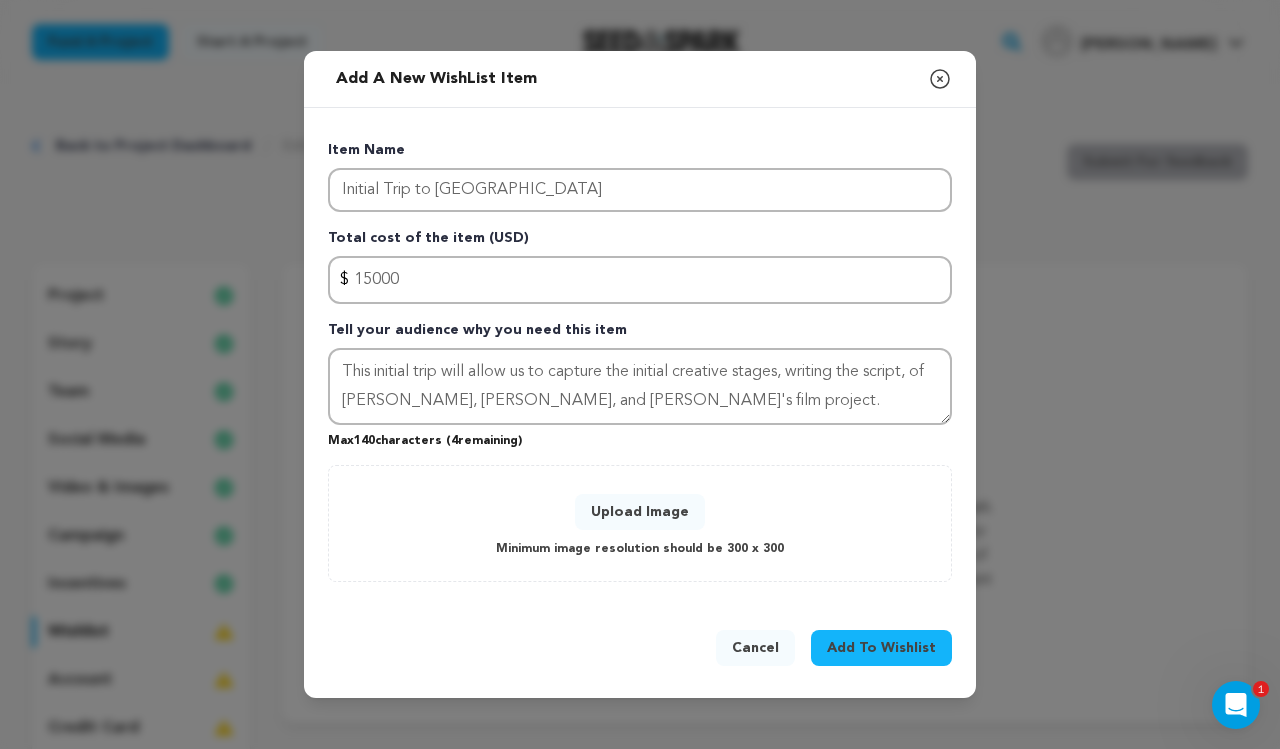 click on "Upload Image" at bounding box center [640, 512] 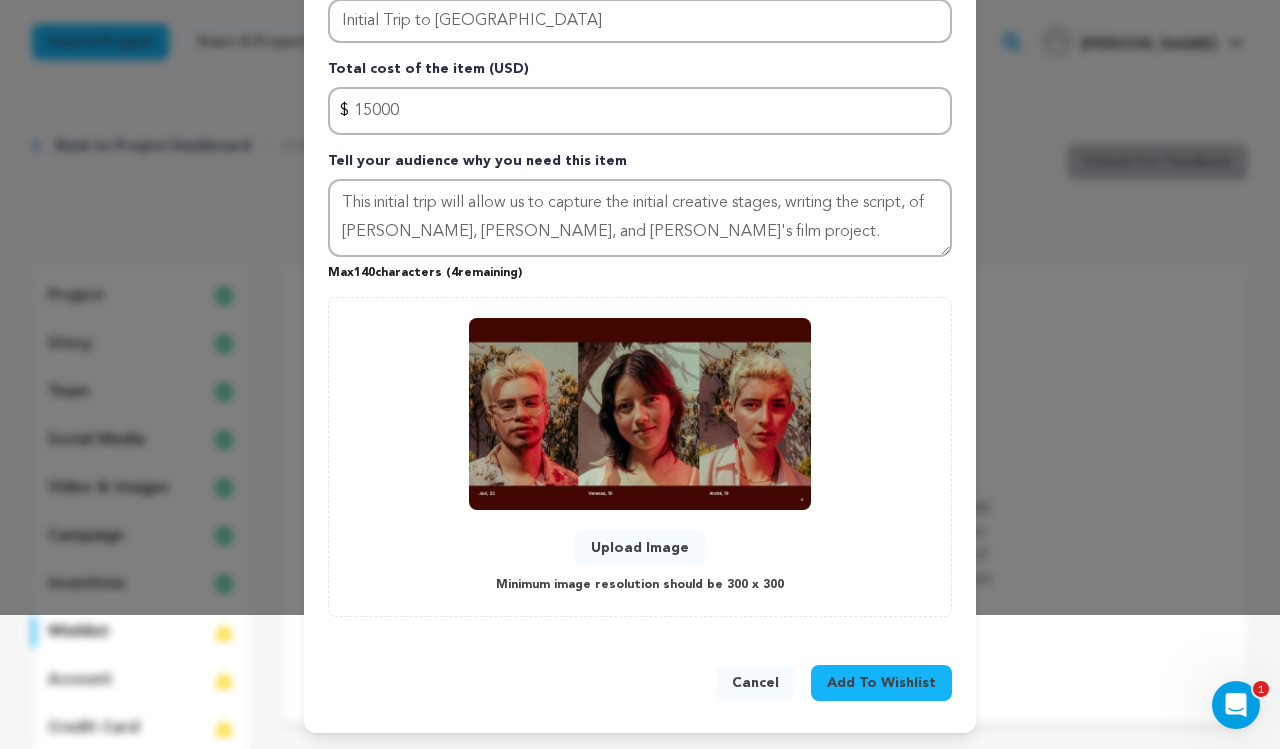 scroll, scrollTop: 134, scrollLeft: 0, axis: vertical 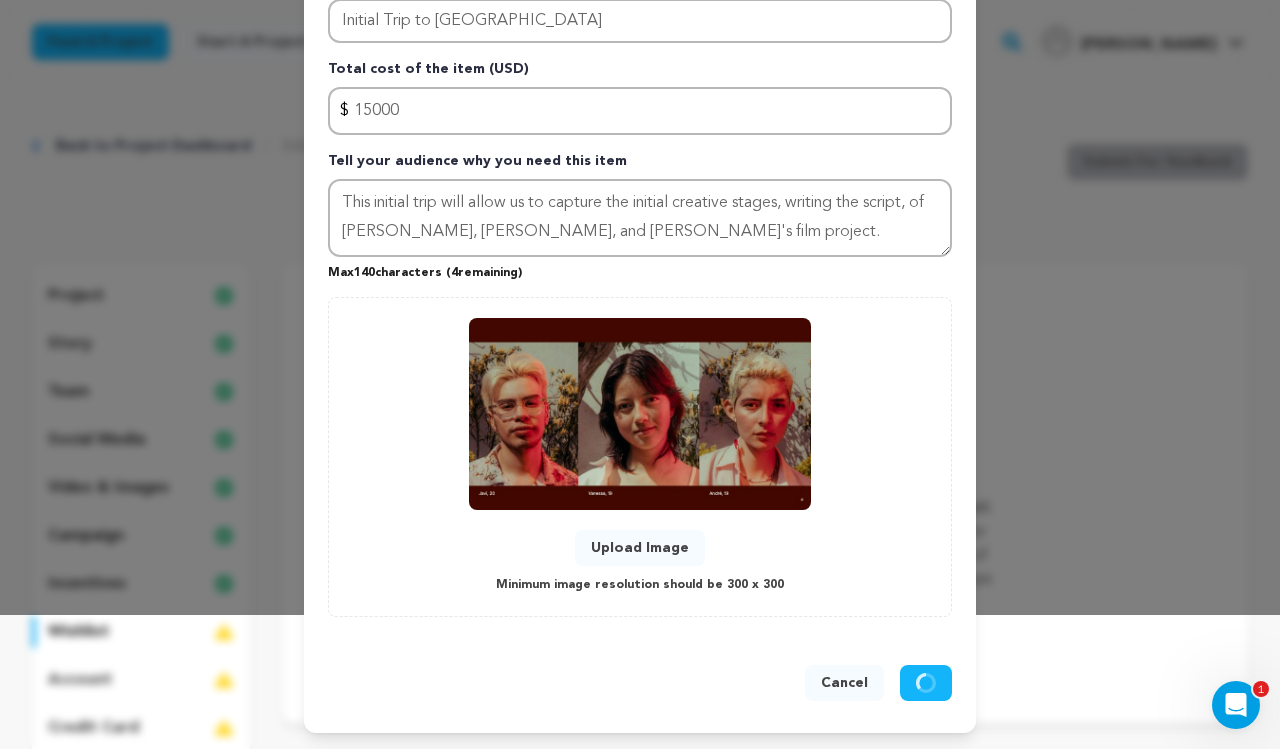 type 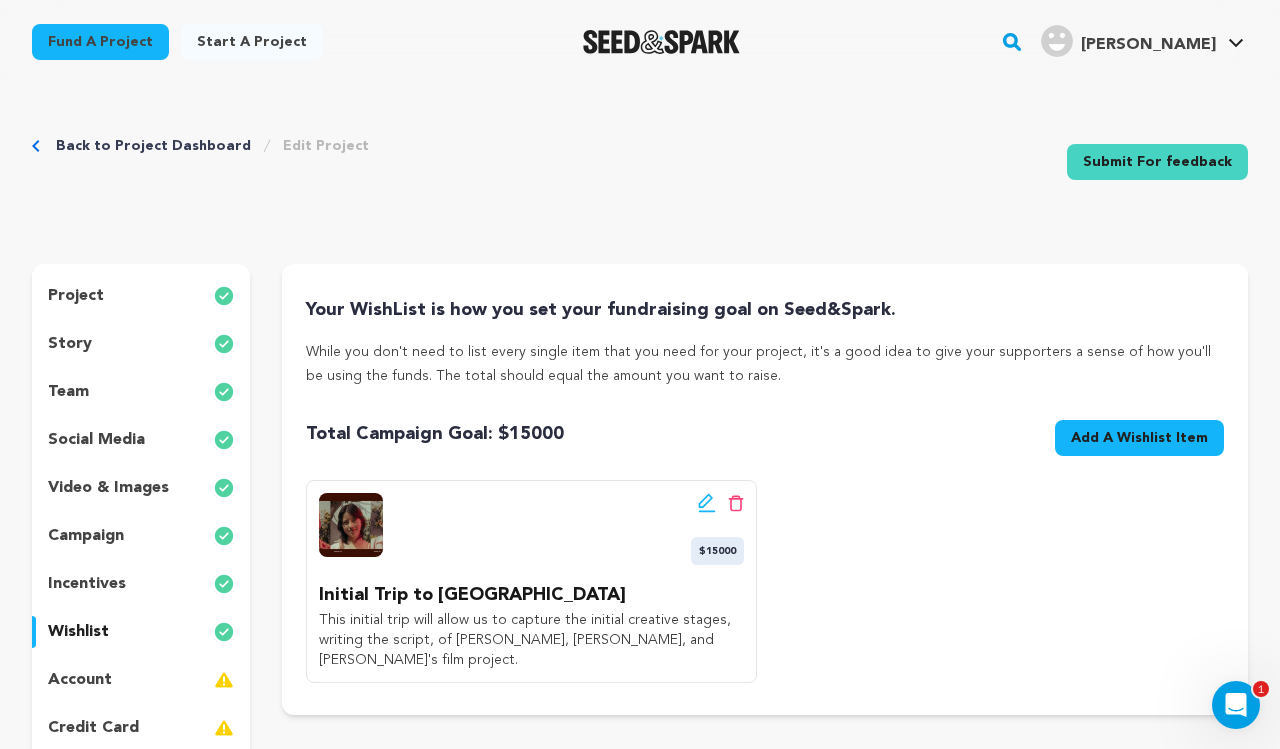 click on "Add A Wishlist Item" at bounding box center (1139, 438) 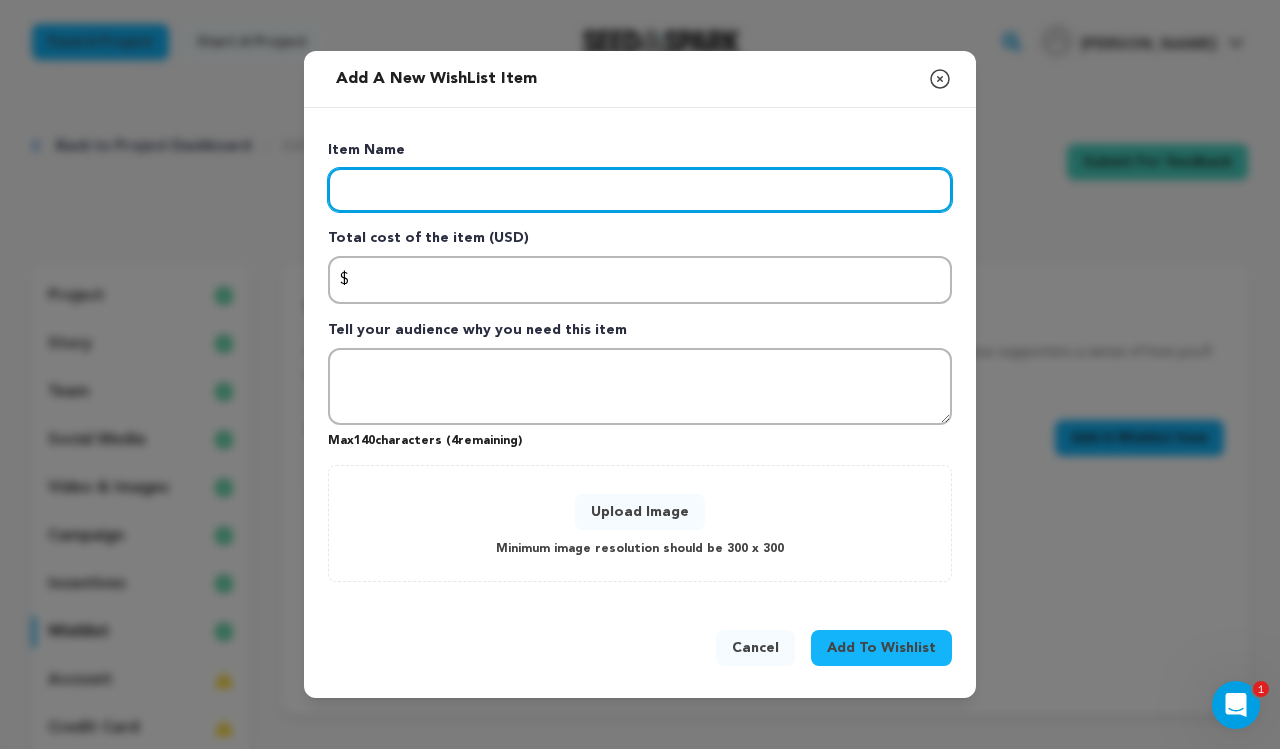 click at bounding box center (640, 190) 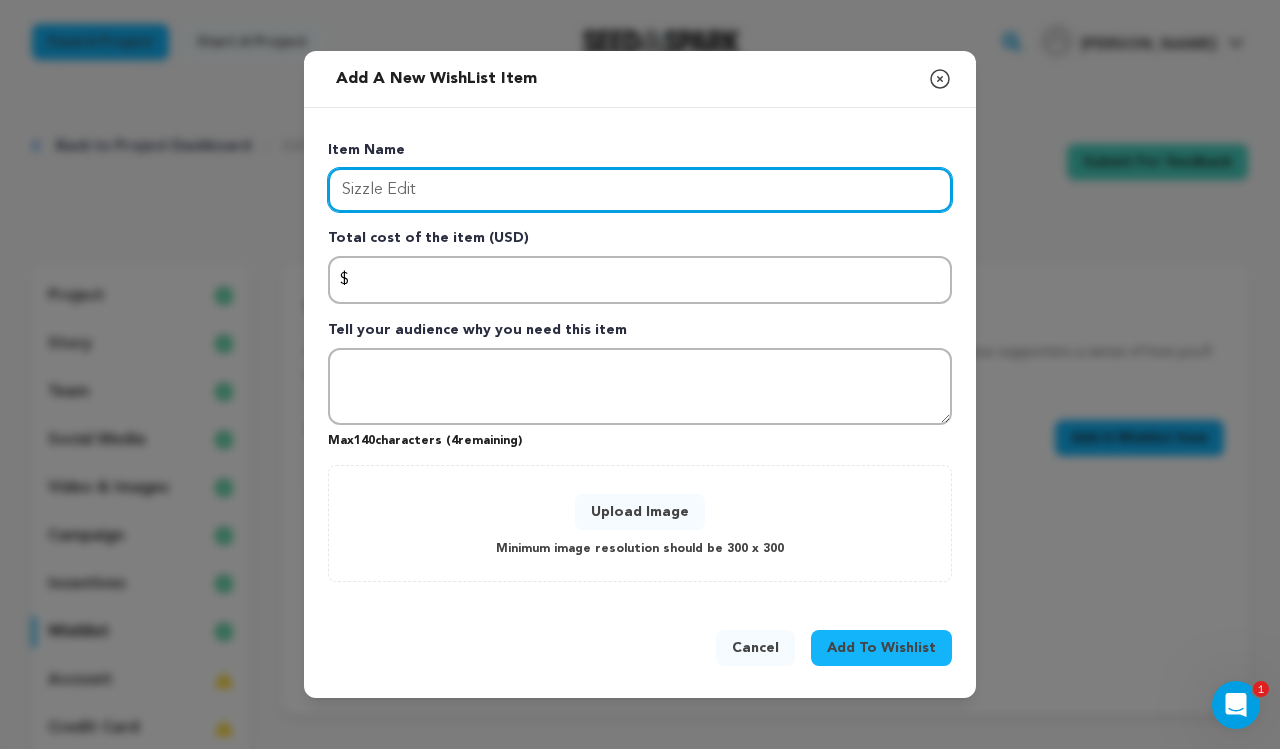 type on "Sizzle Edit" 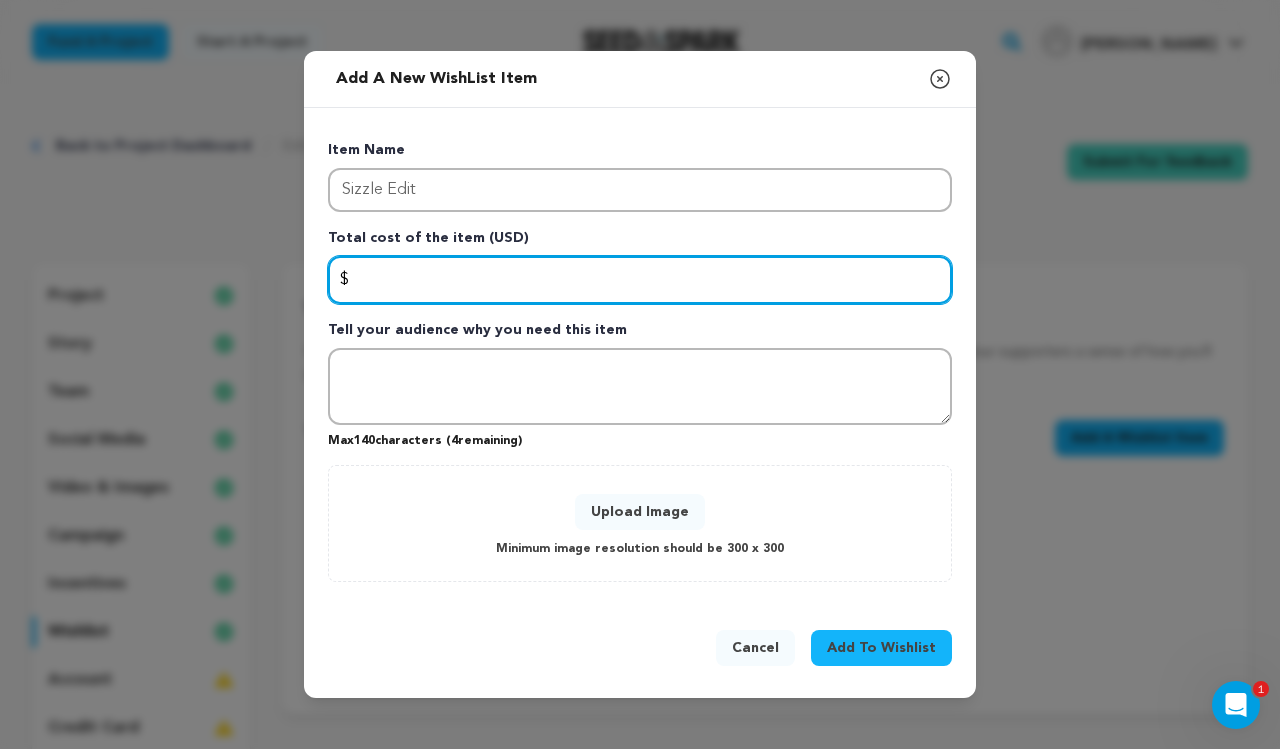 click at bounding box center [640, 280] 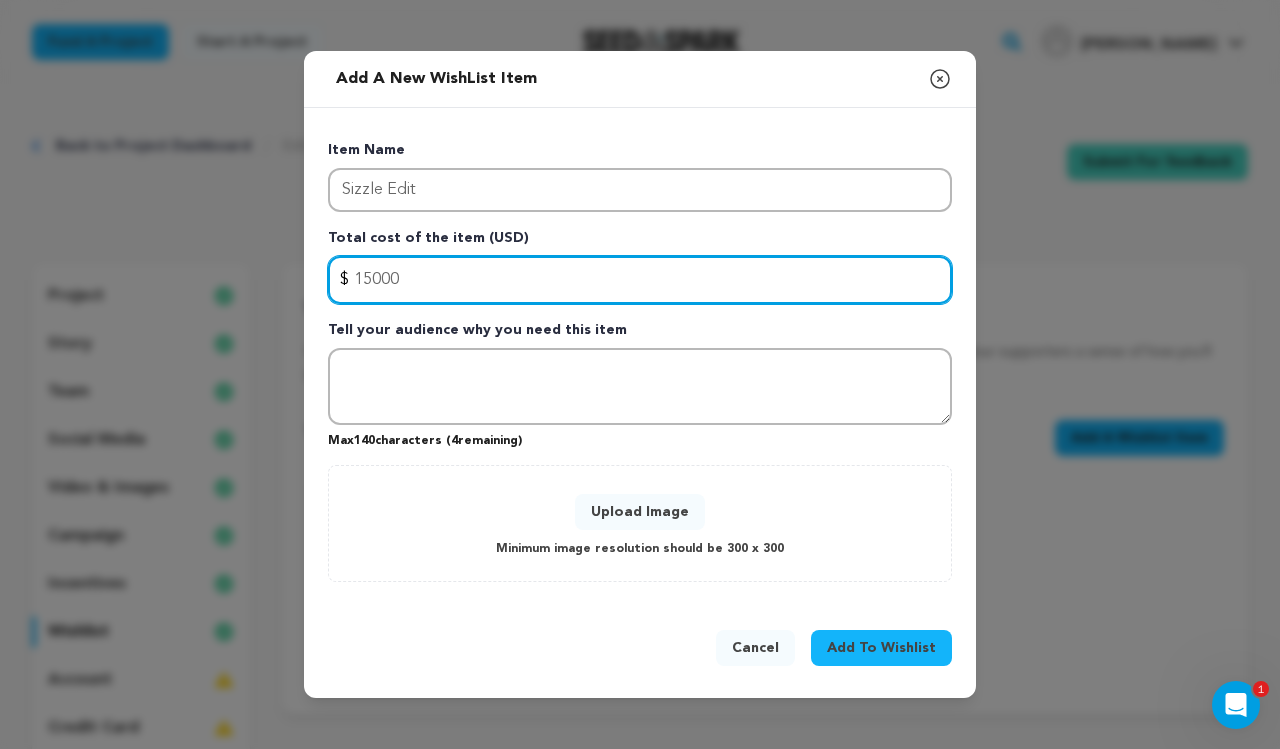type on "15000" 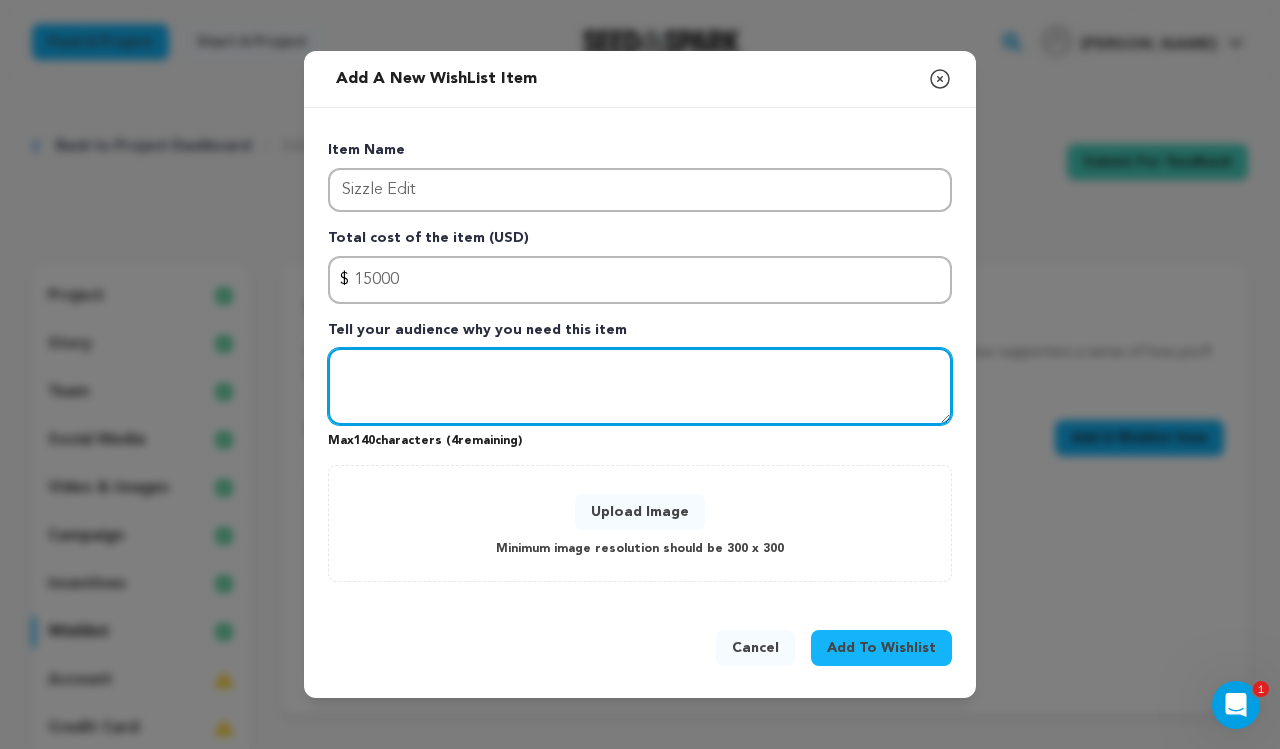 click at bounding box center [640, 387] 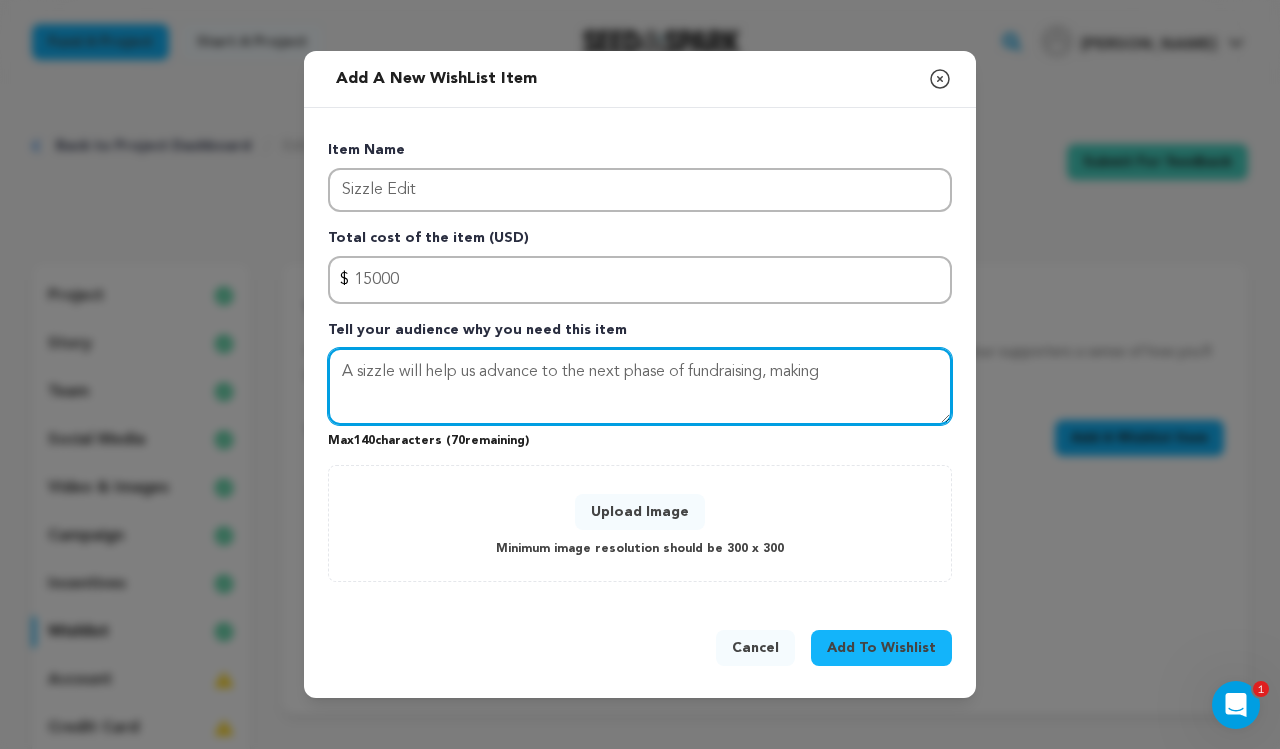 drag, startPoint x: 430, startPoint y: 368, endPoint x: 457, endPoint y: 364, distance: 27.294687 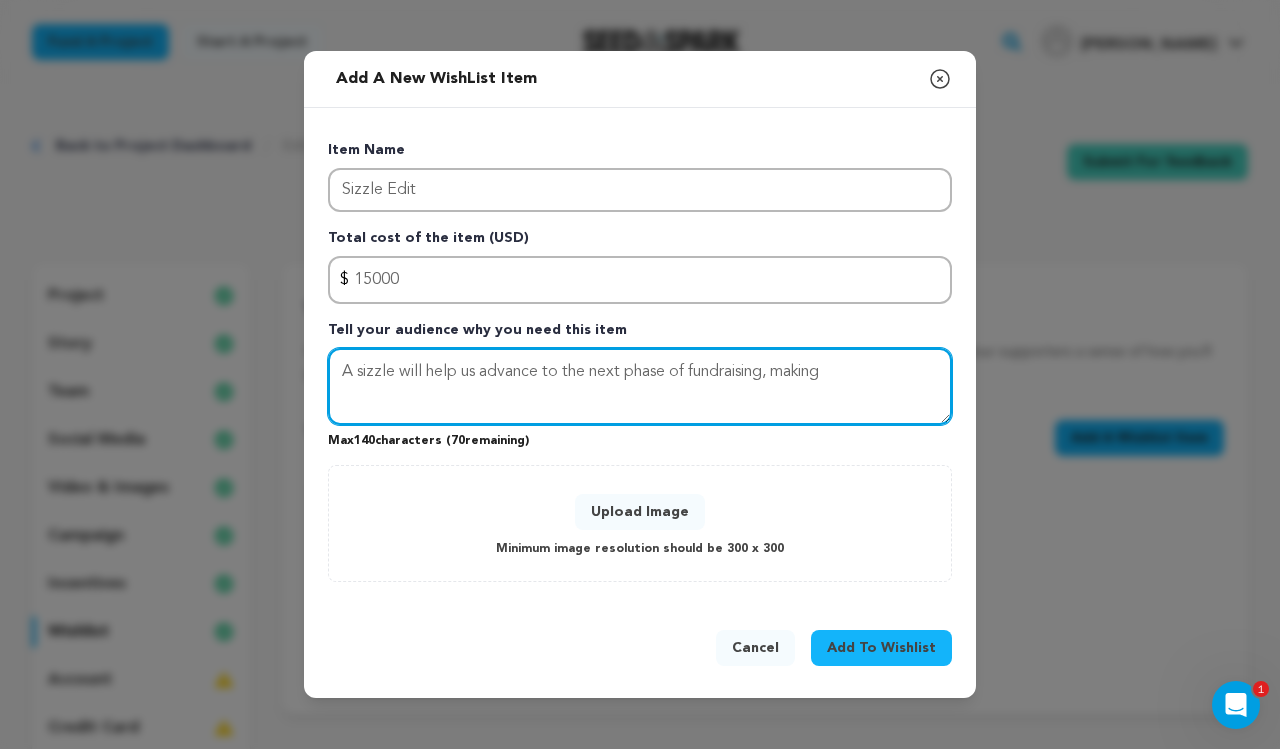 click on "A sizzle will help us advance to the next phase of fundraising, making" at bounding box center (640, 387) 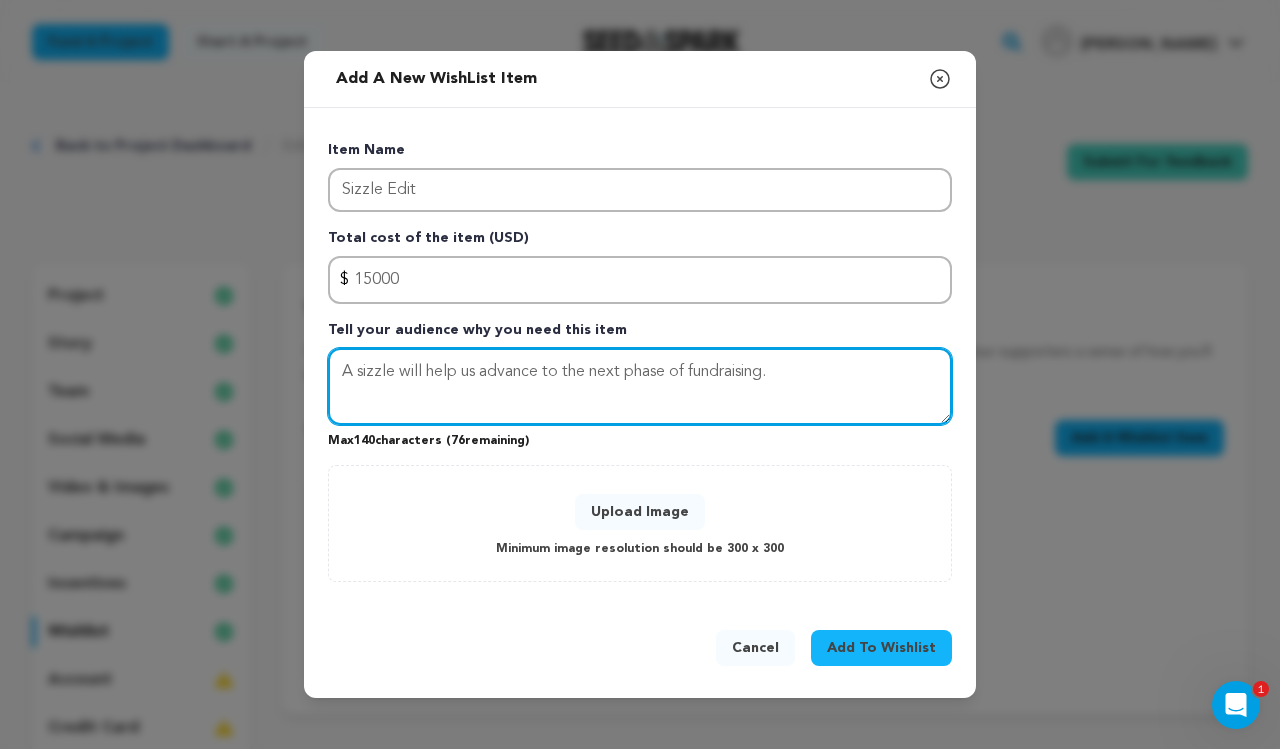 type on "A sizzle will help us advance to the next phase of fundraising." 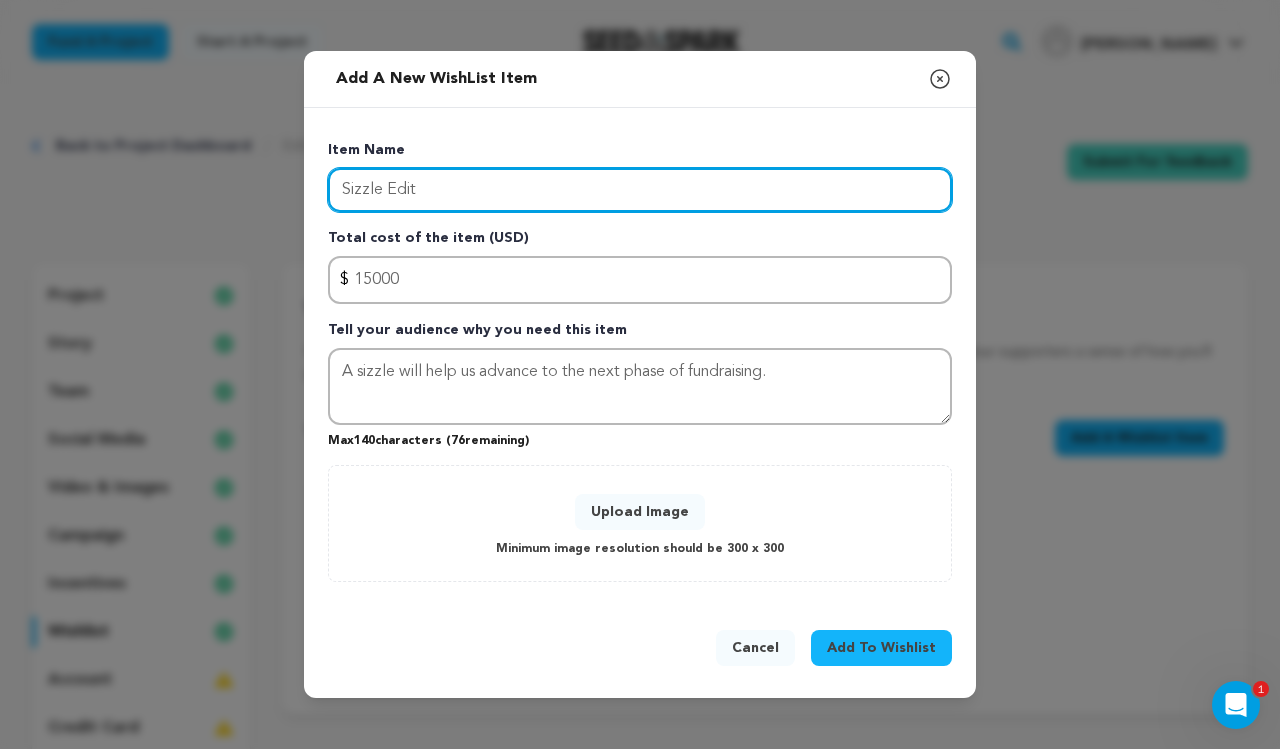 drag, startPoint x: 383, startPoint y: 188, endPoint x: 306, endPoint y: 188, distance: 77 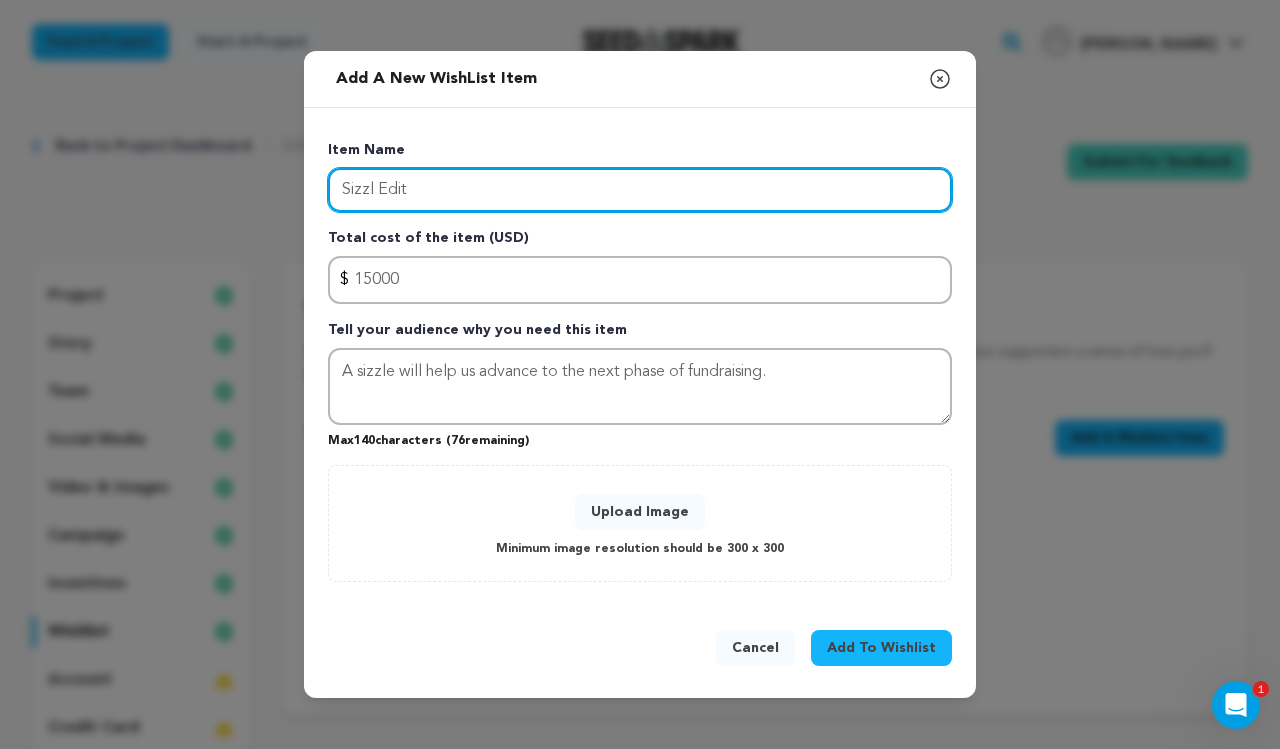 type on "Sizzle Edit" 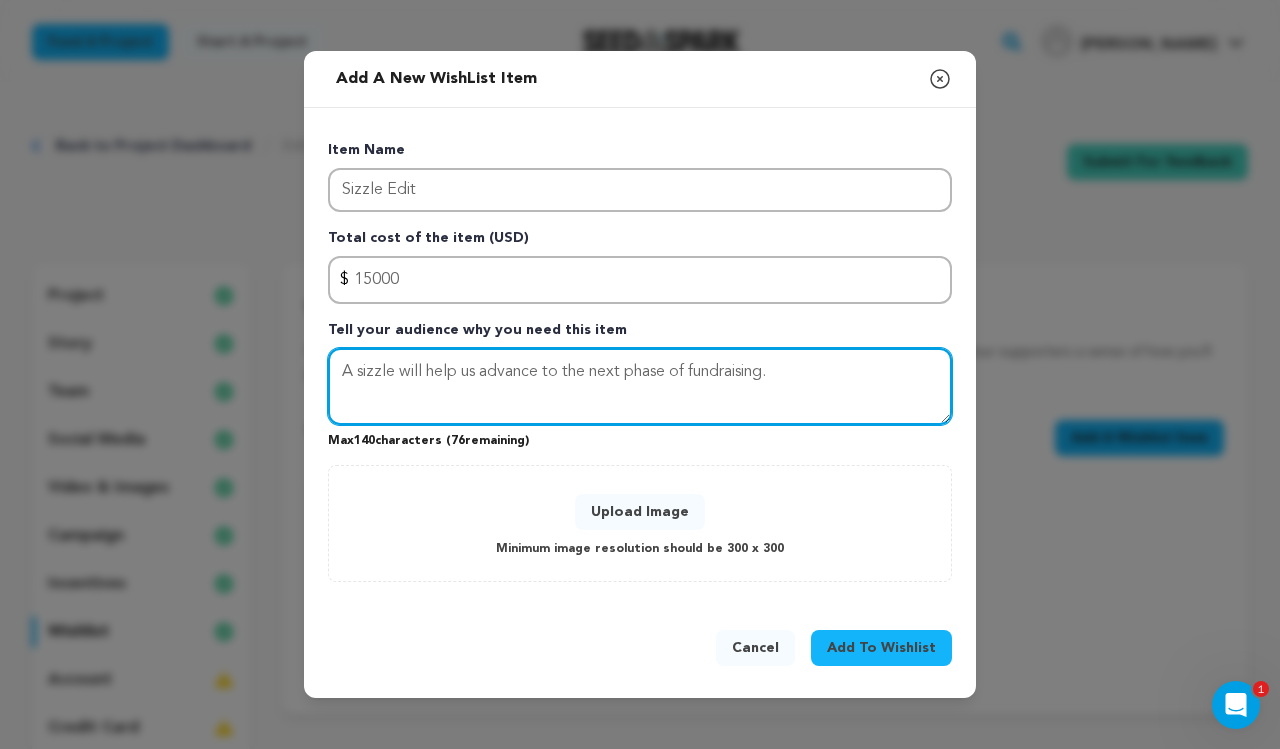 click on "A sizzle will help us advance to the next phase of fundraising." at bounding box center (640, 387) 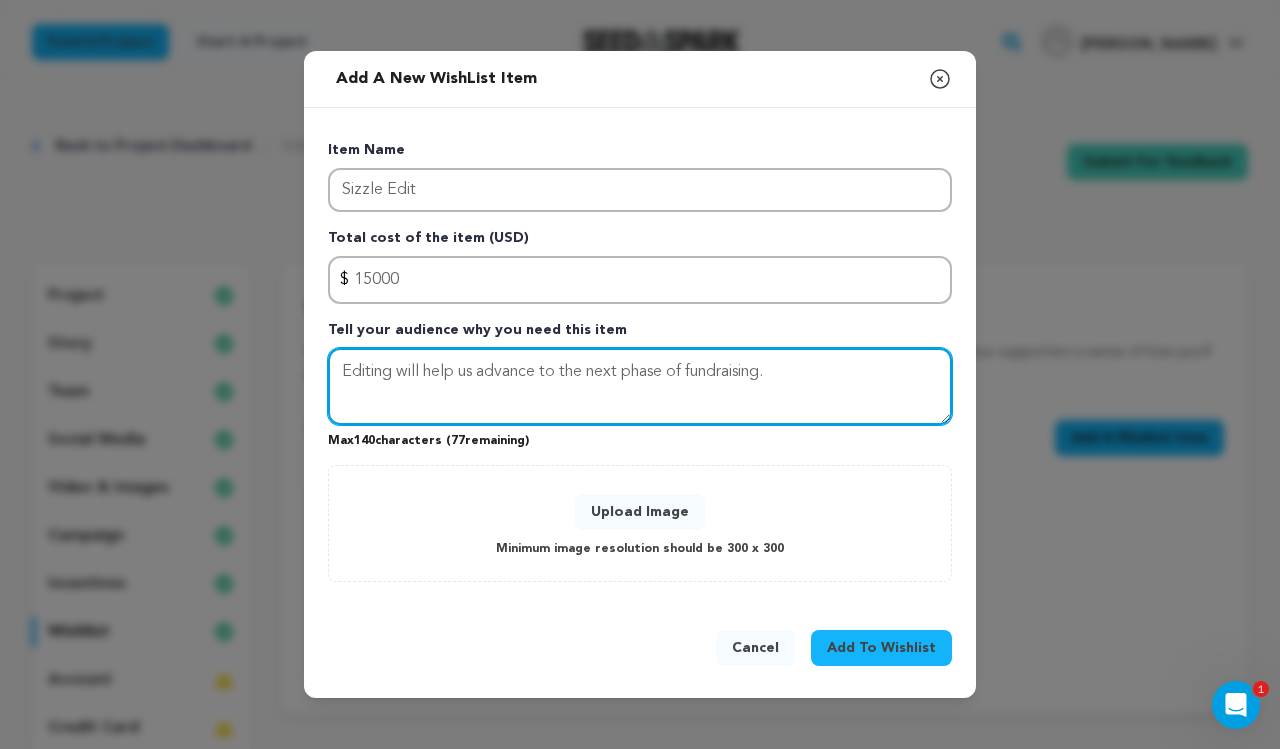 type on "Editing will help us advance to the next phase of fundraising." 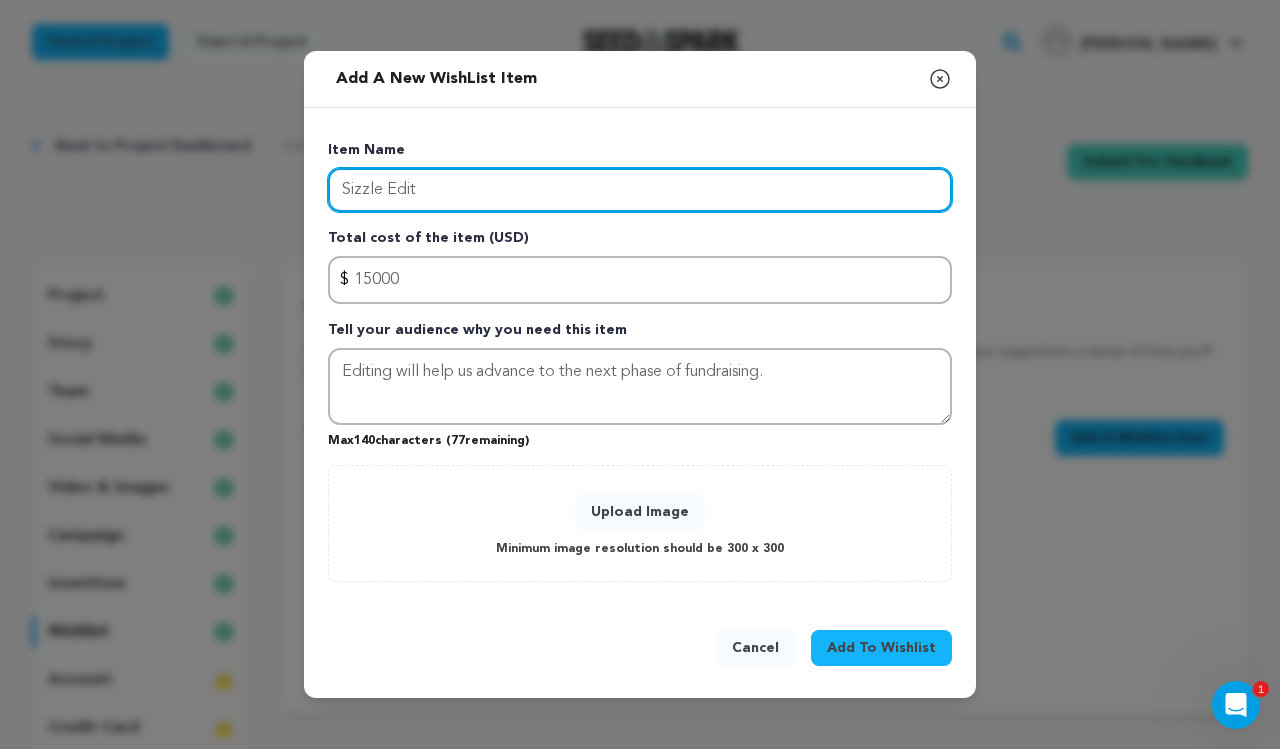 drag, startPoint x: 404, startPoint y: 198, endPoint x: 278, endPoint y: 195, distance: 126.035706 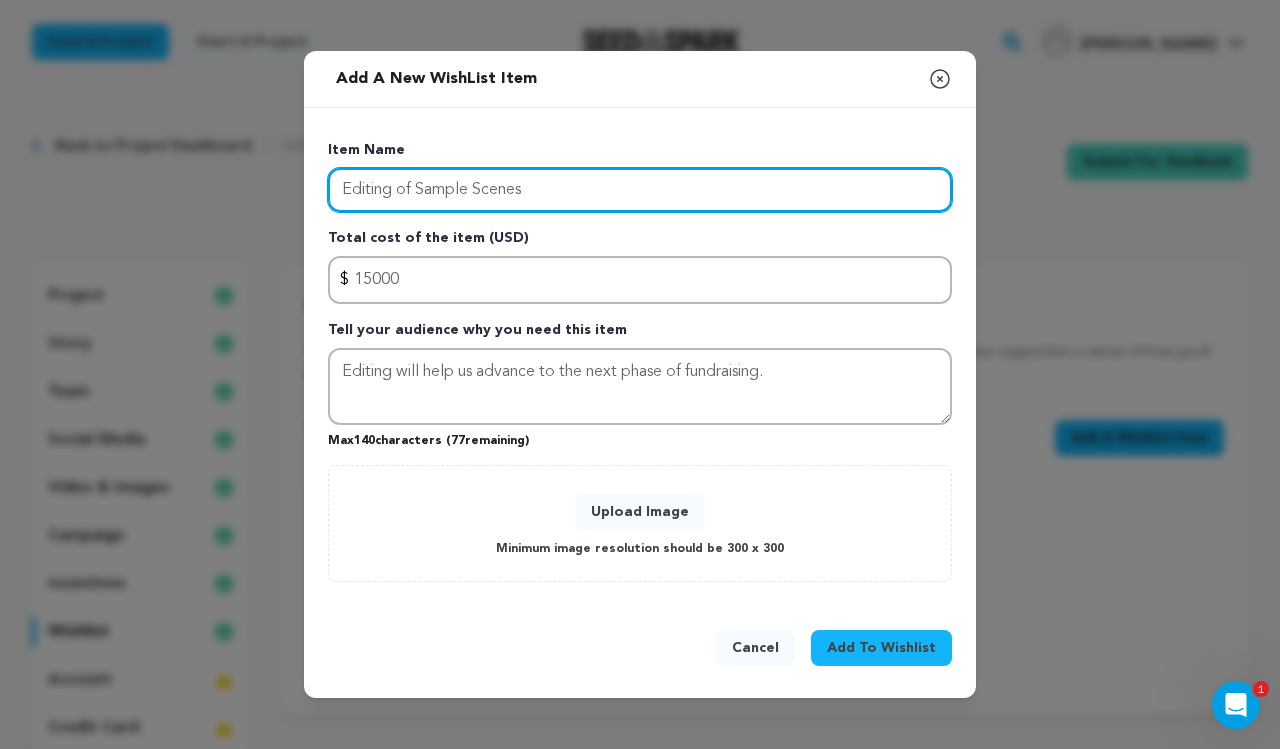 drag, startPoint x: 419, startPoint y: 192, endPoint x: 315, endPoint y: 195, distance: 104.04326 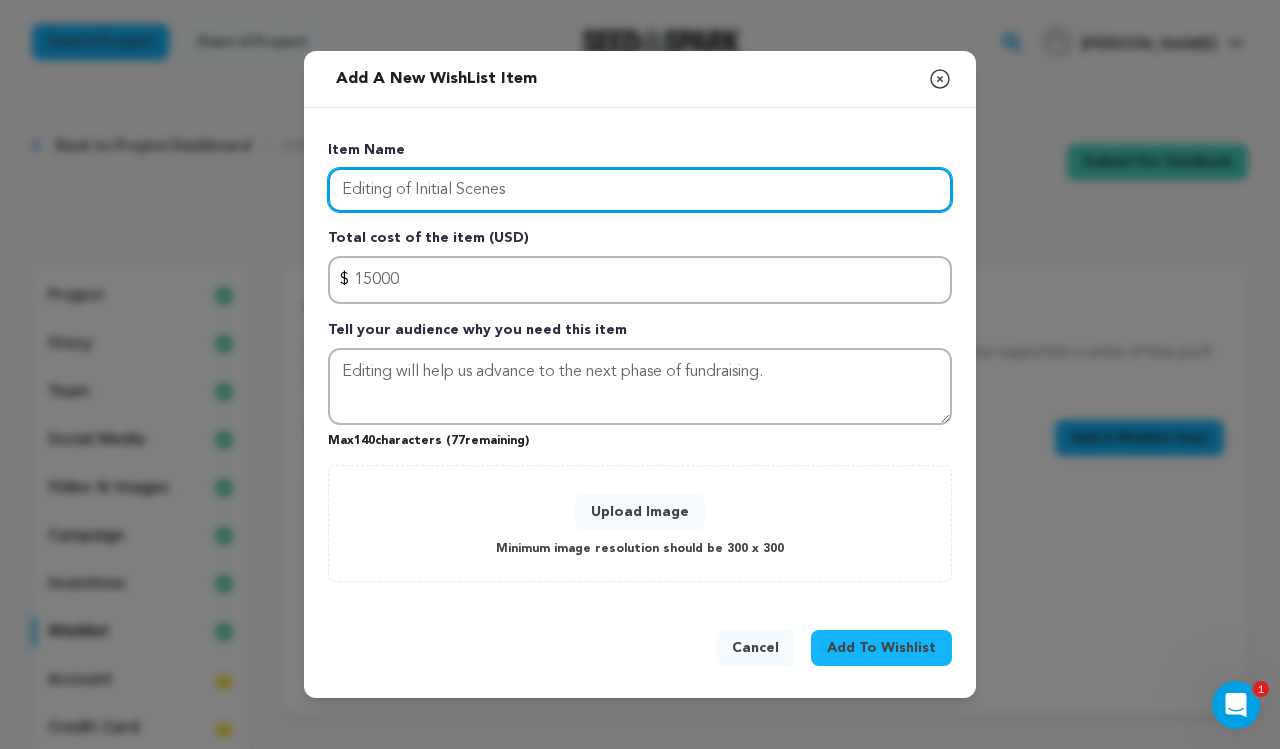 click on "Editing of Initial Scenes" at bounding box center [640, 190] 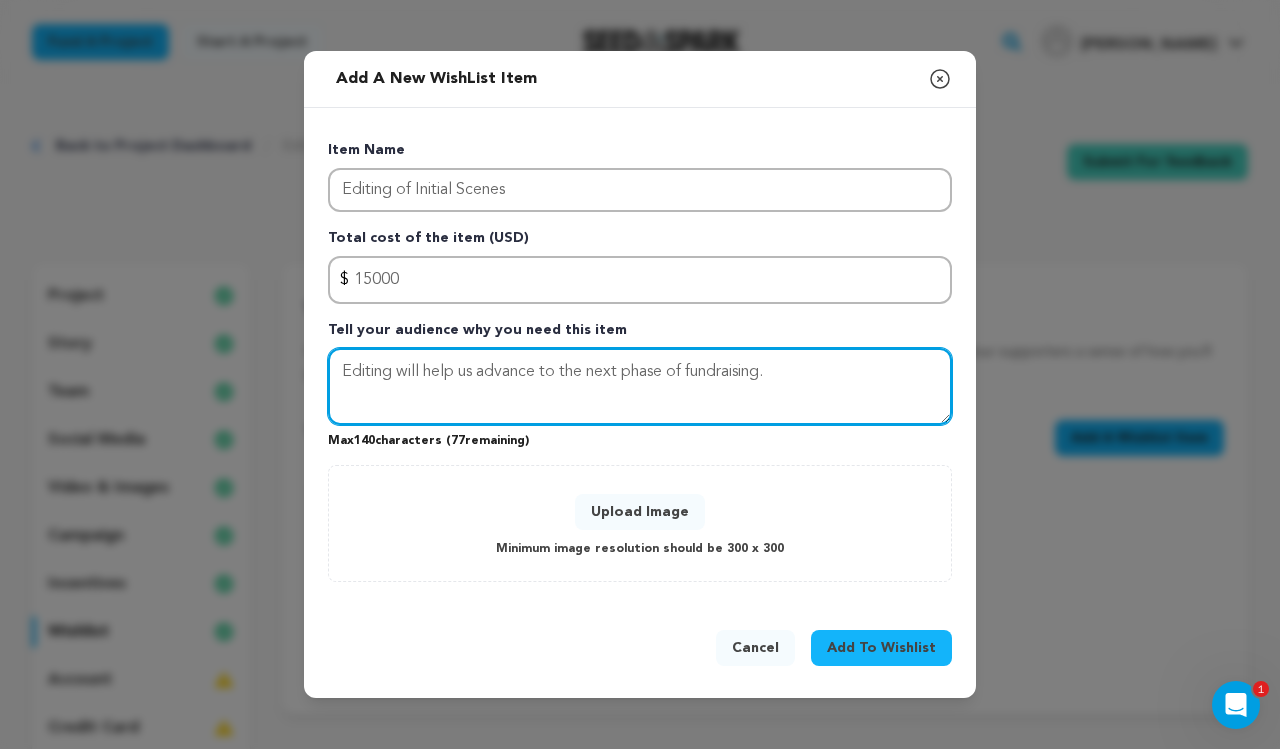 click on "Editing will help us advance to the next phase of fundraising." at bounding box center (640, 387) 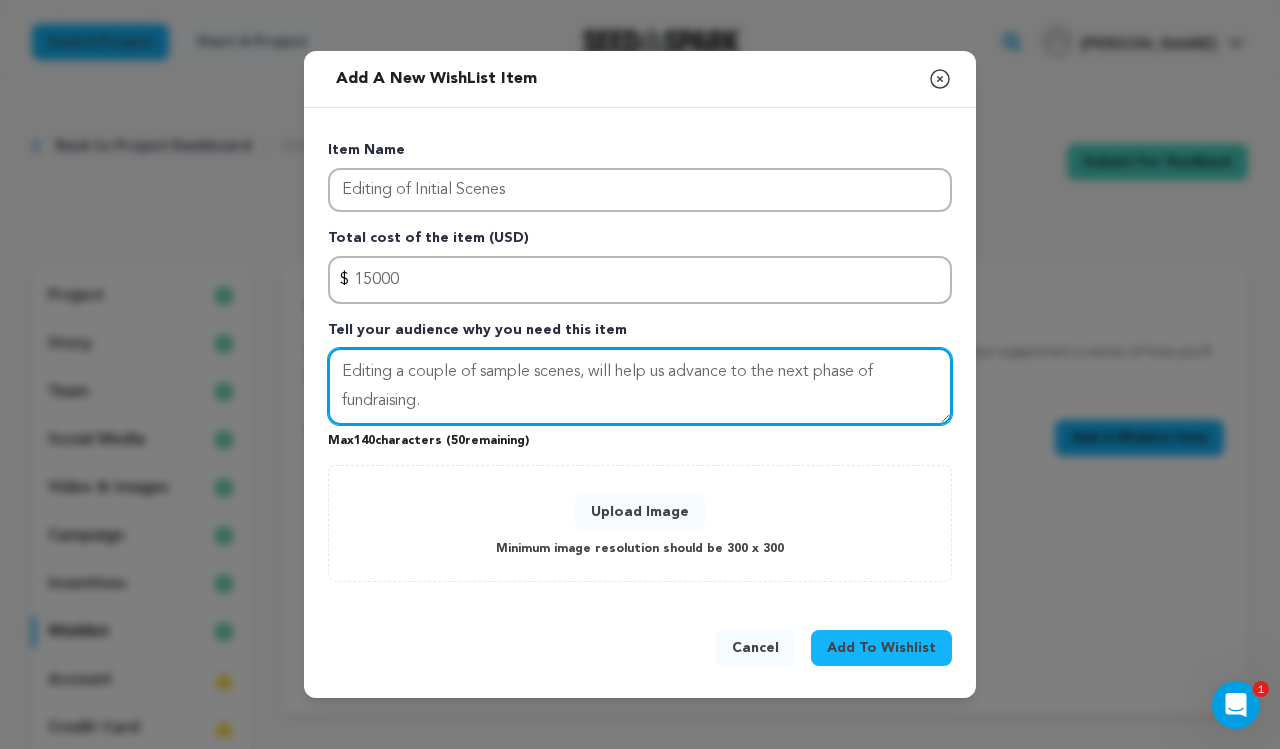 drag, startPoint x: 619, startPoint y: 366, endPoint x: 673, endPoint y: 372, distance: 54.33231 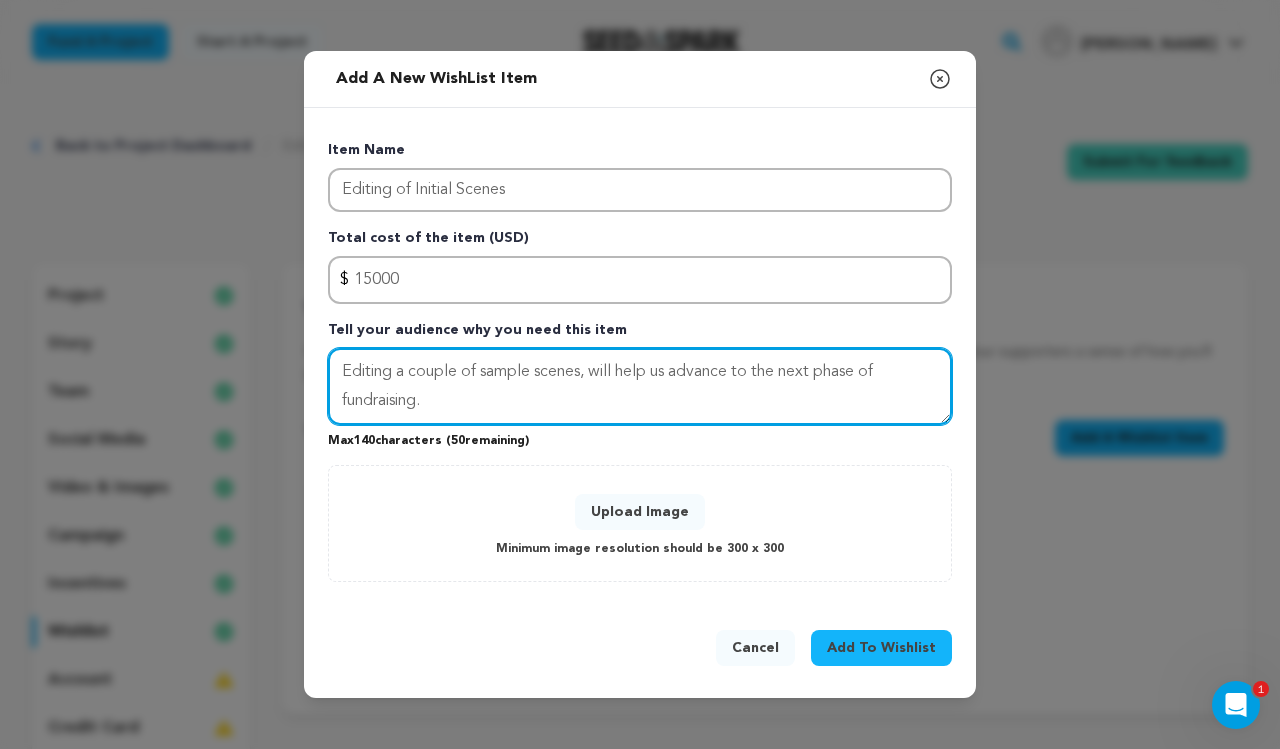 click on "Editing a couple of sample scenes, will help us advance to the next phase of fundraising." at bounding box center [640, 387] 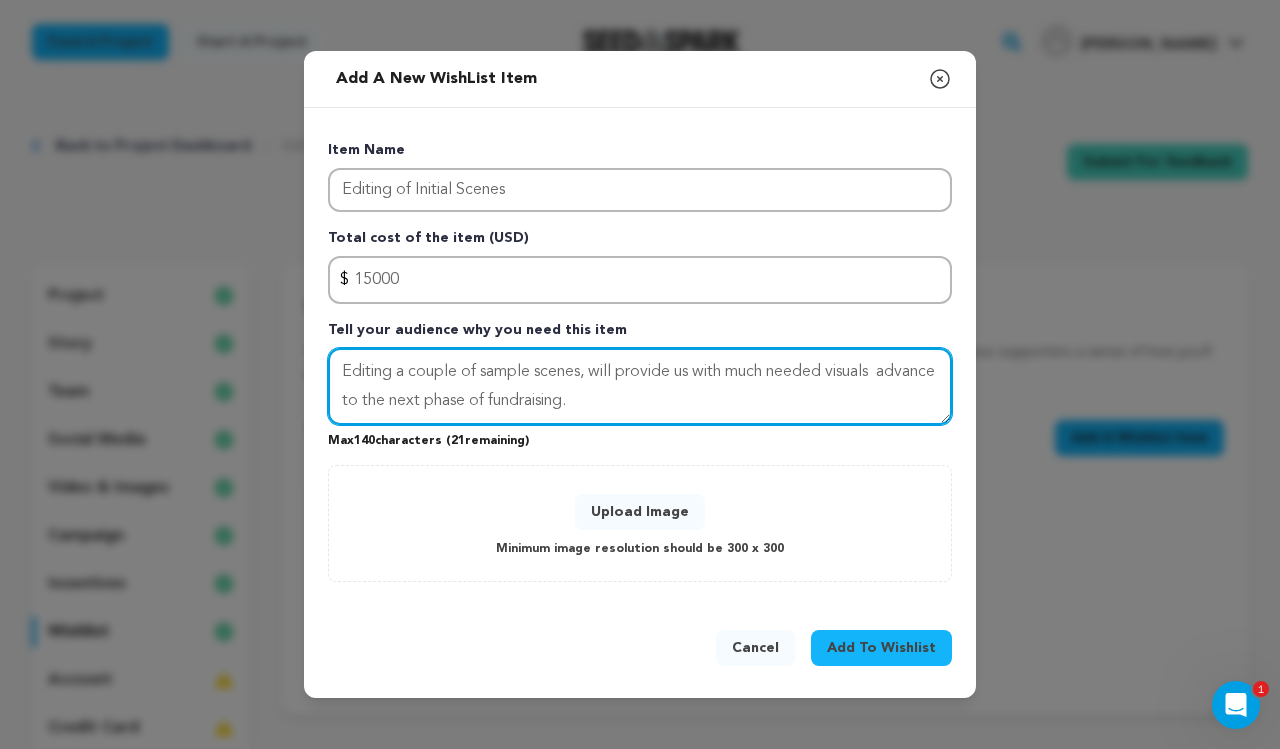 drag, startPoint x: 398, startPoint y: 375, endPoint x: 482, endPoint y: 369, distance: 84.21401 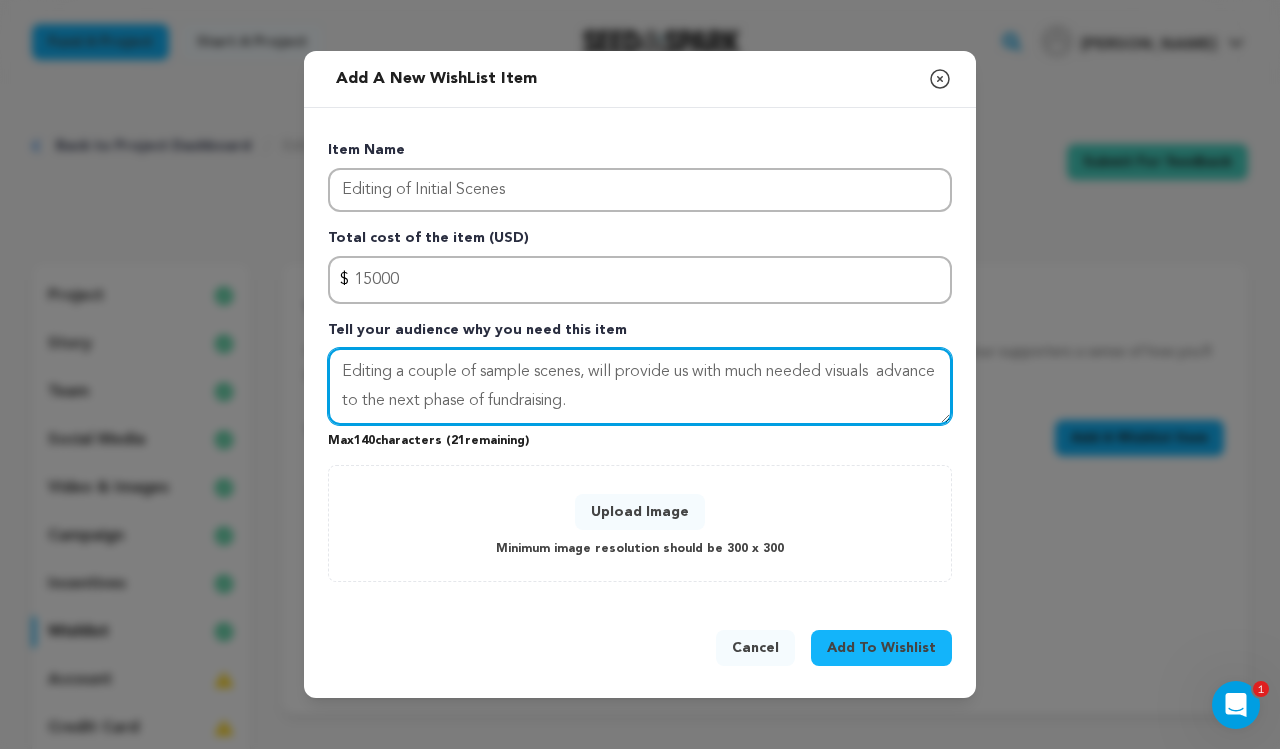 click on "Editing a couple of sample scenes, will provide us with much needed visuals  advance to the next phase of fundraising." at bounding box center (640, 387) 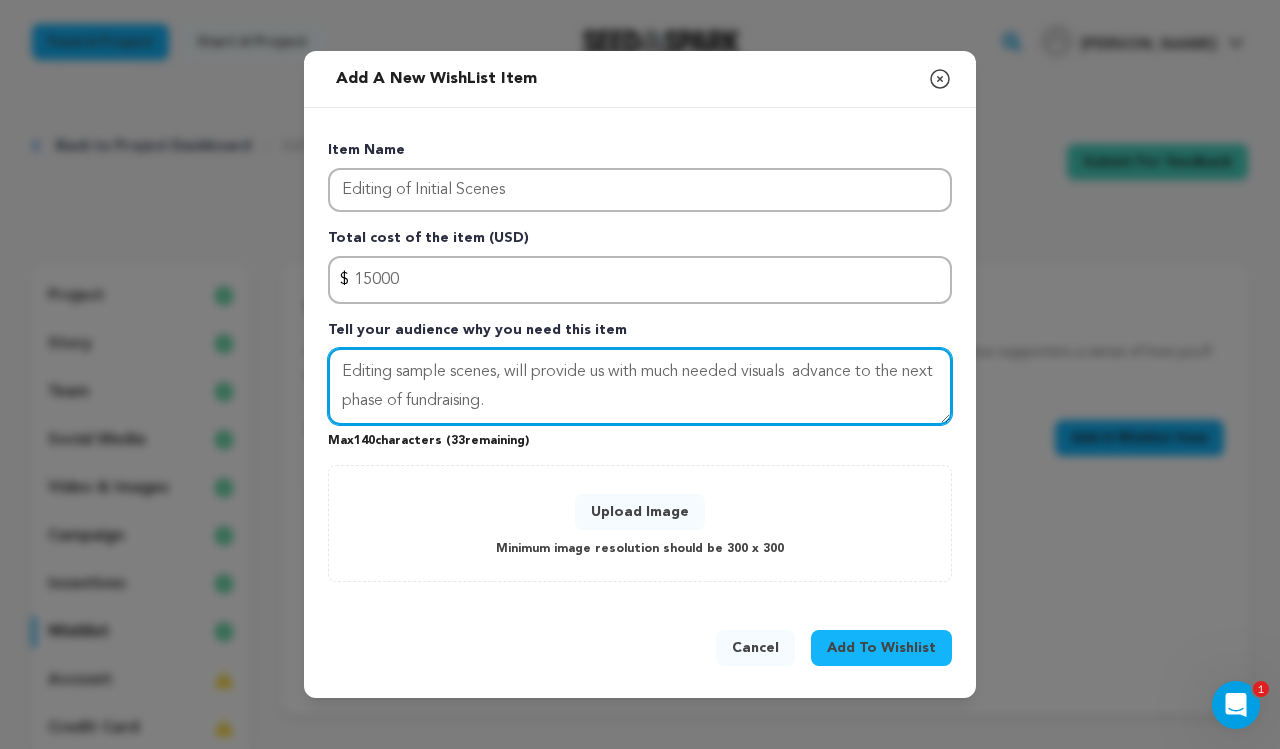 click on "Editing sample scenes, will provide us with much needed visuals  advance to the next phase of fundraising." at bounding box center [640, 387] 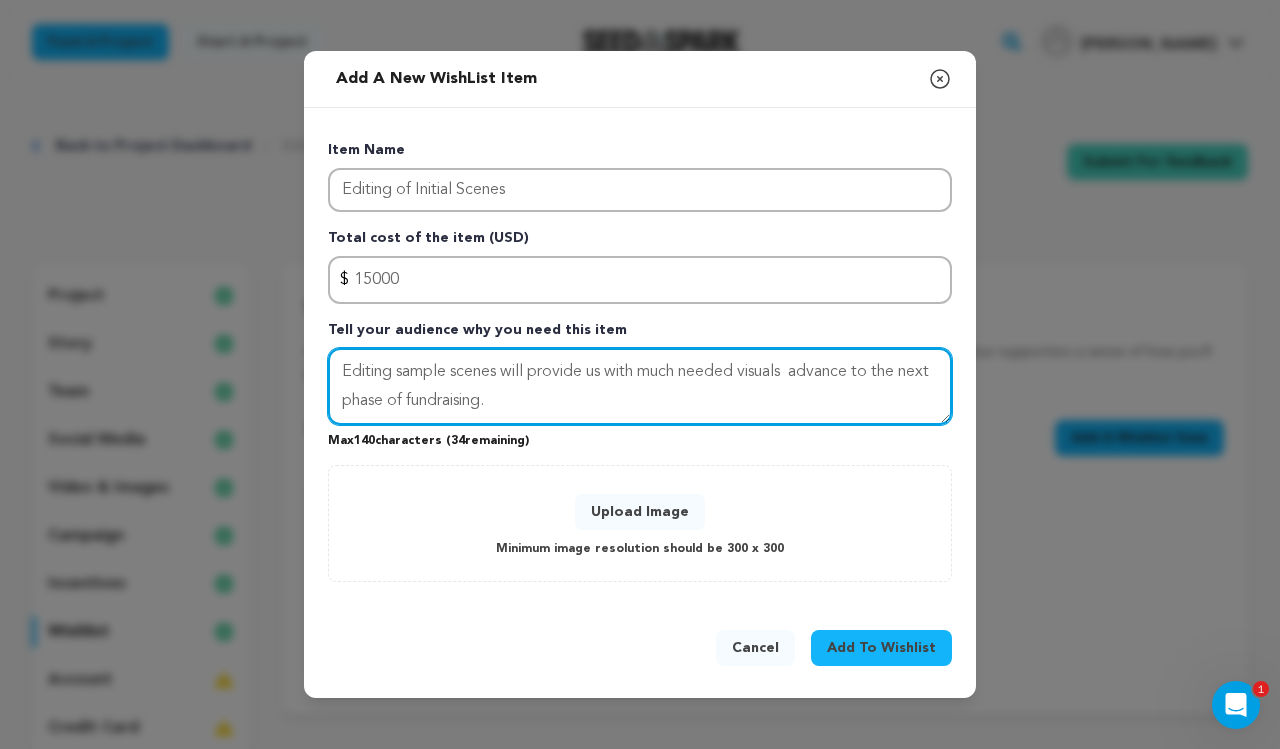 click on "Editing sample scenes will provide us with much needed visuals  advance to the next phase of fundraising." at bounding box center (640, 387) 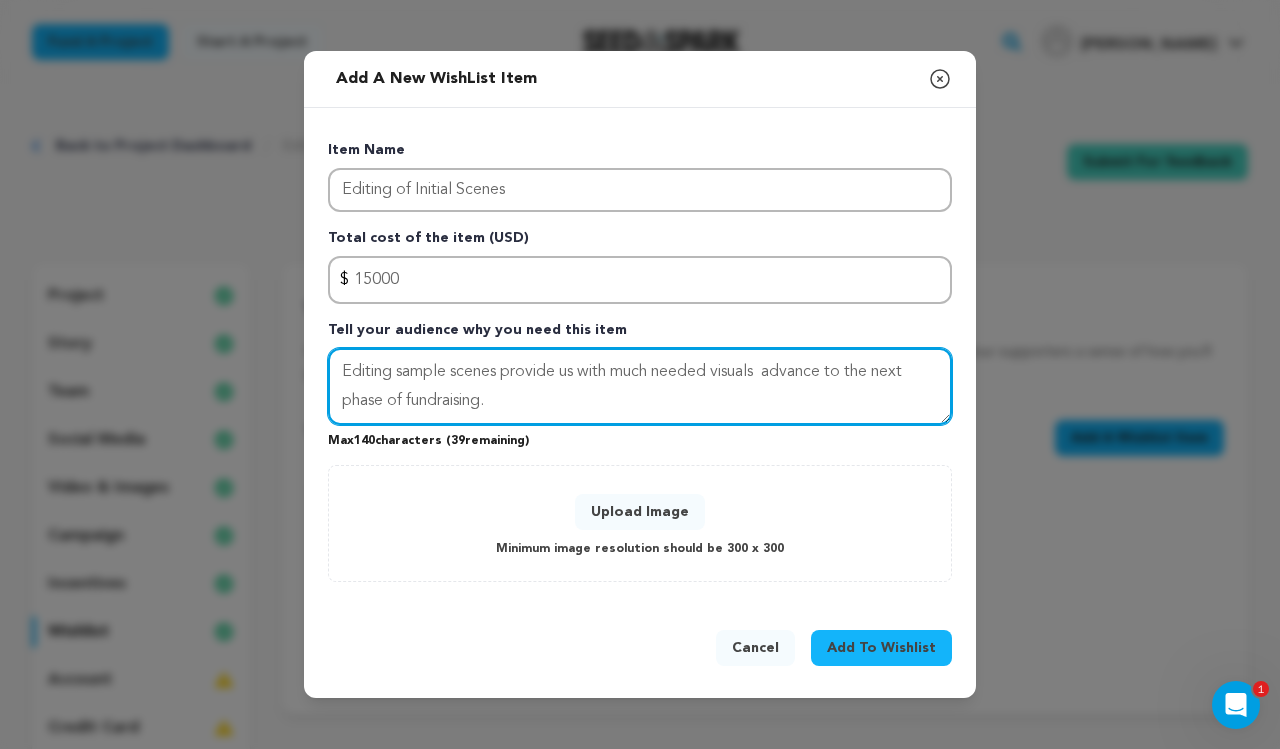 click on "Editing sample scenes provide us with much needed visuals  advance to the next phase of fundraising." at bounding box center (640, 387) 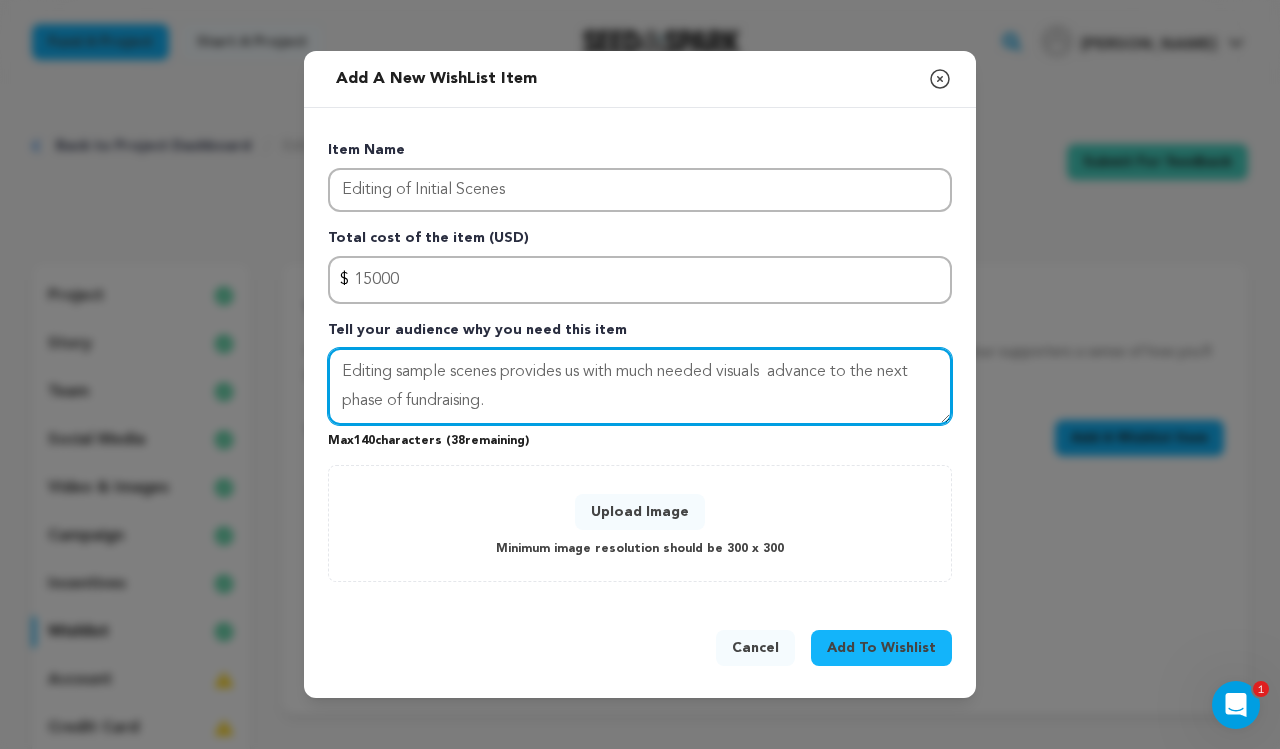 click on "Editing sample scenes provides us with much needed visuals  advance to the next phase of fundraising." at bounding box center (640, 387) 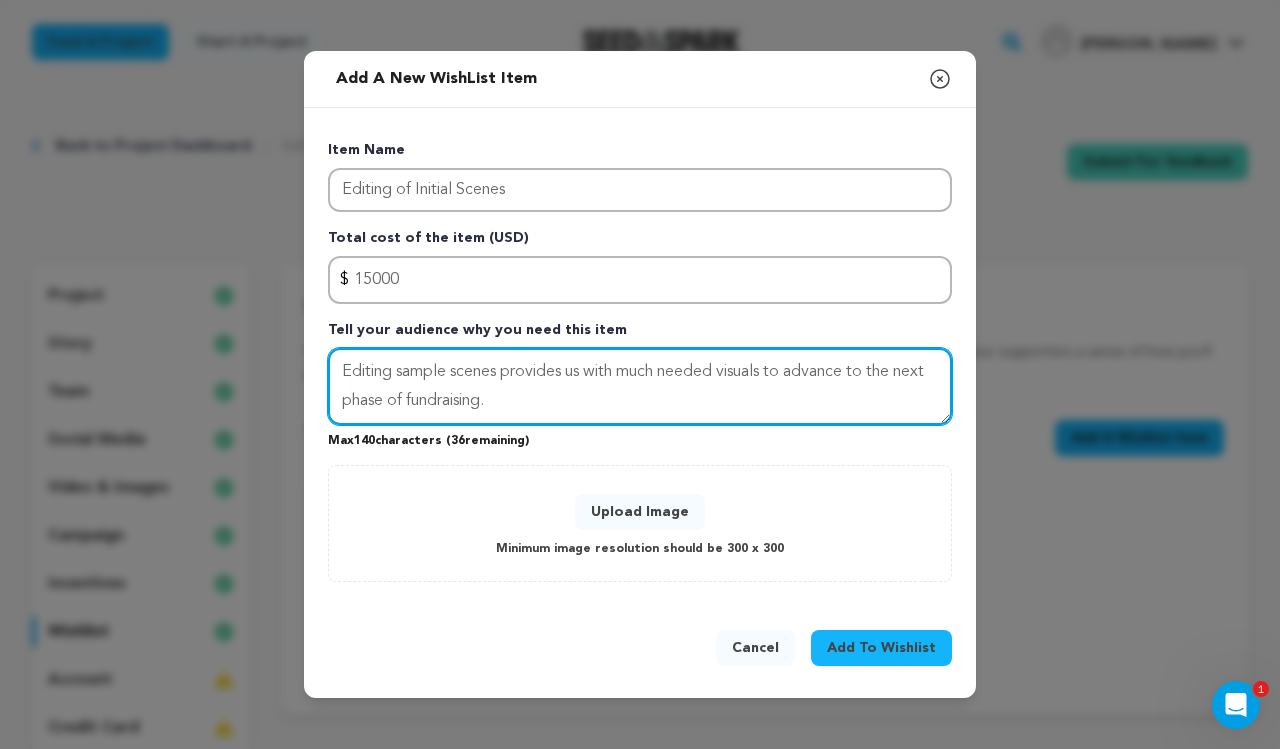 click on "Editing sample scenes provides us with much needed visuals to advance to the next phase of fundraising." at bounding box center (640, 387) 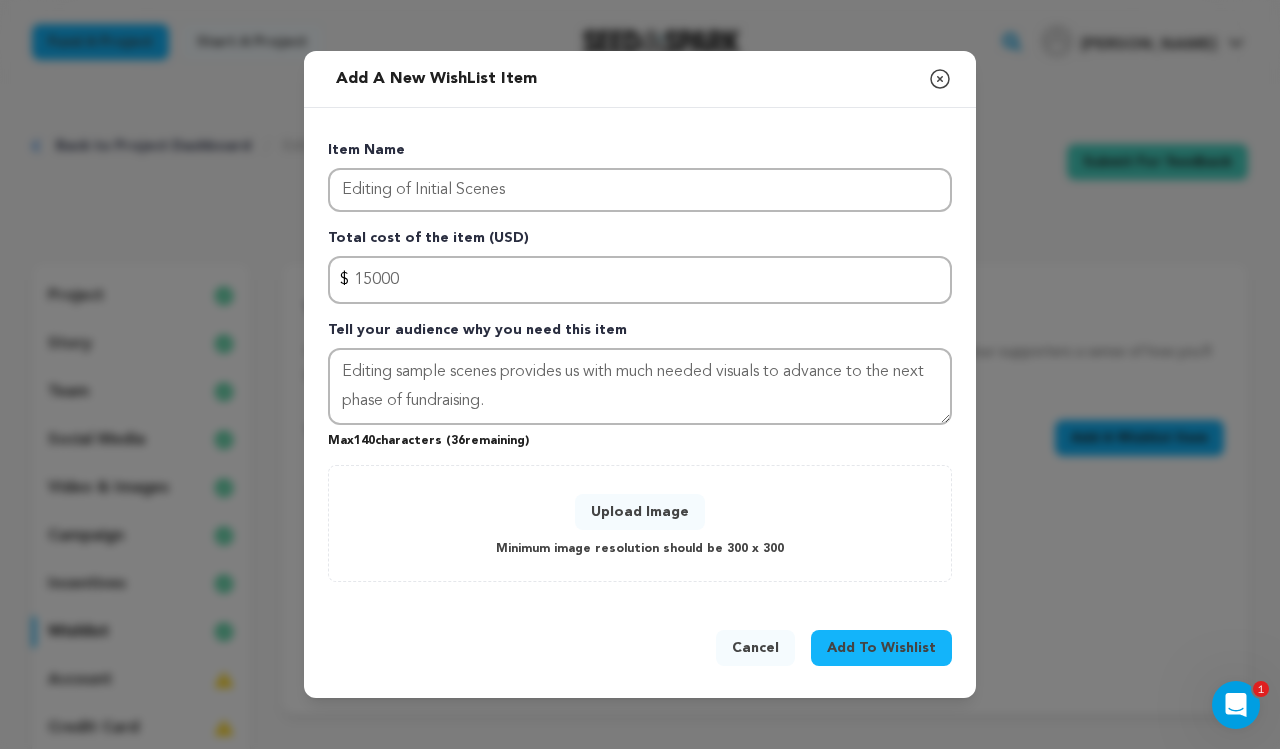 click on "Upload Image" at bounding box center (640, 512) 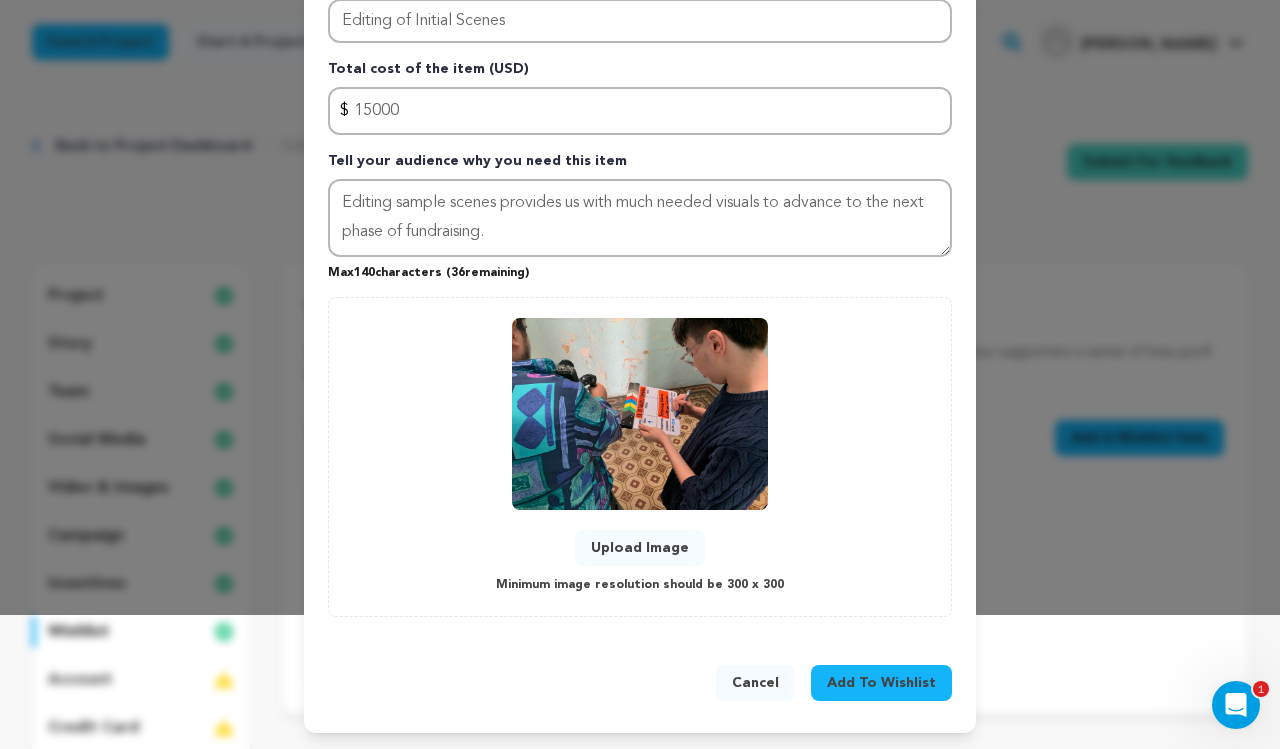 scroll, scrollTop: 134, scrollLeft: 0, axis: vertical 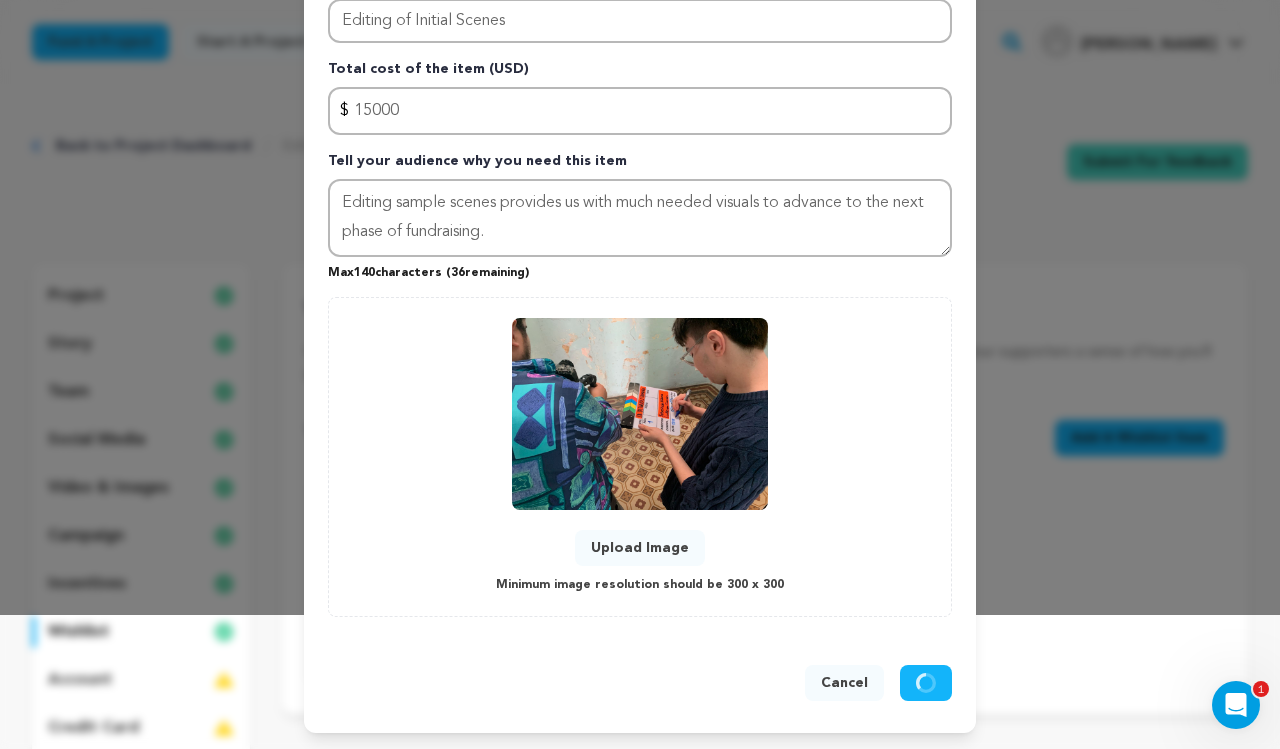 type 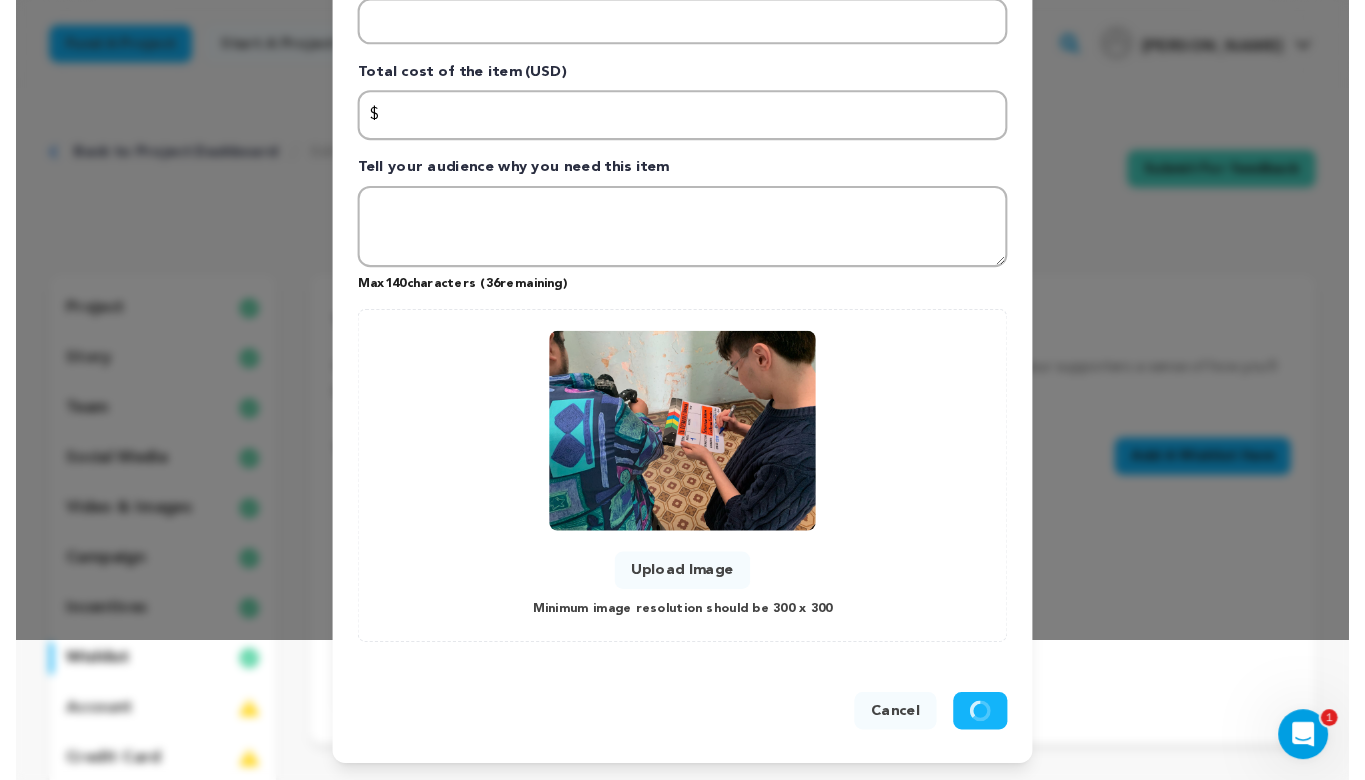 scroll, scrollTop: 0, scrollLeft: 0, axis: both 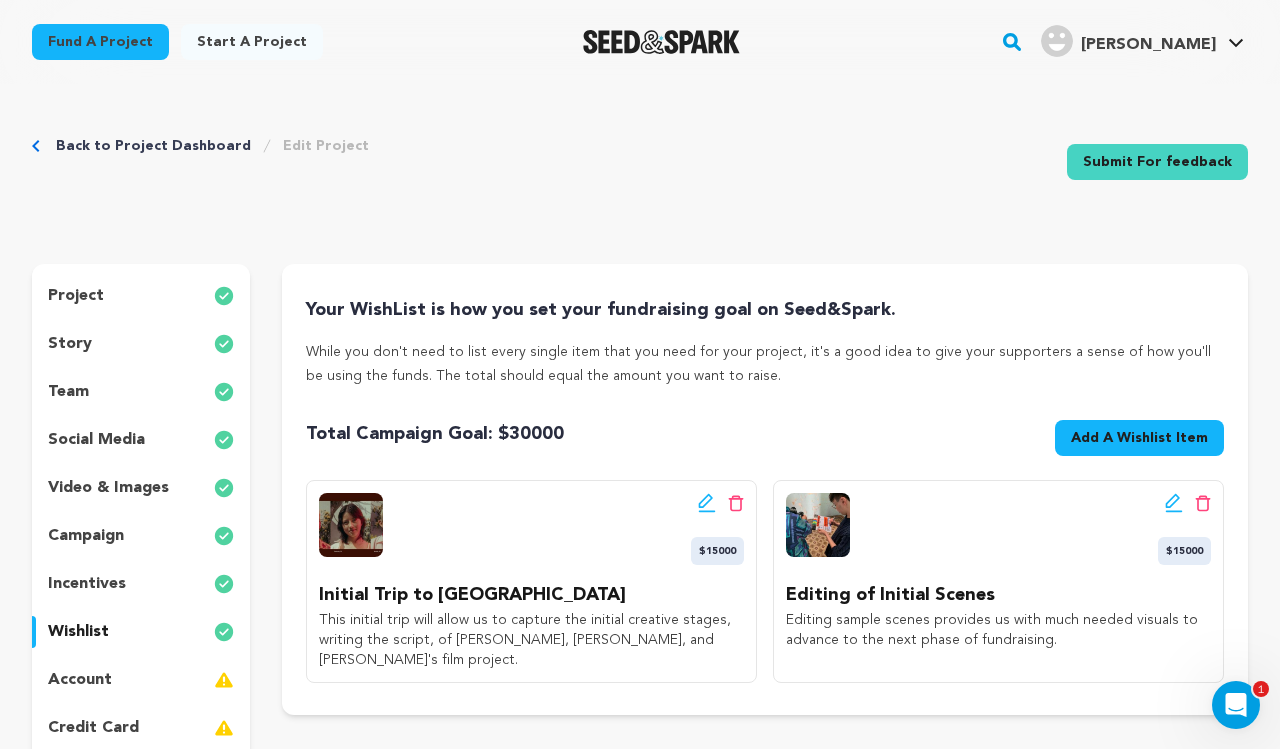 click on "account" at bounding box center [80, 680] 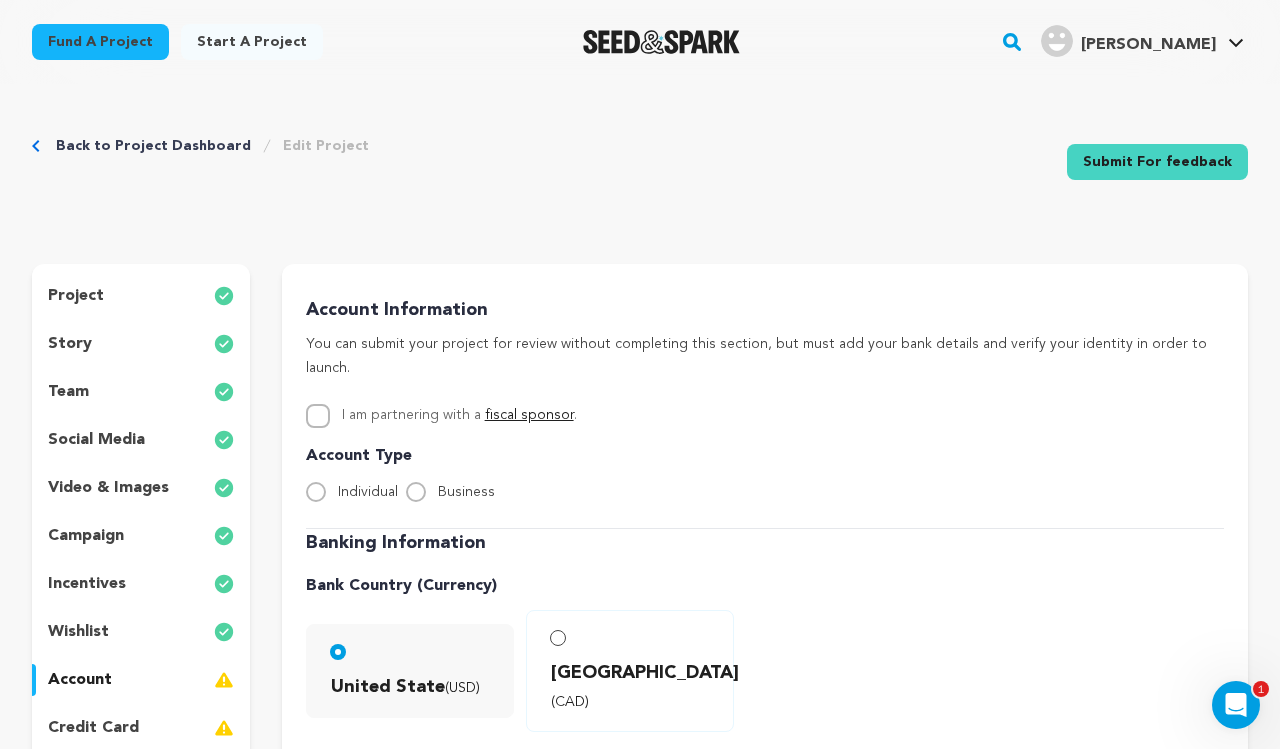 click on "Business" at bounding box center [416, 492] 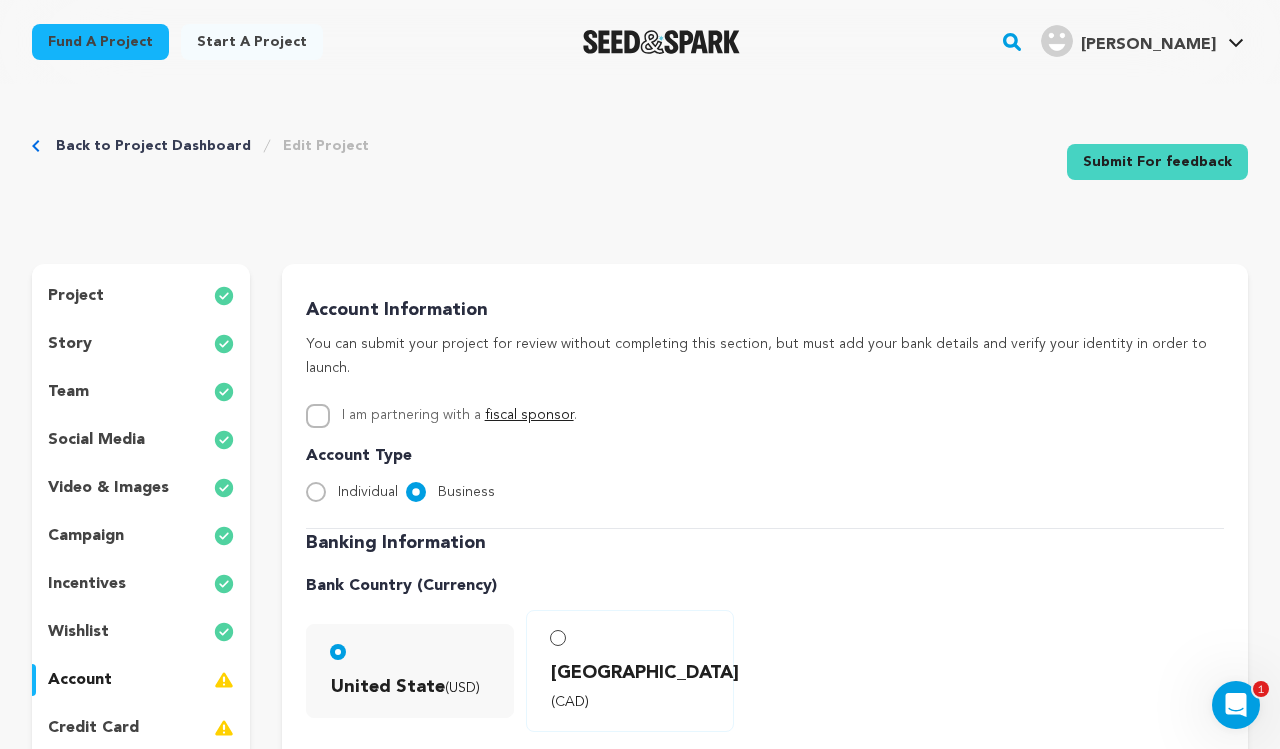 click on "I am partnering with a
fiscal sponsor
." at bounding box center [318, 416] 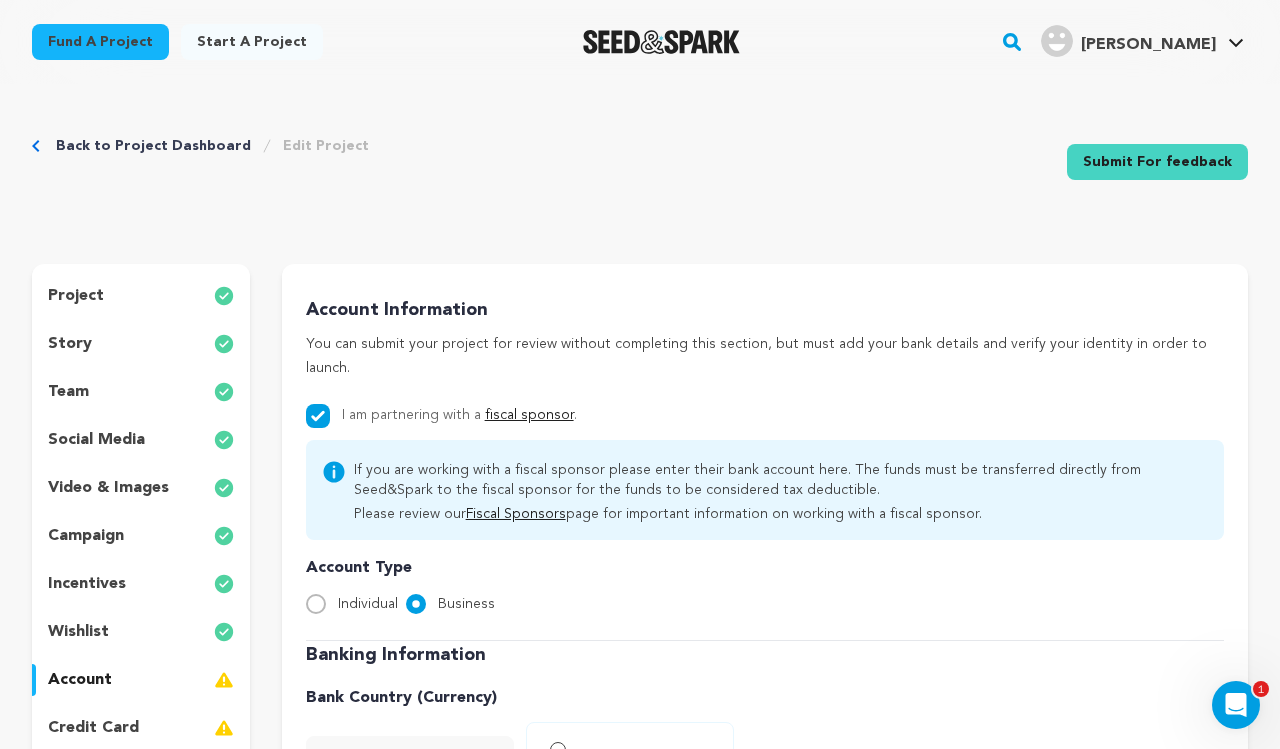 click on "Fiscal Sponsors" at bounding box center [516, 514] 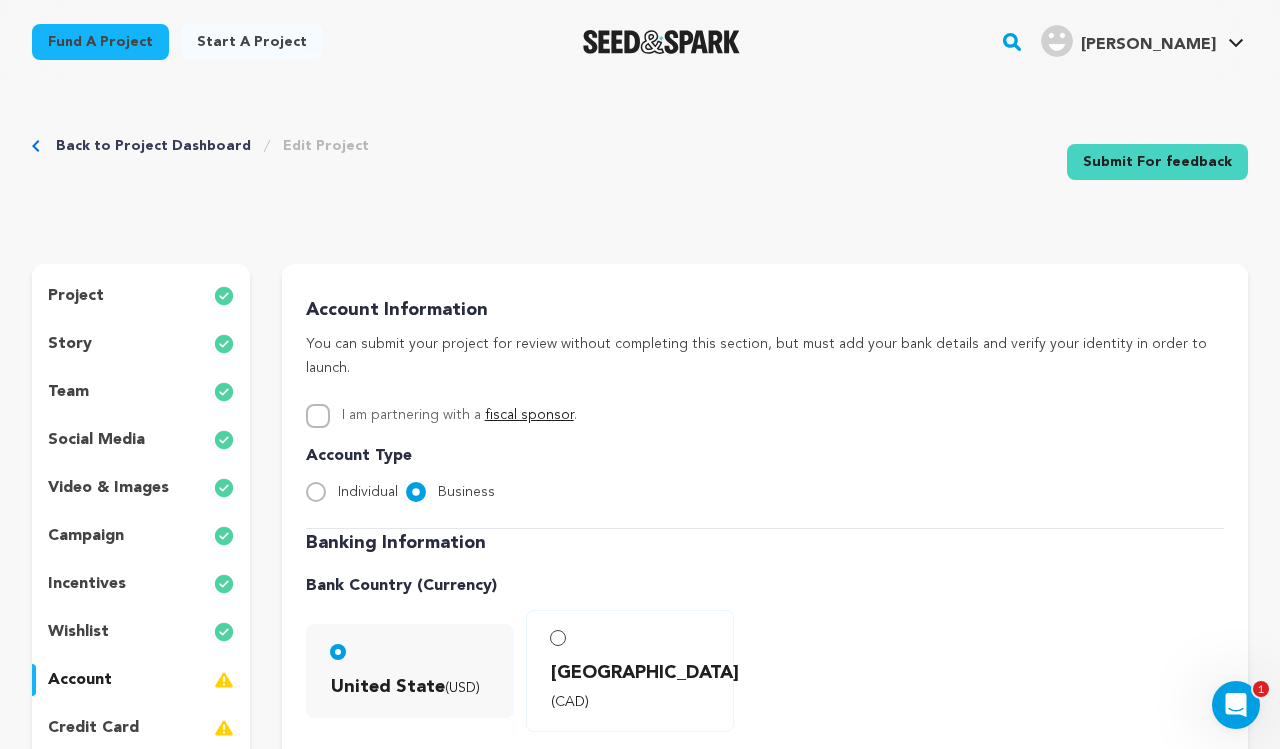 click on "Back to Project Dashboard
Edit Project
Submit For feedback
Submit For feedback" at bounding box center (640, 166) 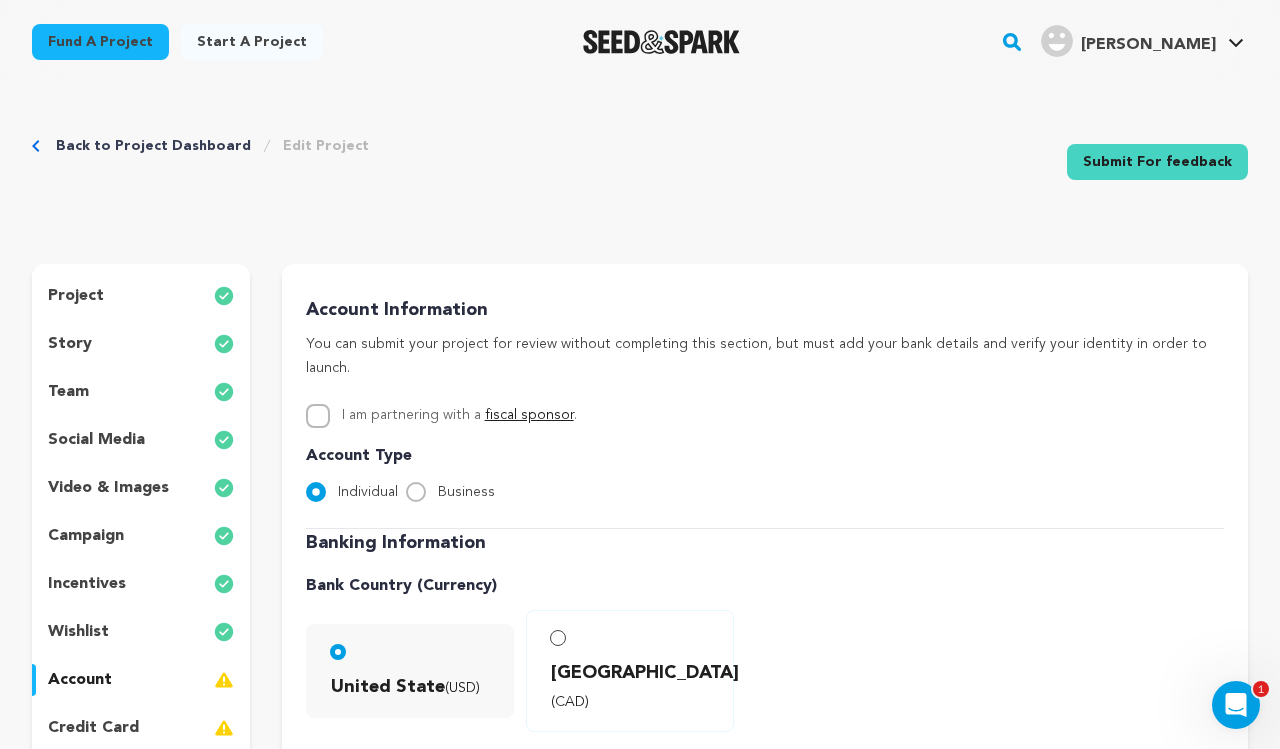 click on "Business" at bounding box center [416, 492] 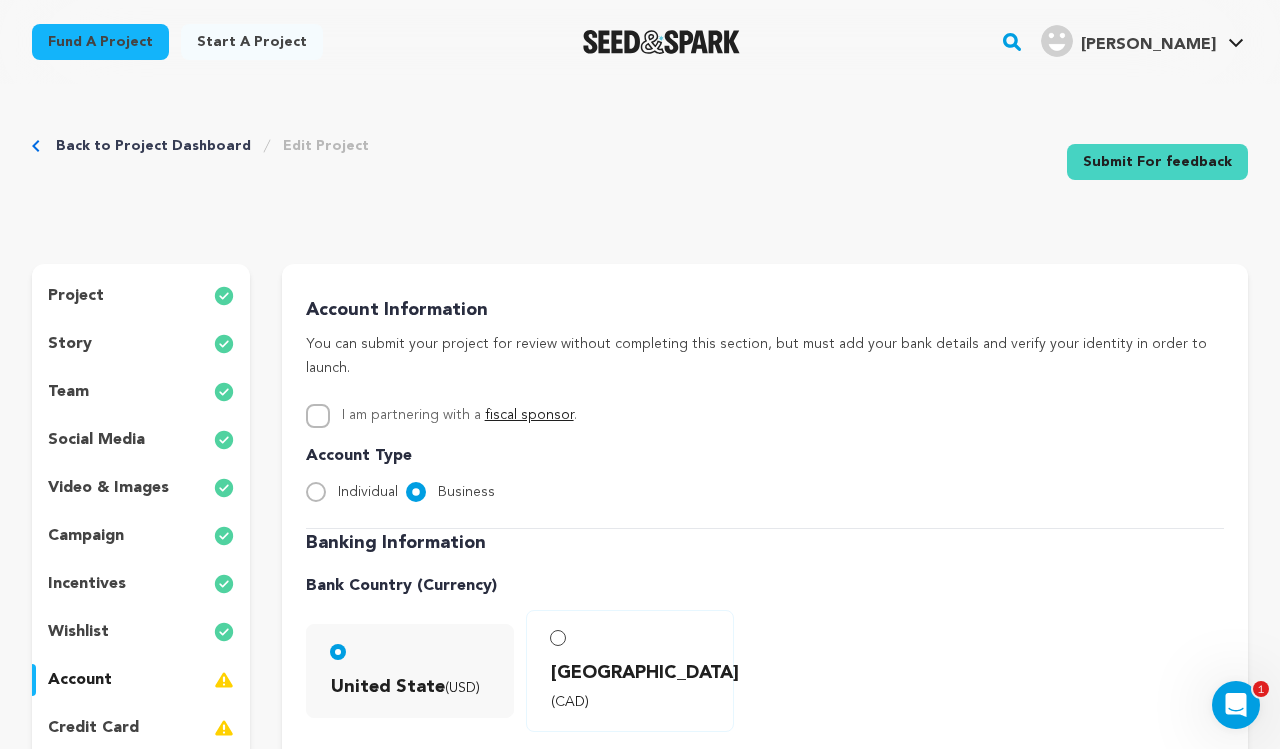 click on "account" at bounding box center [141, 680] 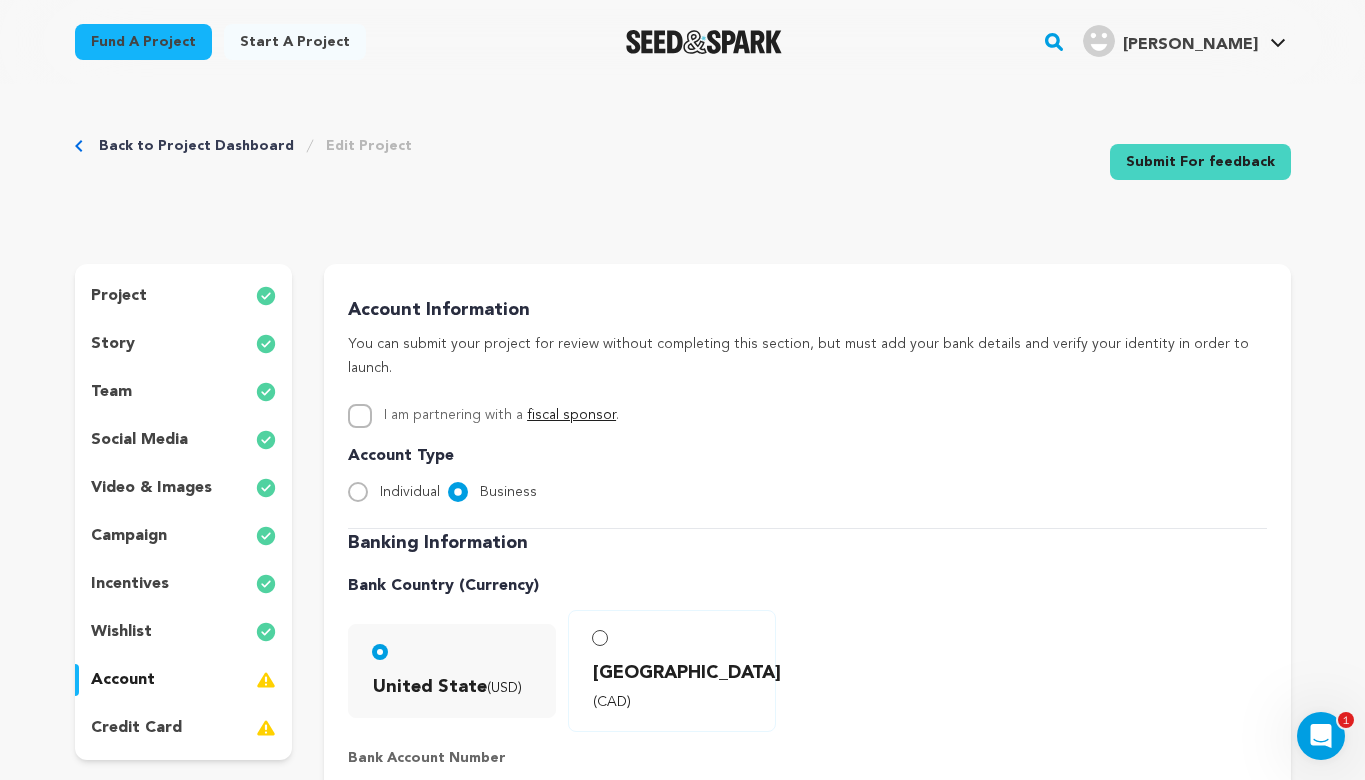 click on "wishlist" at bounding box center [121, 632] 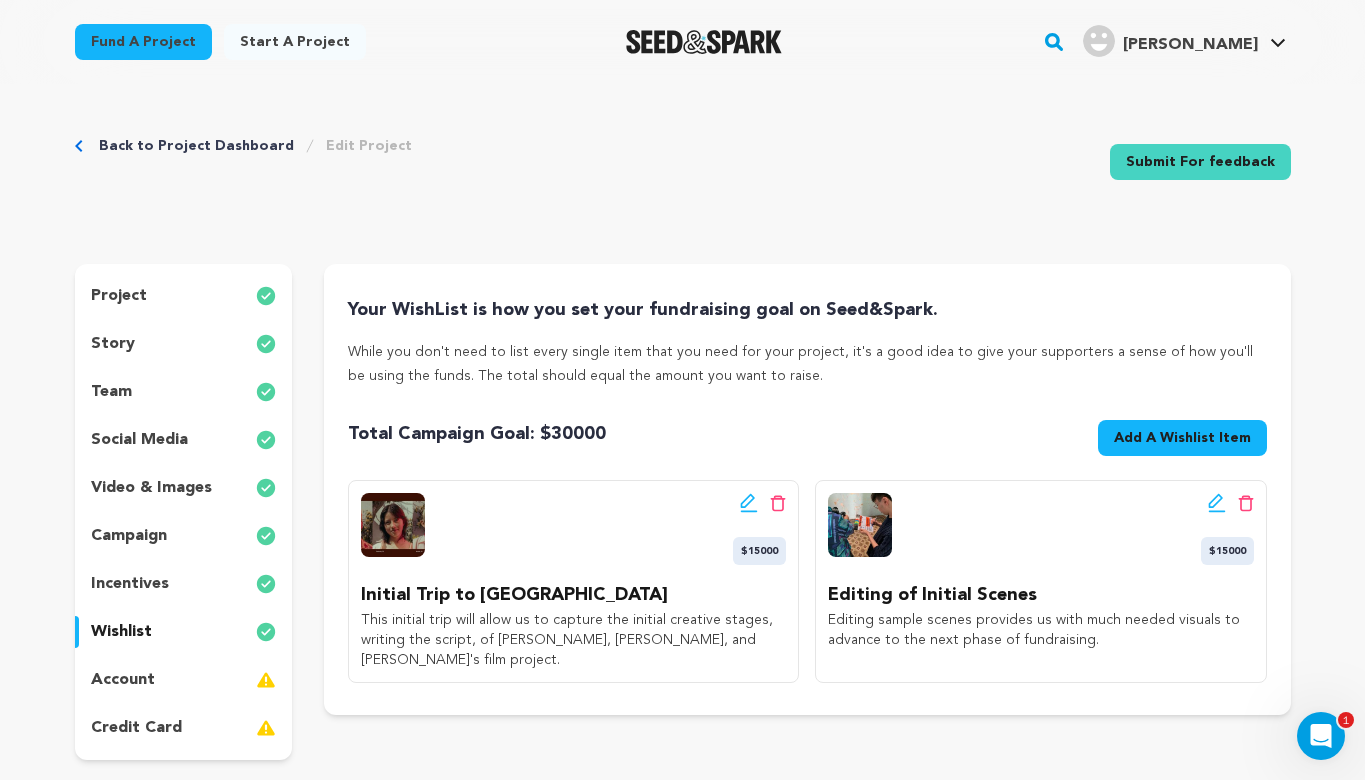 click on "account" at bounding box center [184, 680] 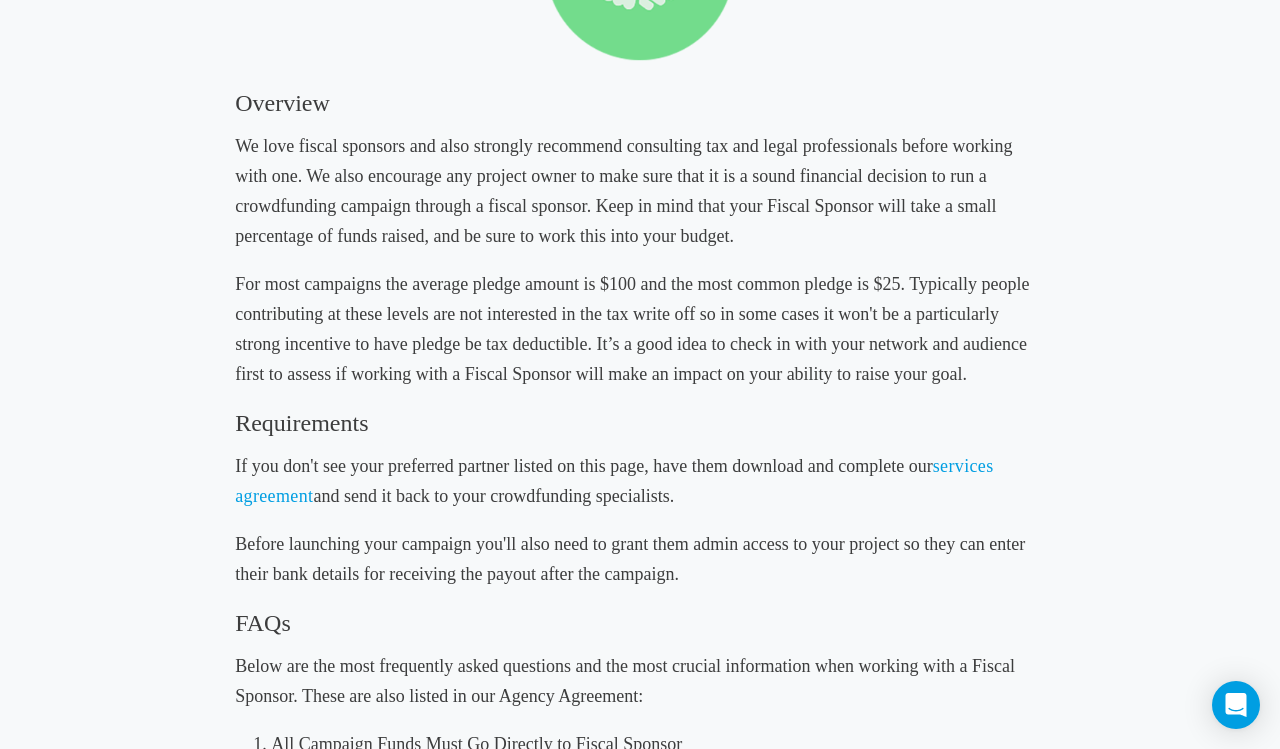 scroll, scrollTop: 443, scrollLeft: 0, axis: vertical 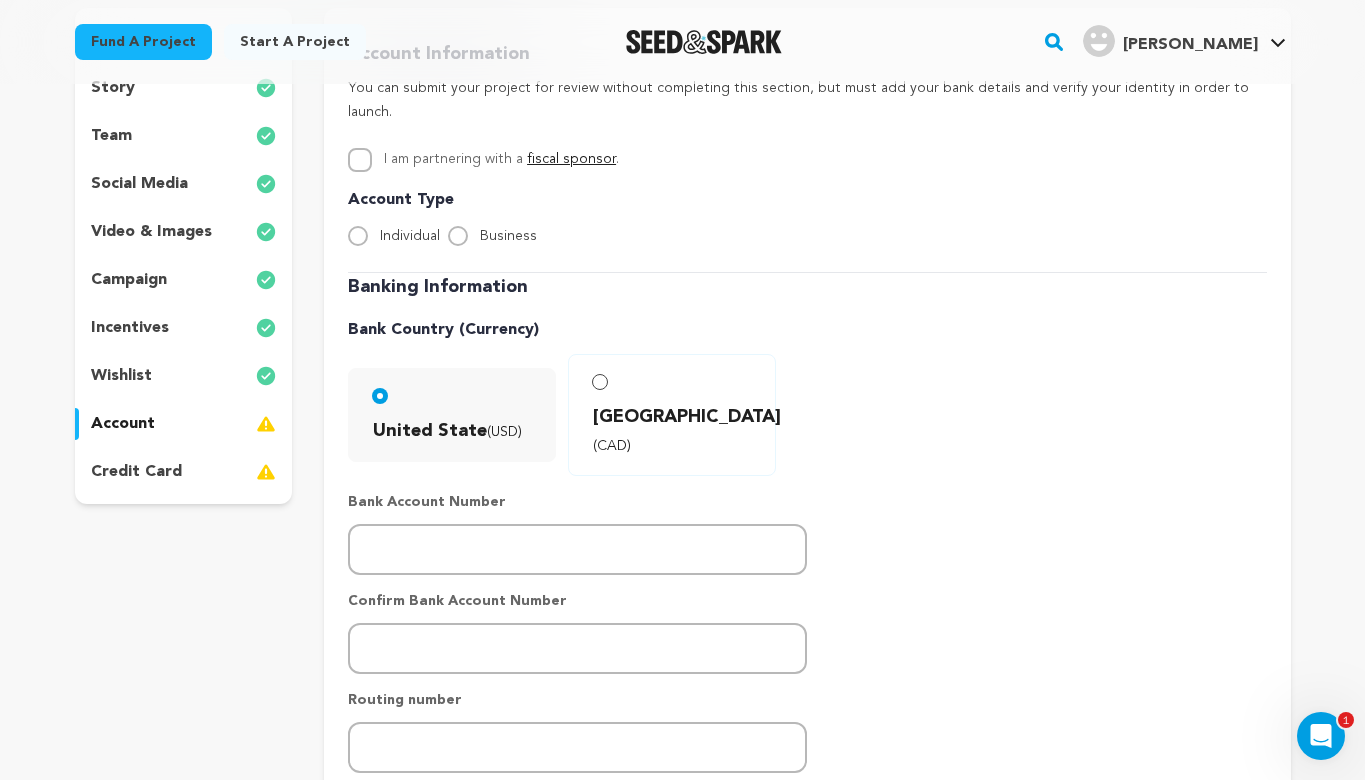click on "Business" at bounding box center (458, 236) 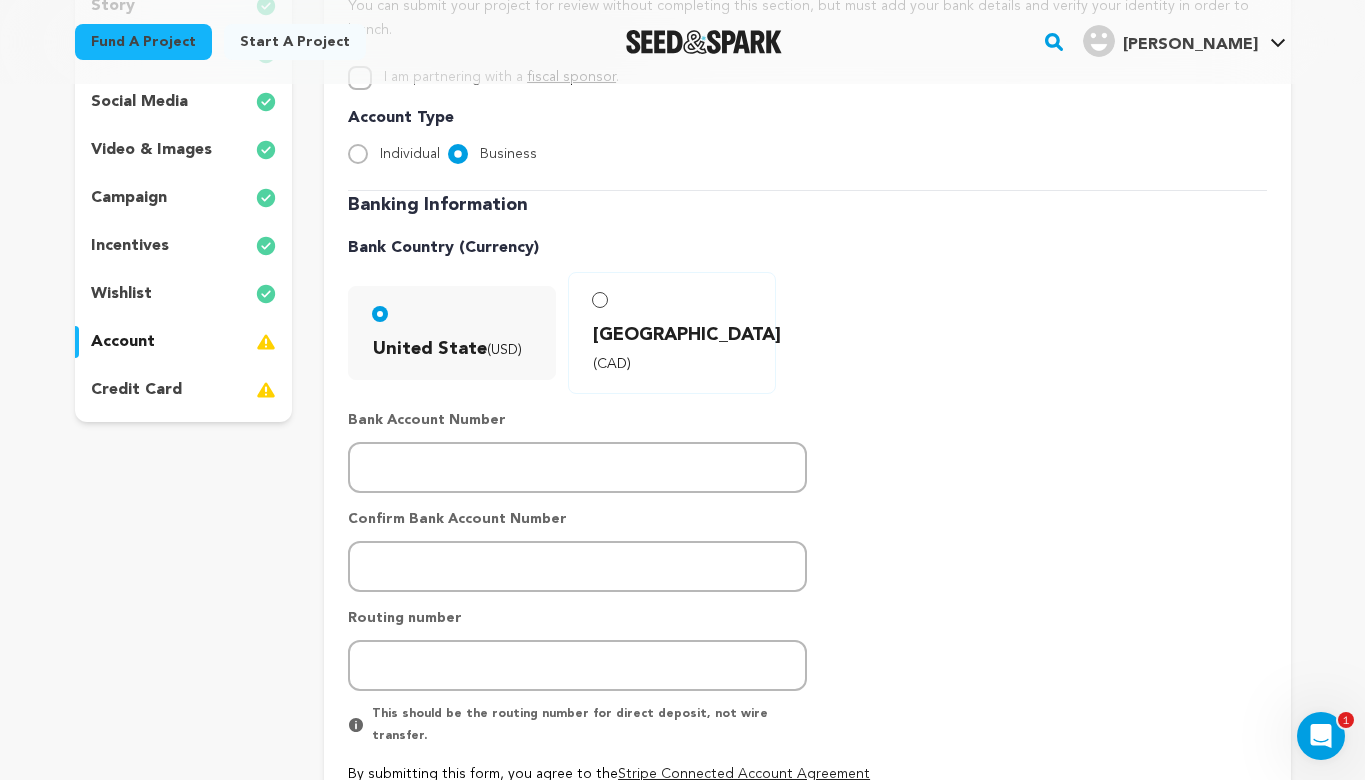 scroll, scrollTop: 354, scrollLeft: 0, axis: vertical 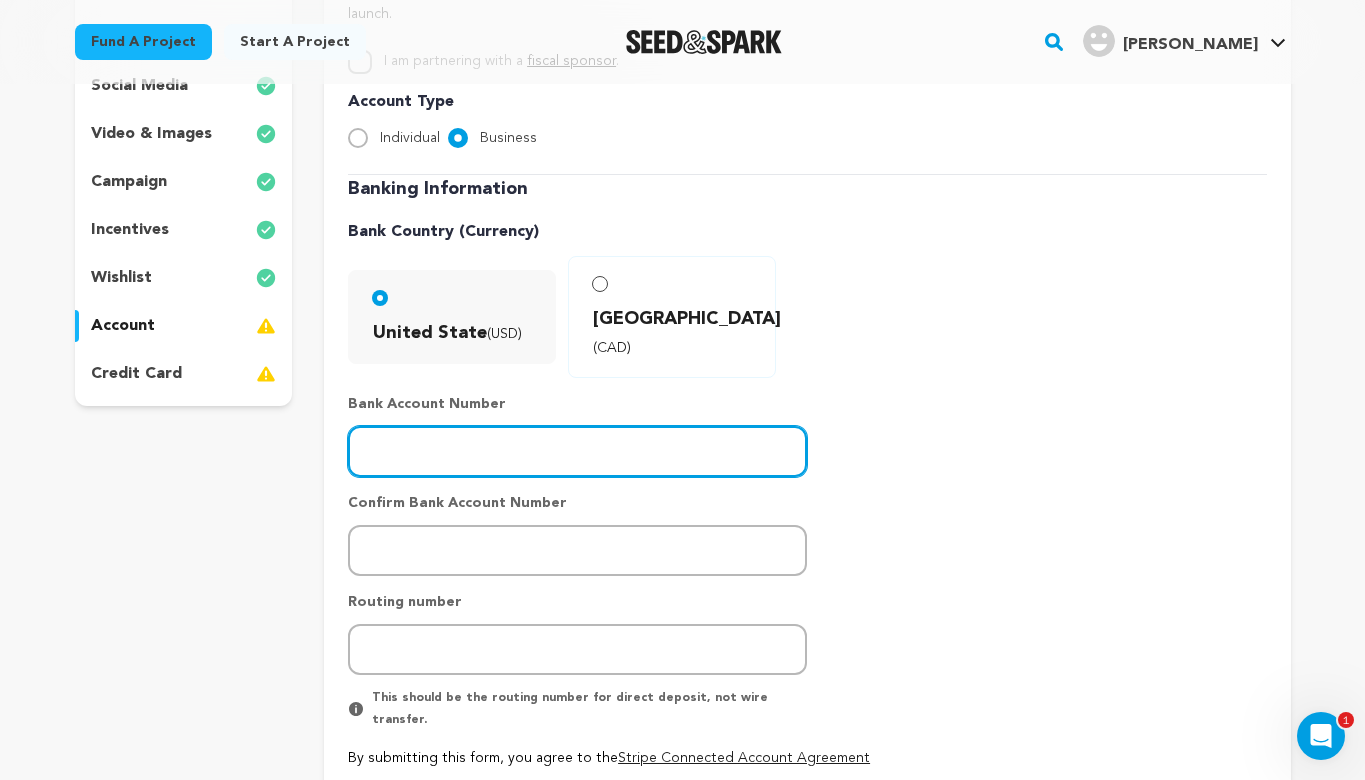 click at bounding box center (577, 451) 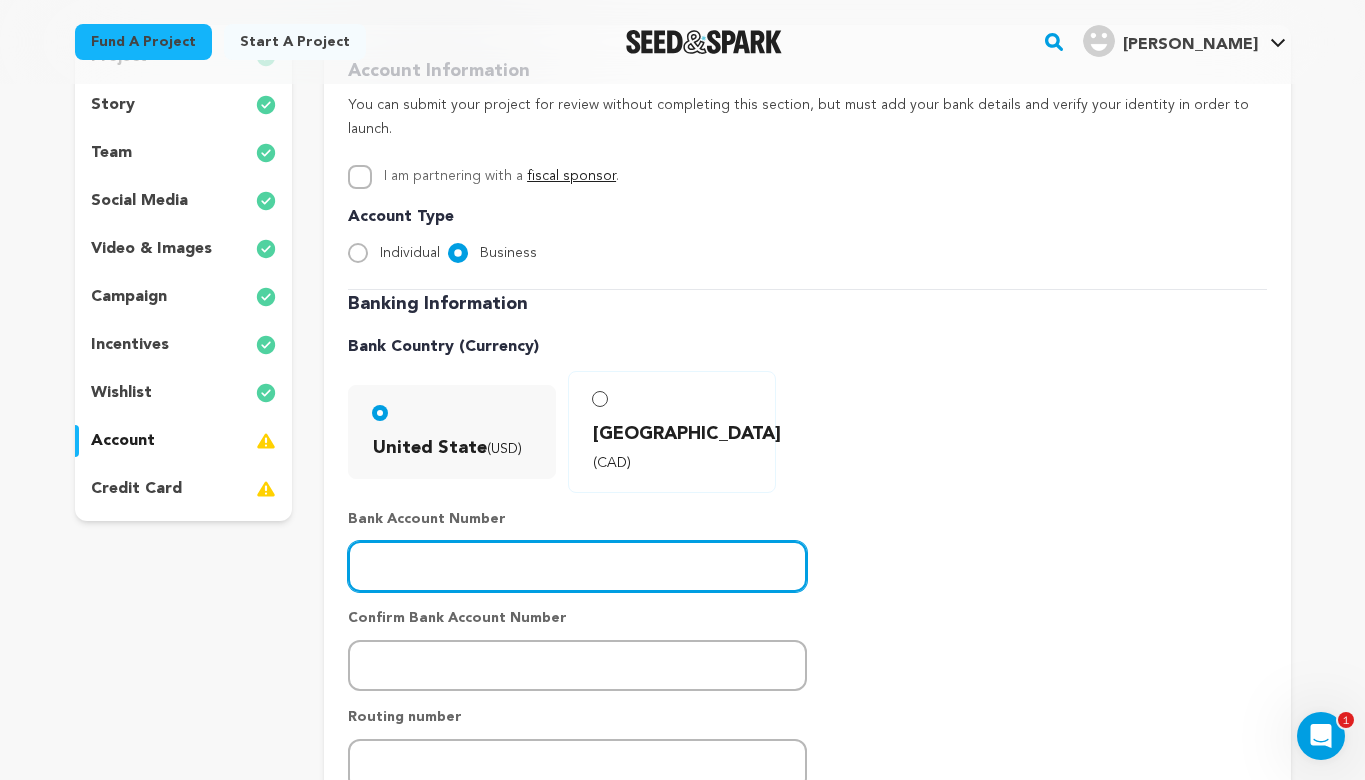 scroll, scrollTop: 231, scrollLeft: 0, axis: vertical 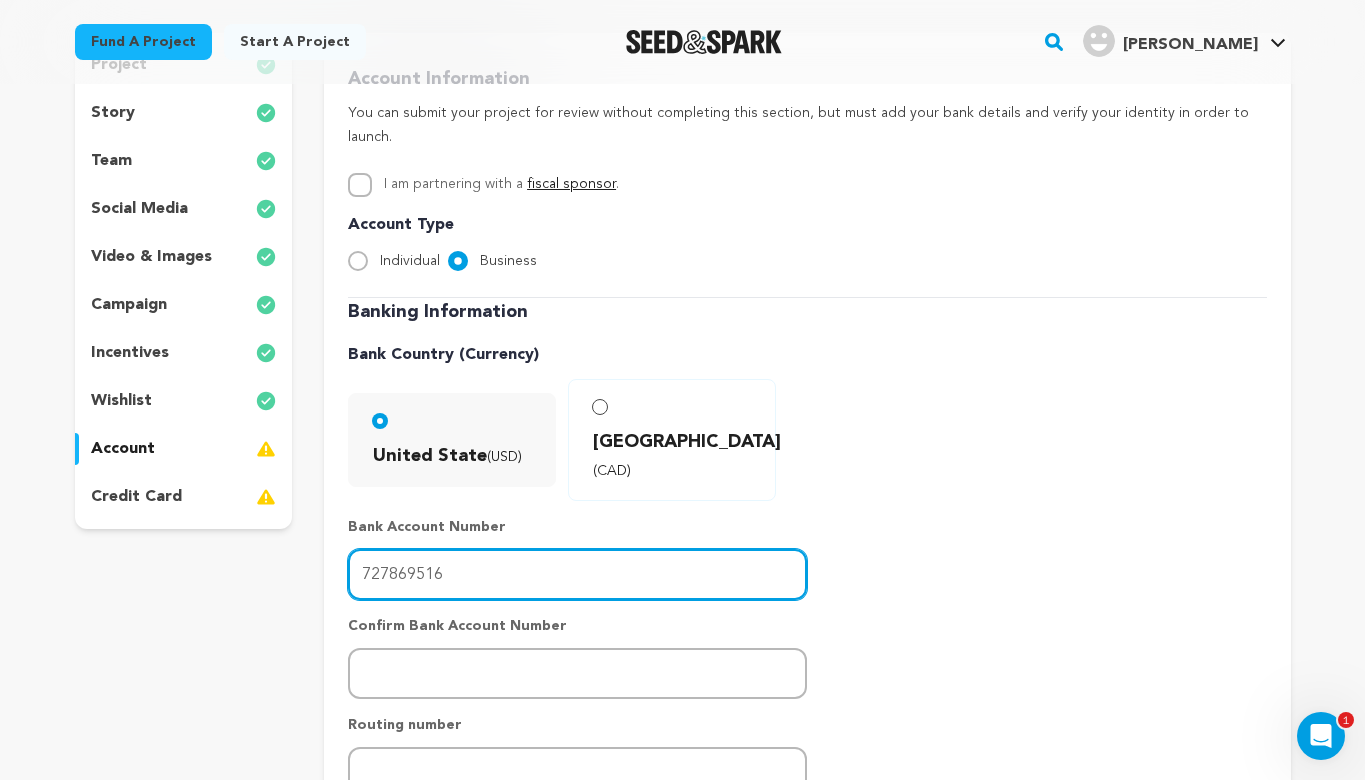type on "727869516" 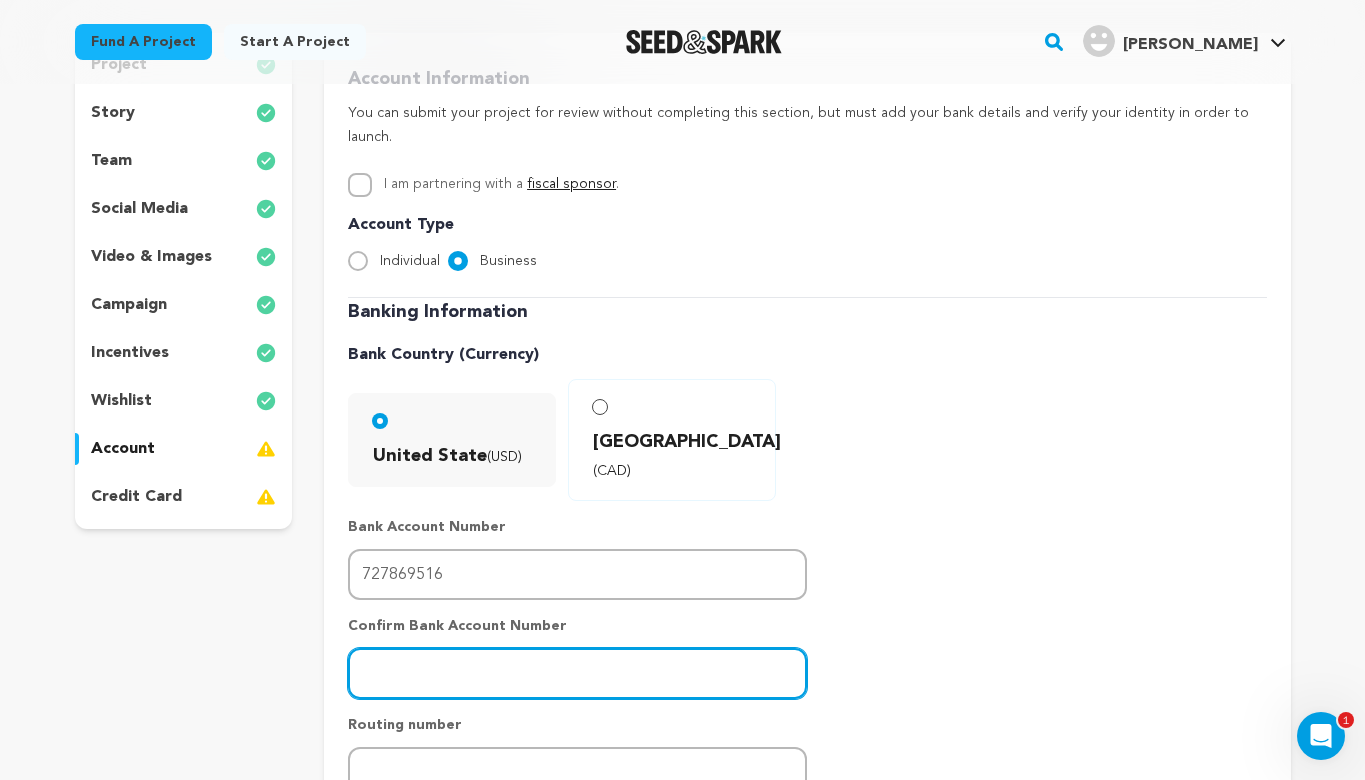 click at bounding box center [577, 673] 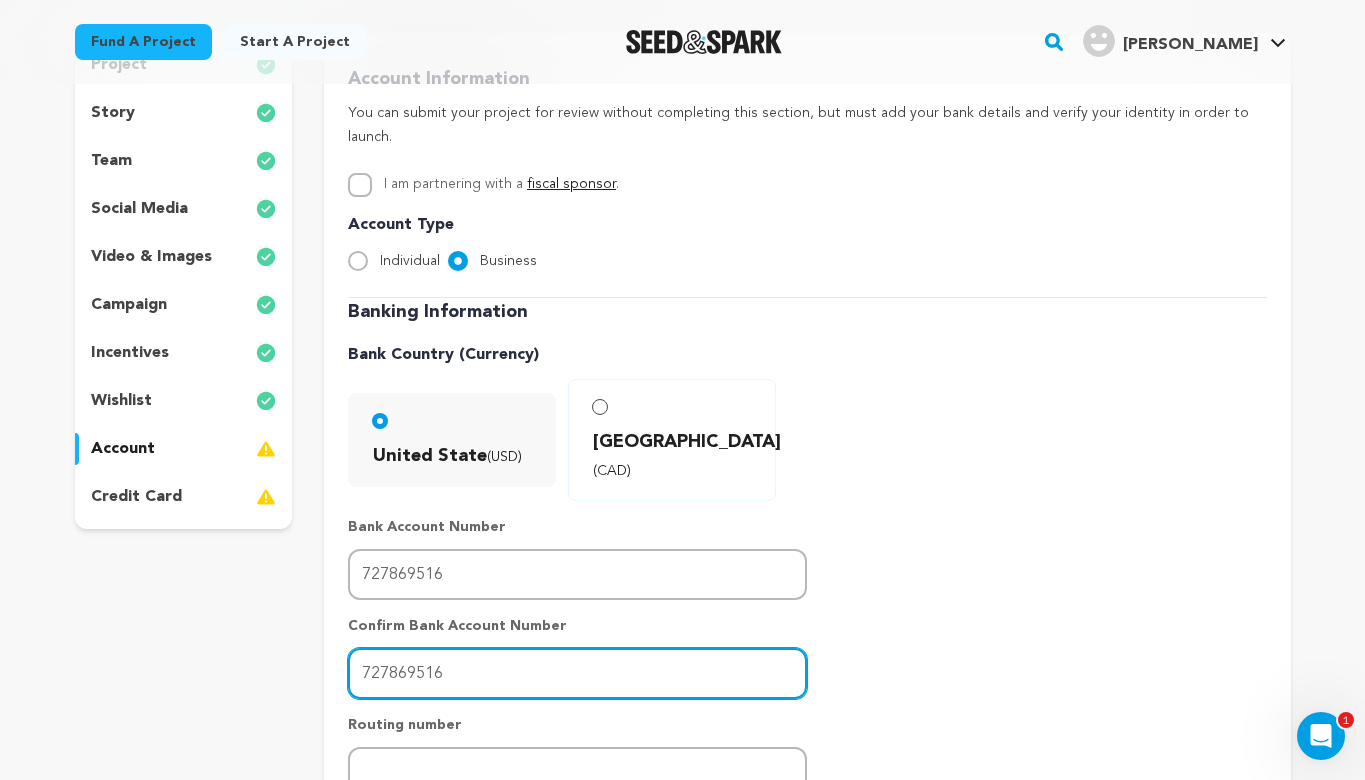 type on "727869516" 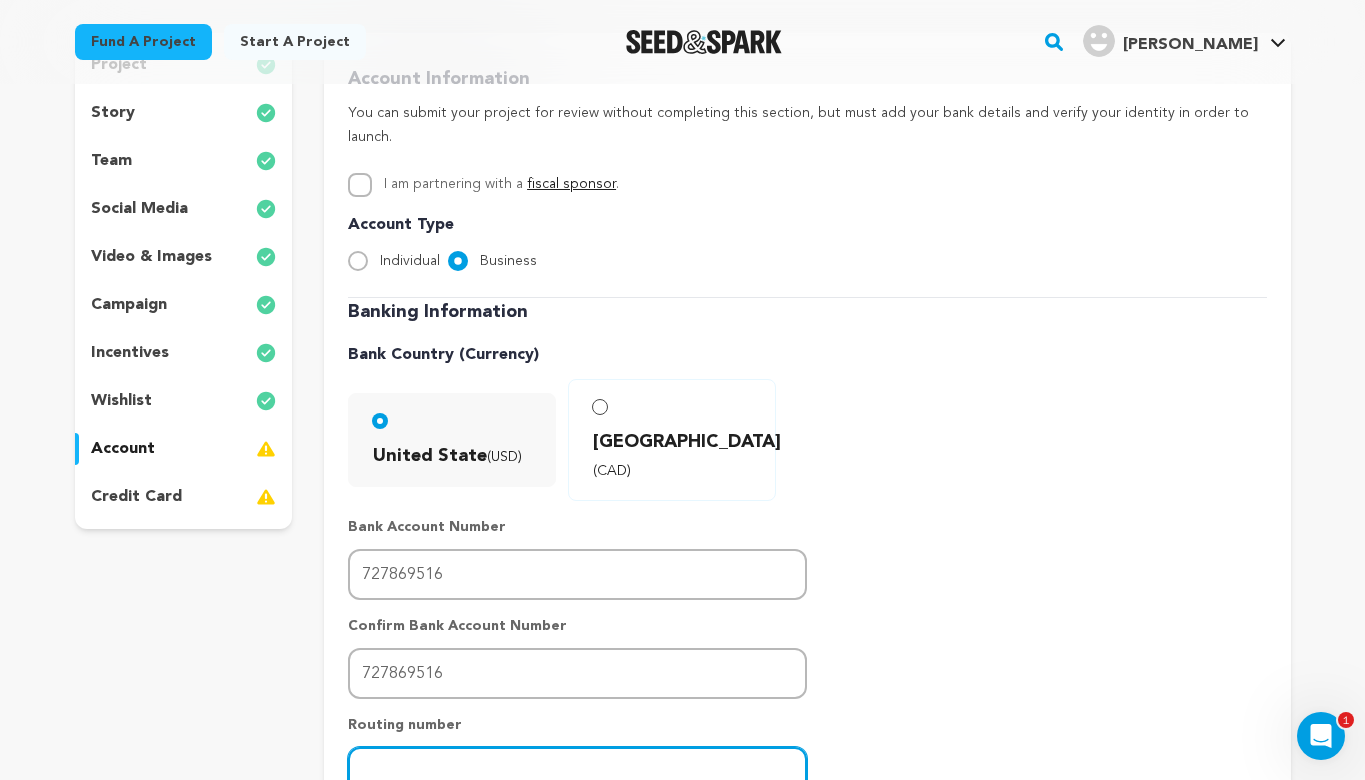 click at bounding box center [577, 772] 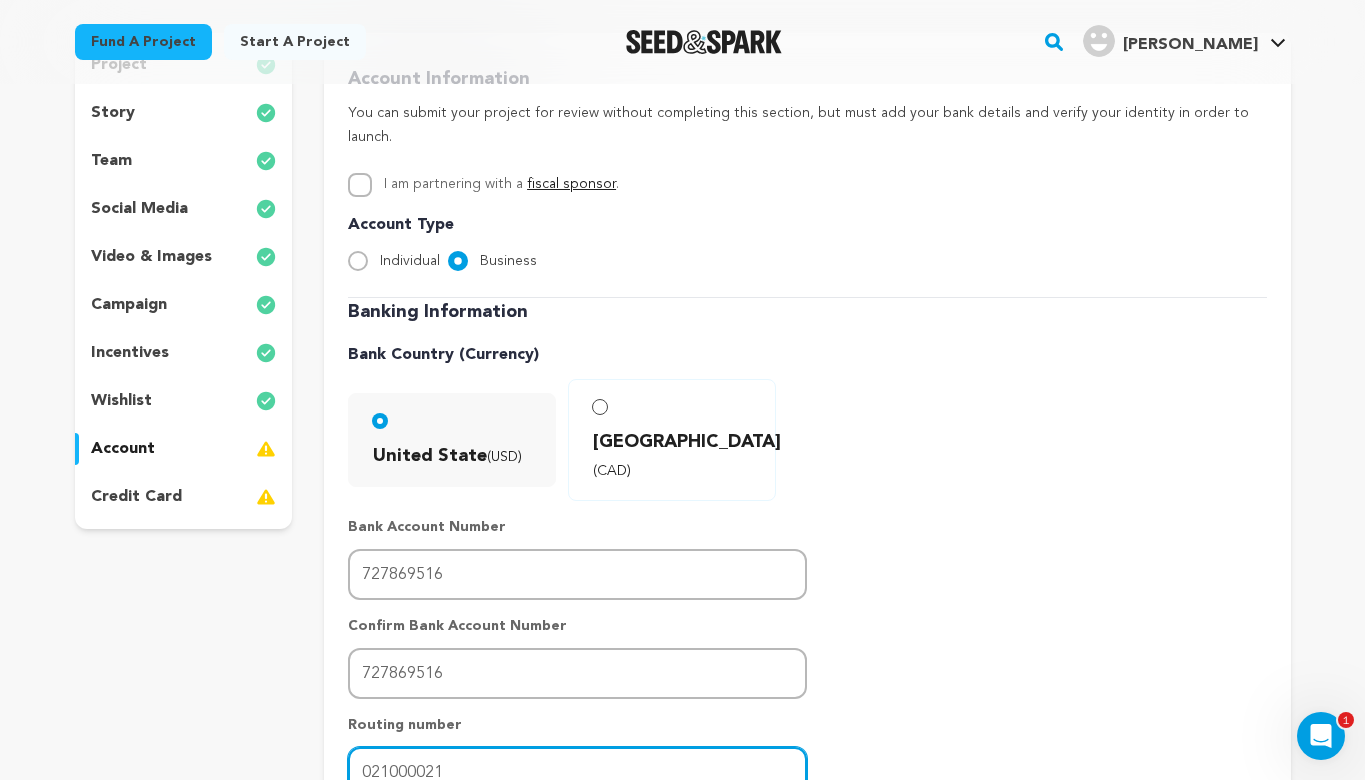 type on "021000021" 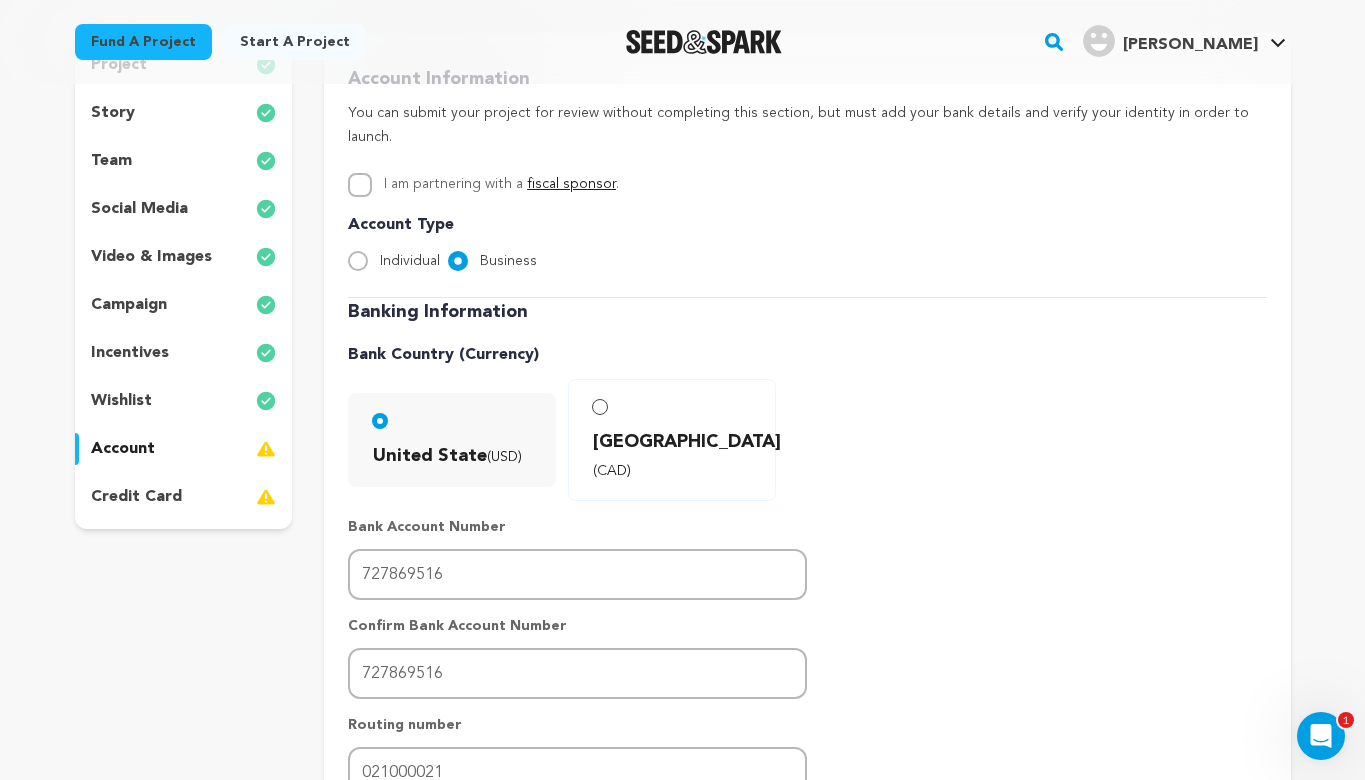 click on "Banking Information
Bank Country (Currency)
United State
(USD)
Canada
(CAD)" at bounding box center [807, 594] 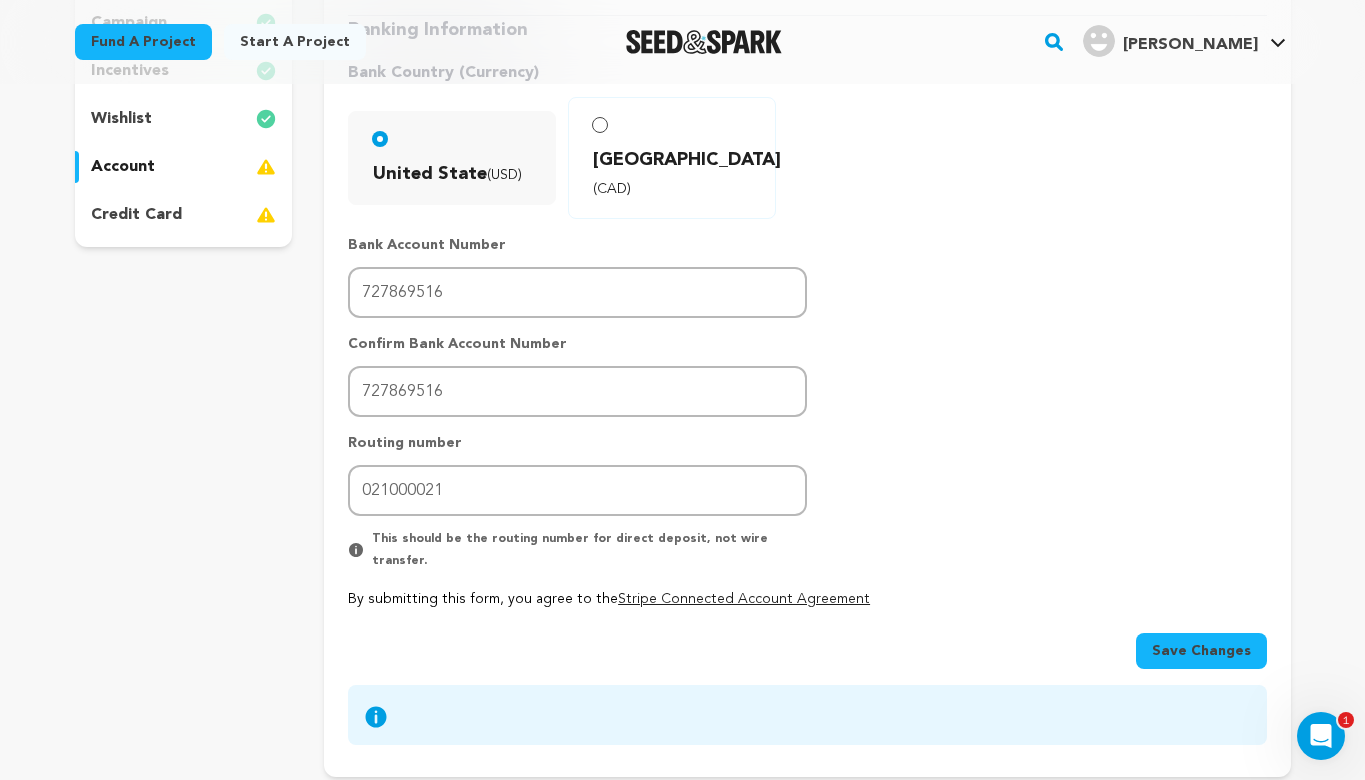 scroll, scrollTop: 519, scrollLeft: 0, axis: vertical 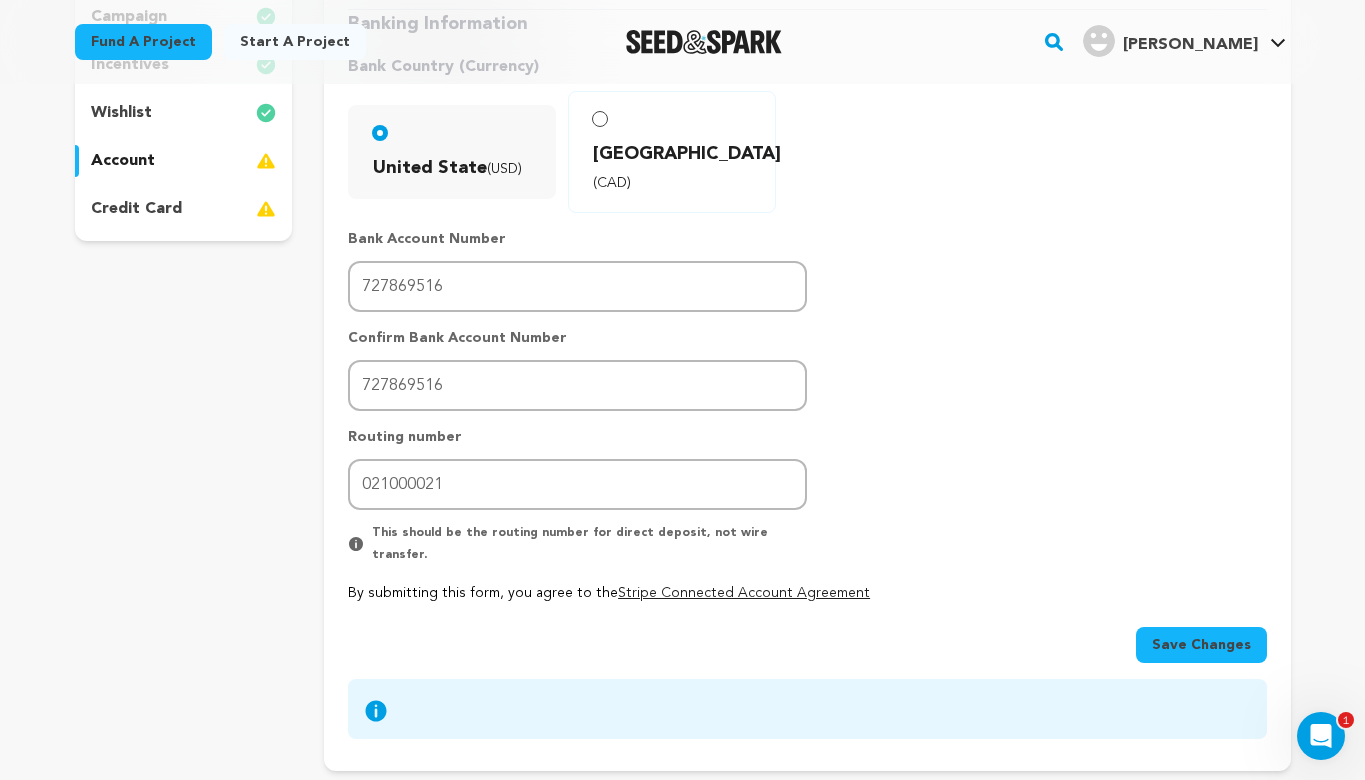 click on "Save Changes" at bounding box center [1201, 645] 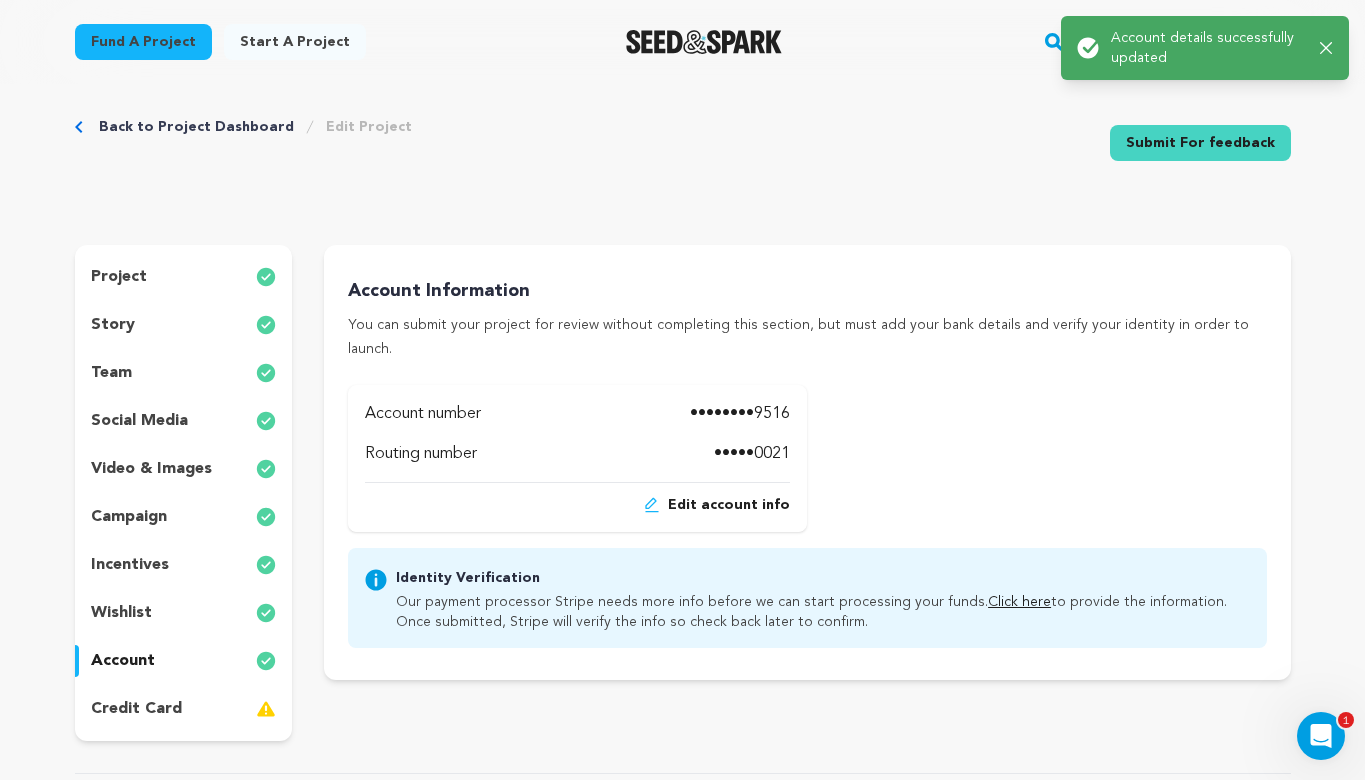 scroll, scrollTop: 20, scrollLeft: 0, axis: vertical 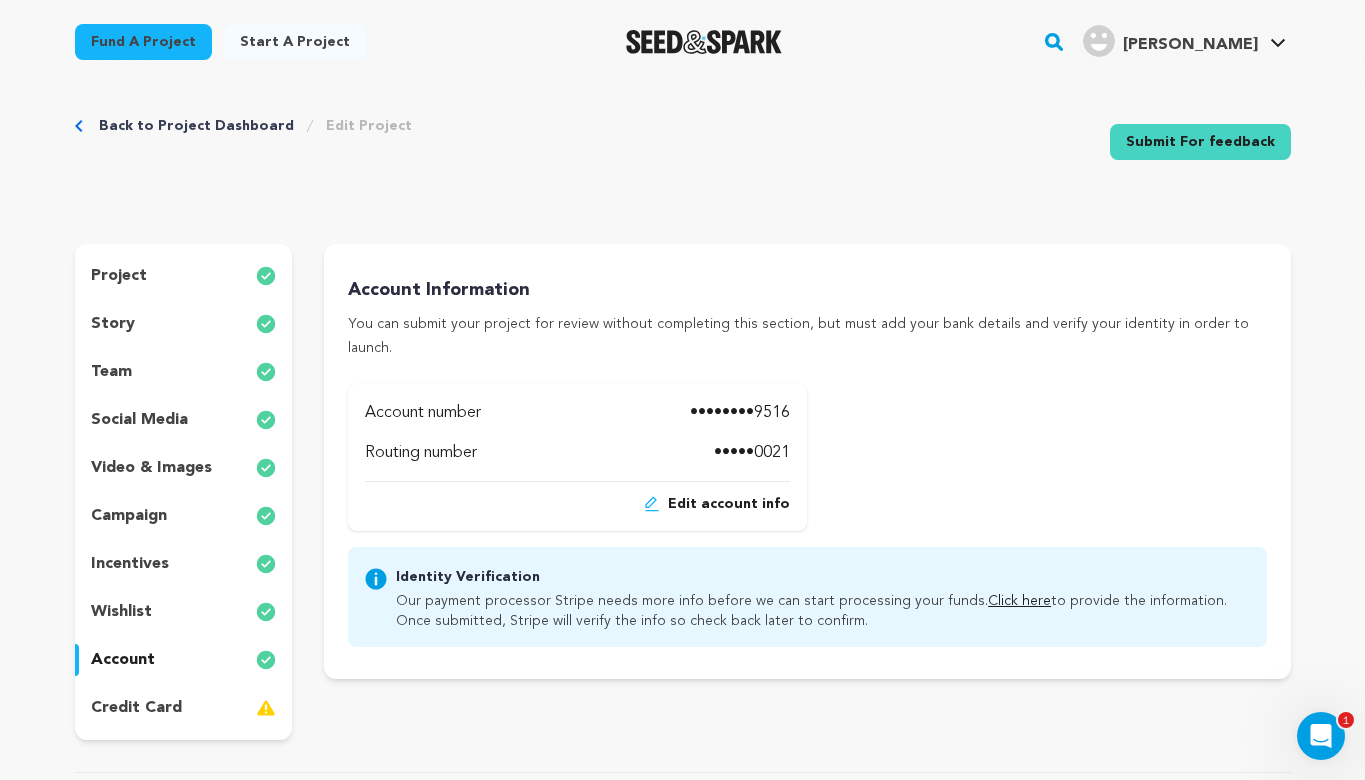 click on "credit card" at bounding box center (184, 708) 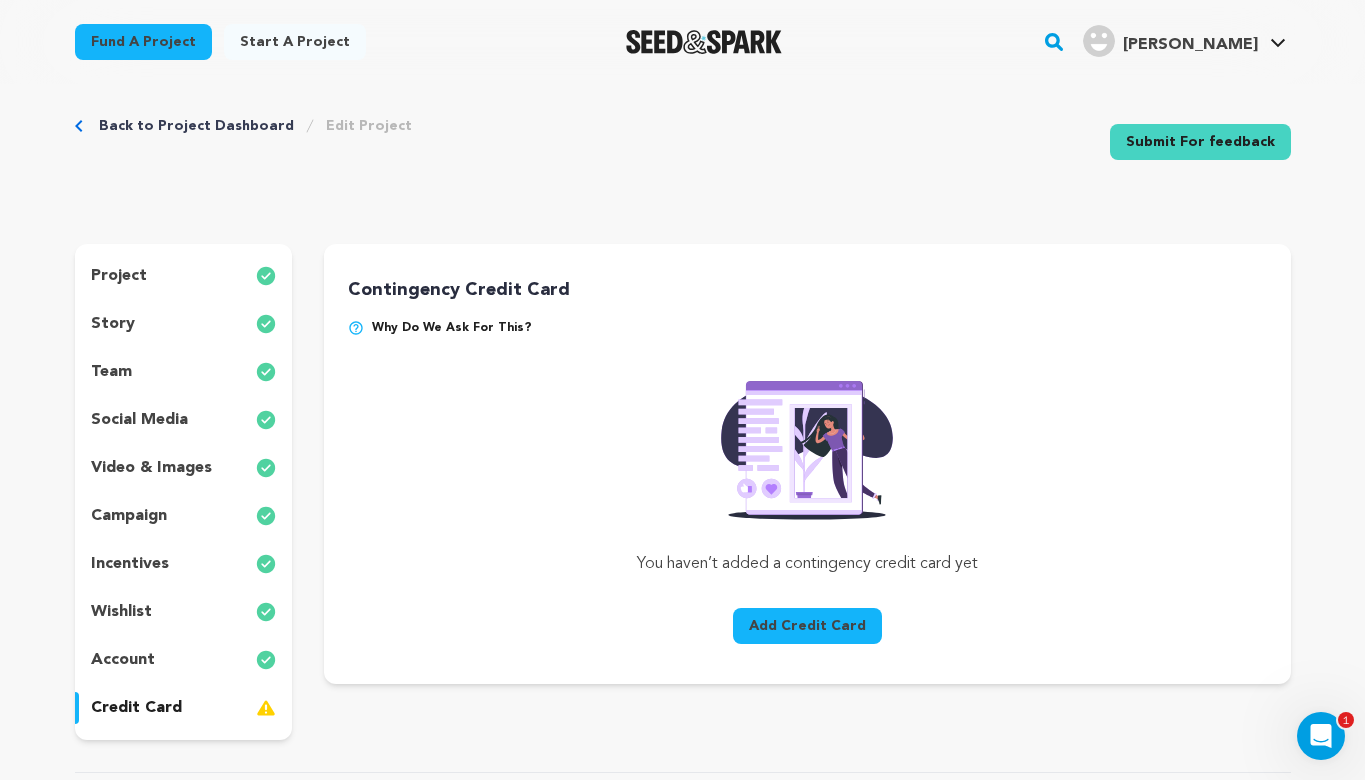click on "Submit For feedback" at bounding box center [1200, 142] 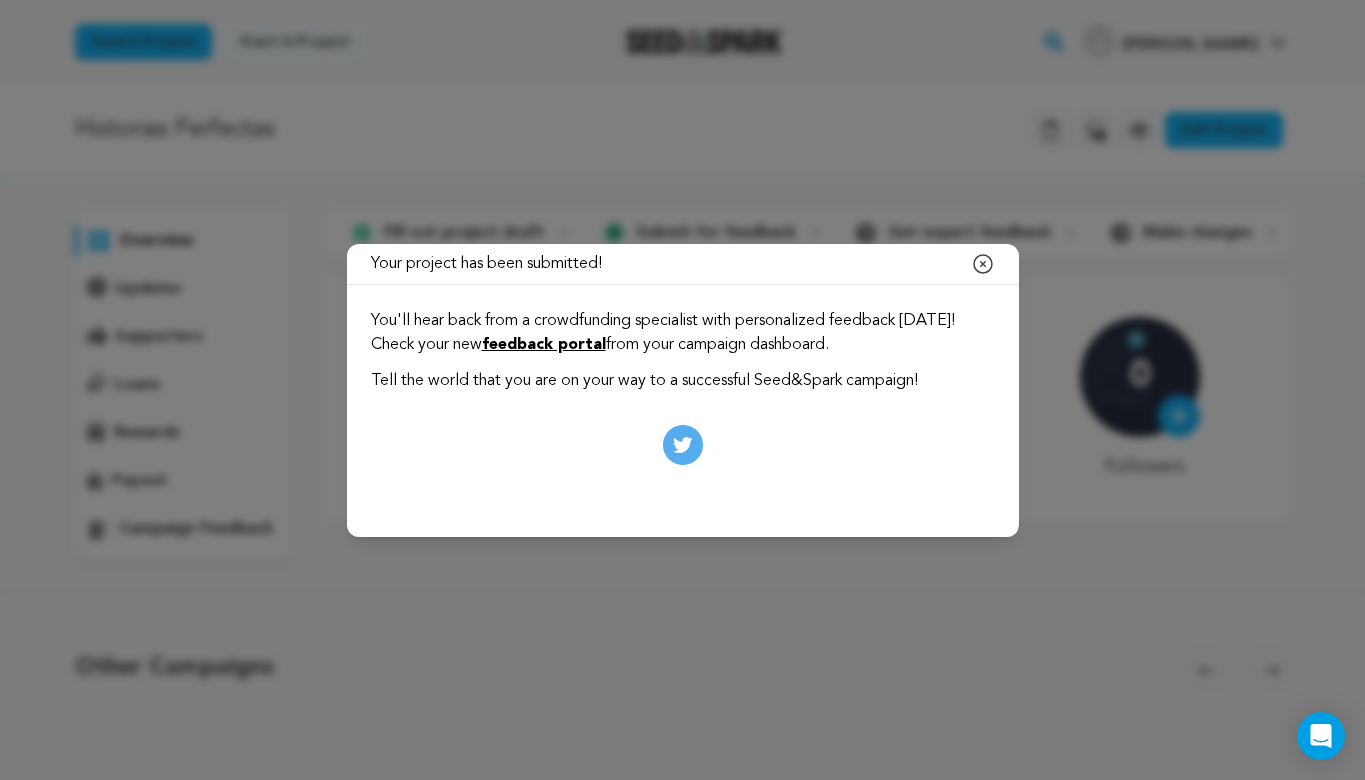 scroll, scrollTop: 0, scrollLeft: 0, axis: both 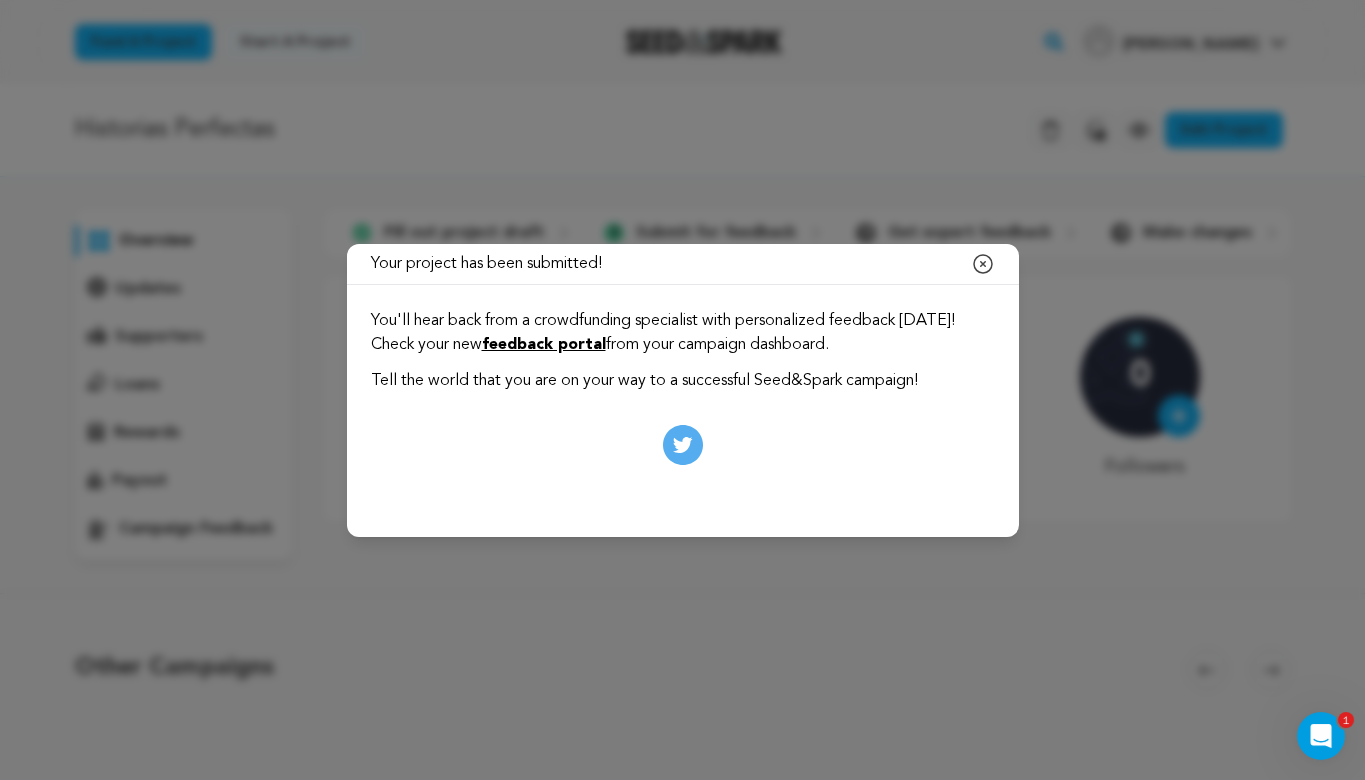click 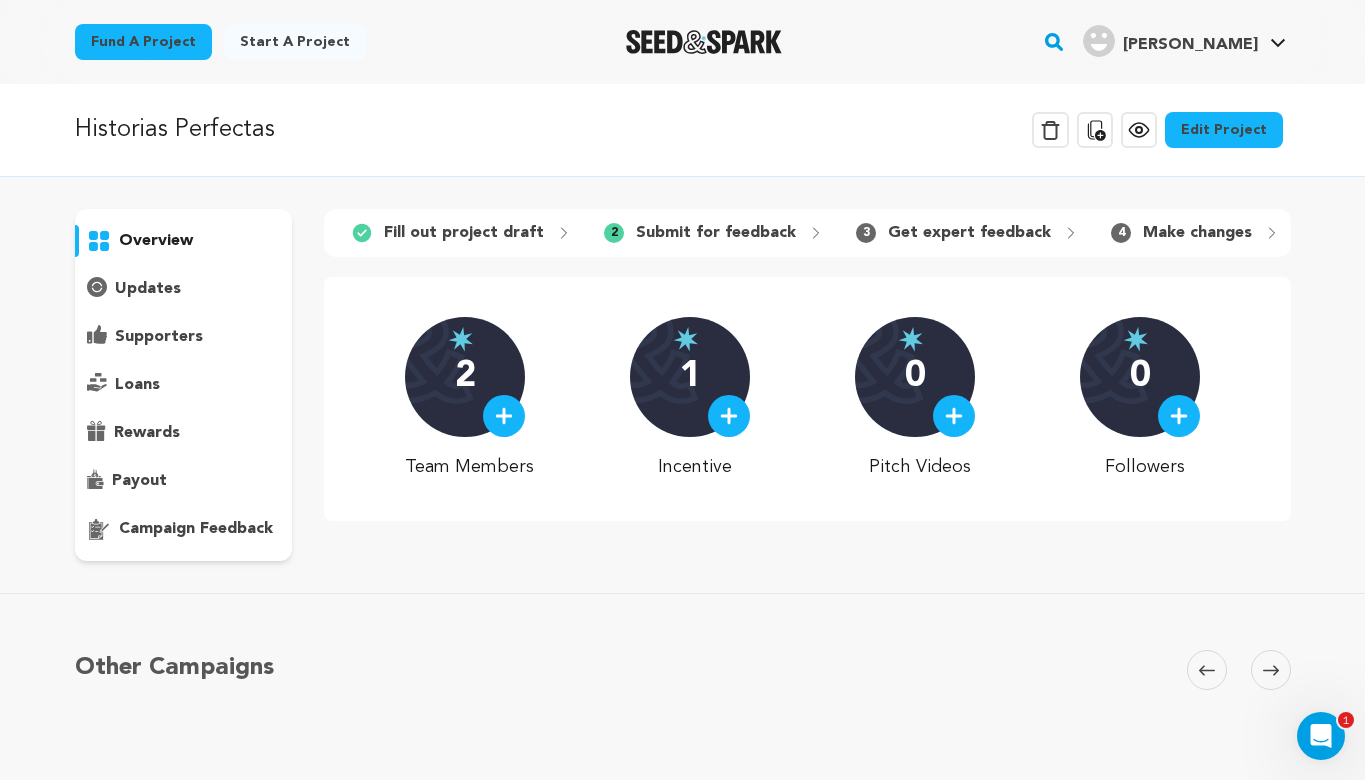 scroll, scrollTop: 0, scrollLeft: 0, axis: both 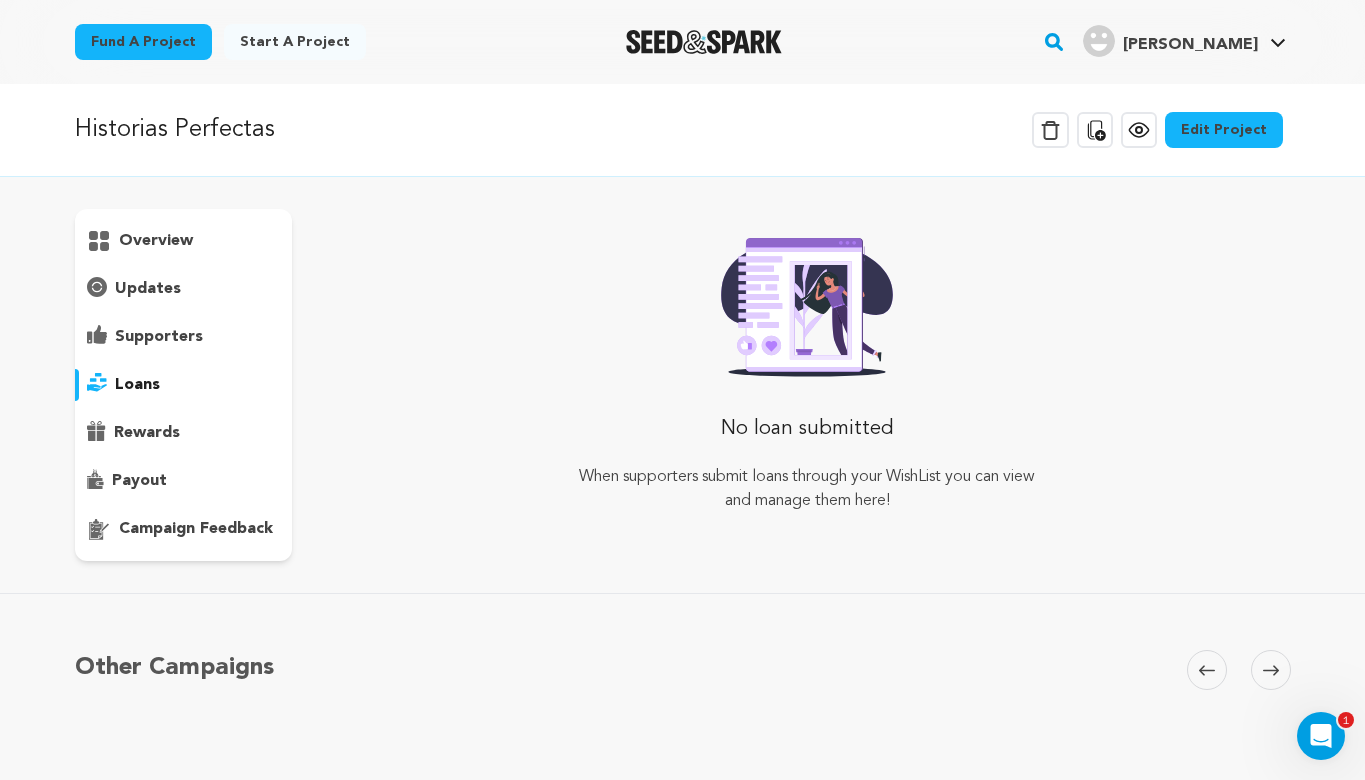 click on "overview" at bounding box center [156, 241] 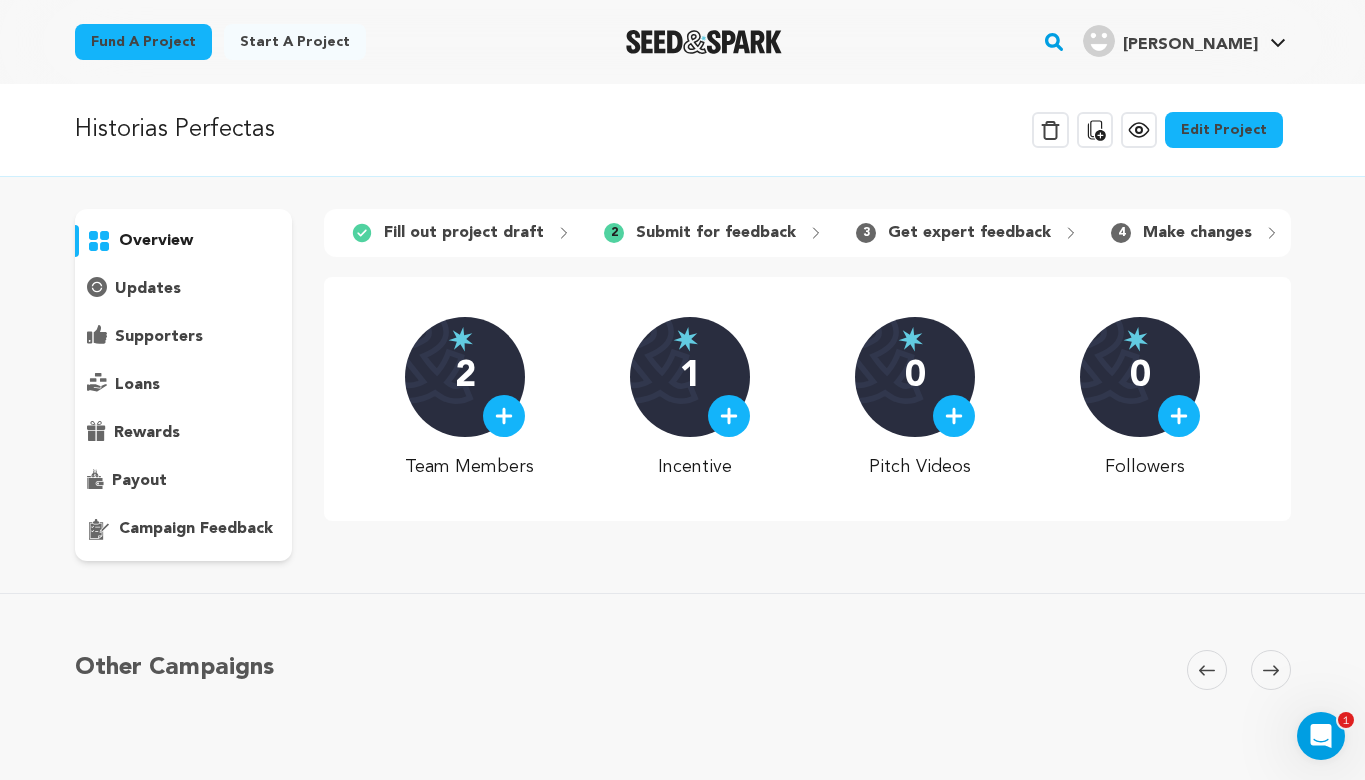 click on "updates" at bounding box center [148, 289] 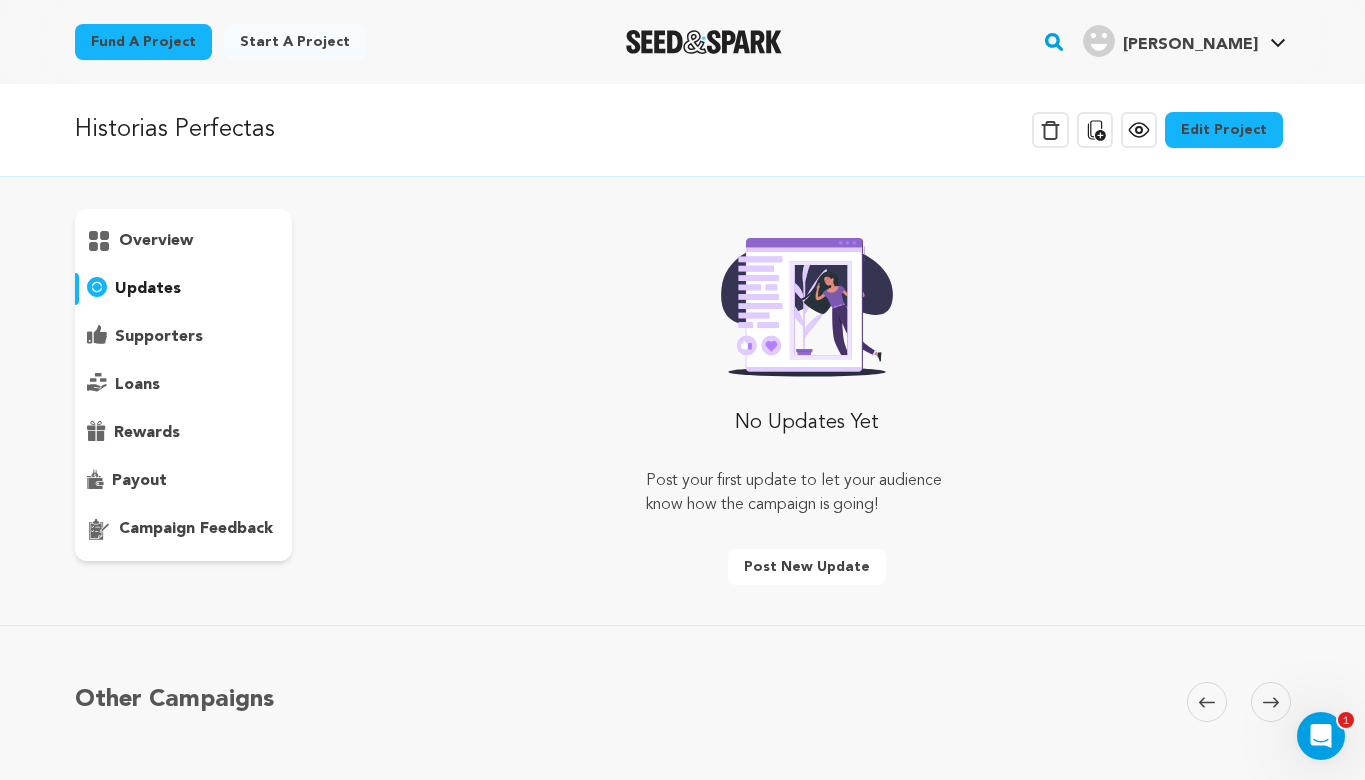 click on "supporters" at bounding box center (159, 337) 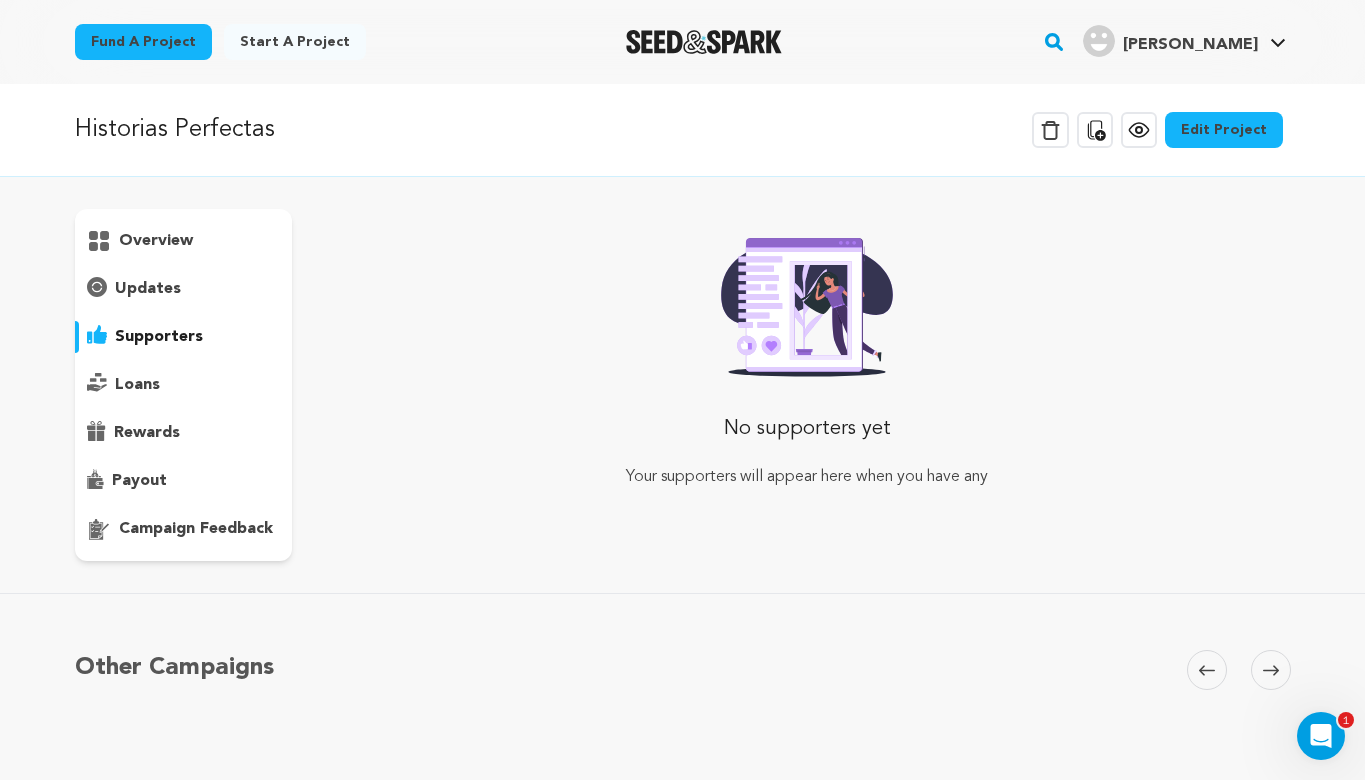 click on "overview" at bounding box center (184, 385) 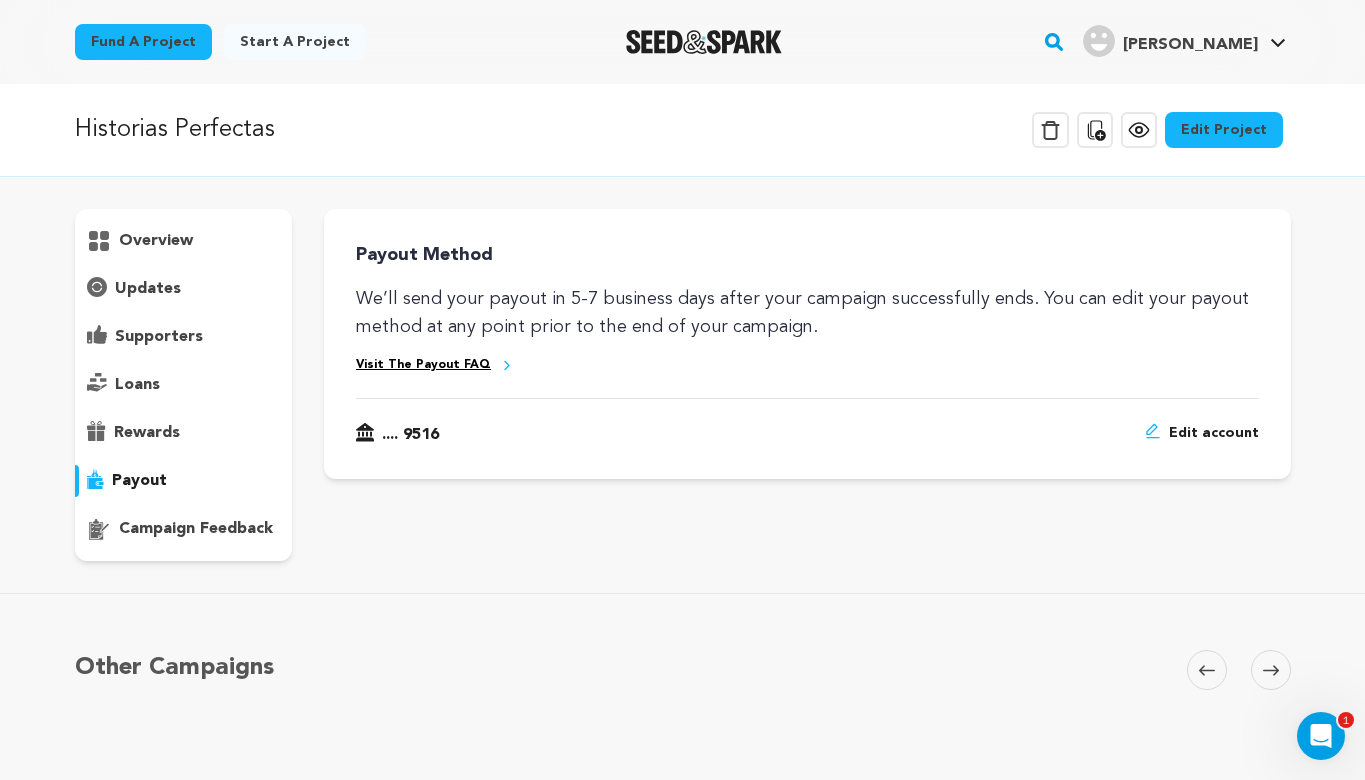 click on "campaign feedback" at bounding box center (196, 529) 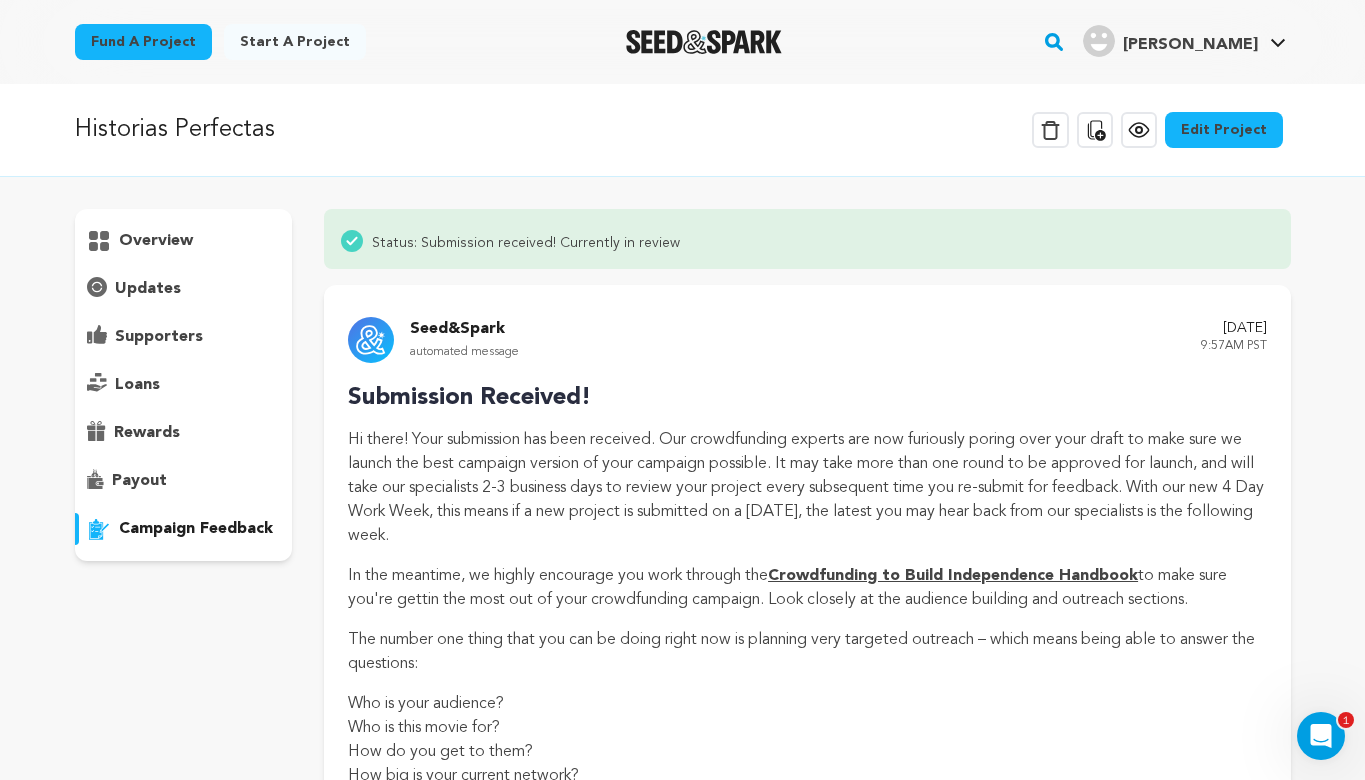 scroll, scrollTop: 0, scrollLeft: 0, axis: both 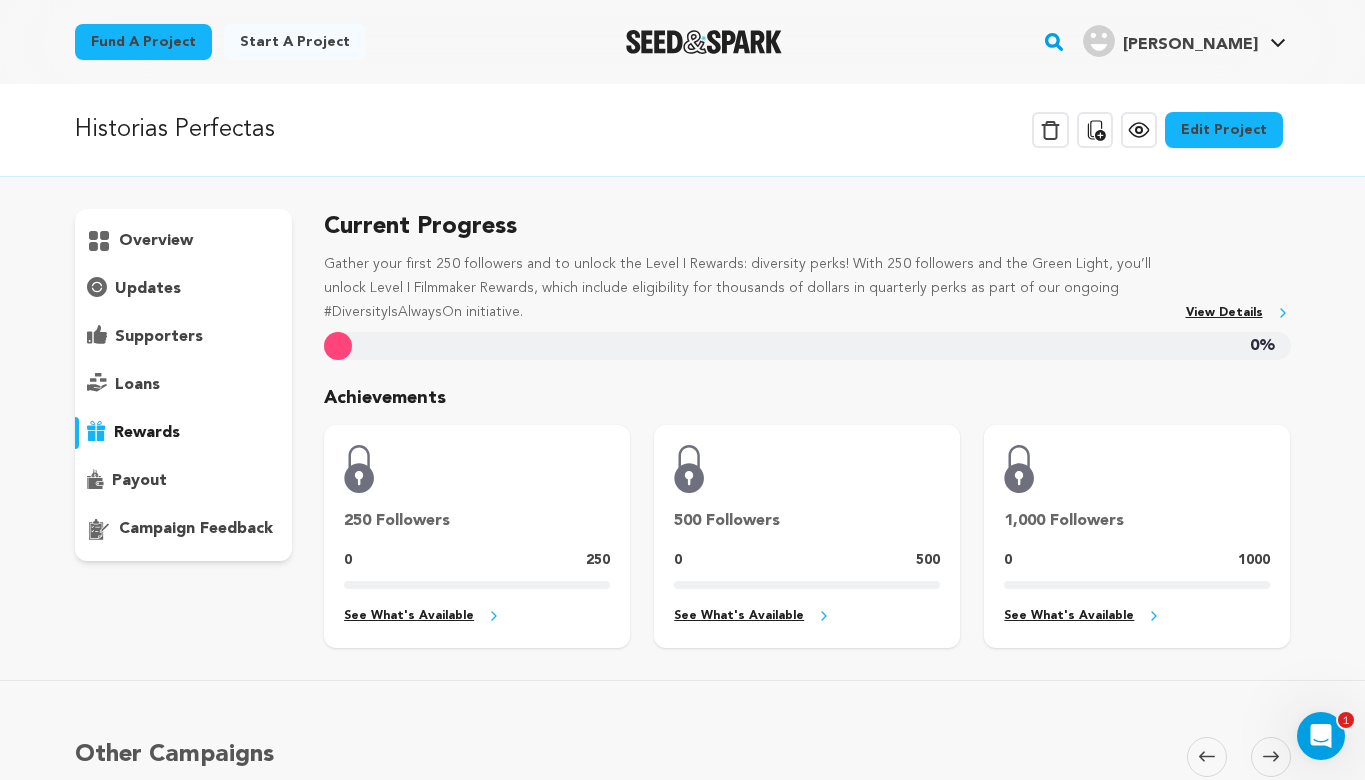 click on "See What's Available" at bounding box center [477, 616] 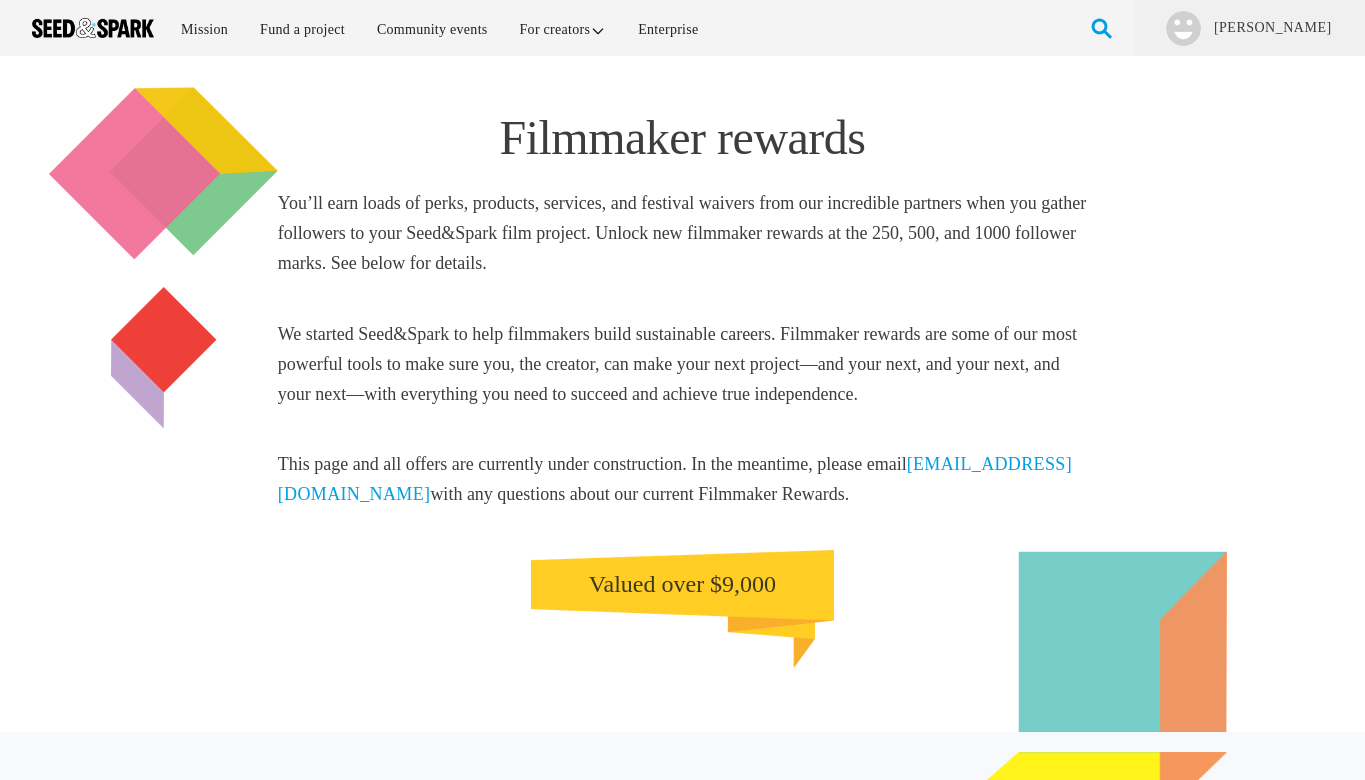 scroll, scrollTop: 752, scrollLeft: 0, axis: vertical 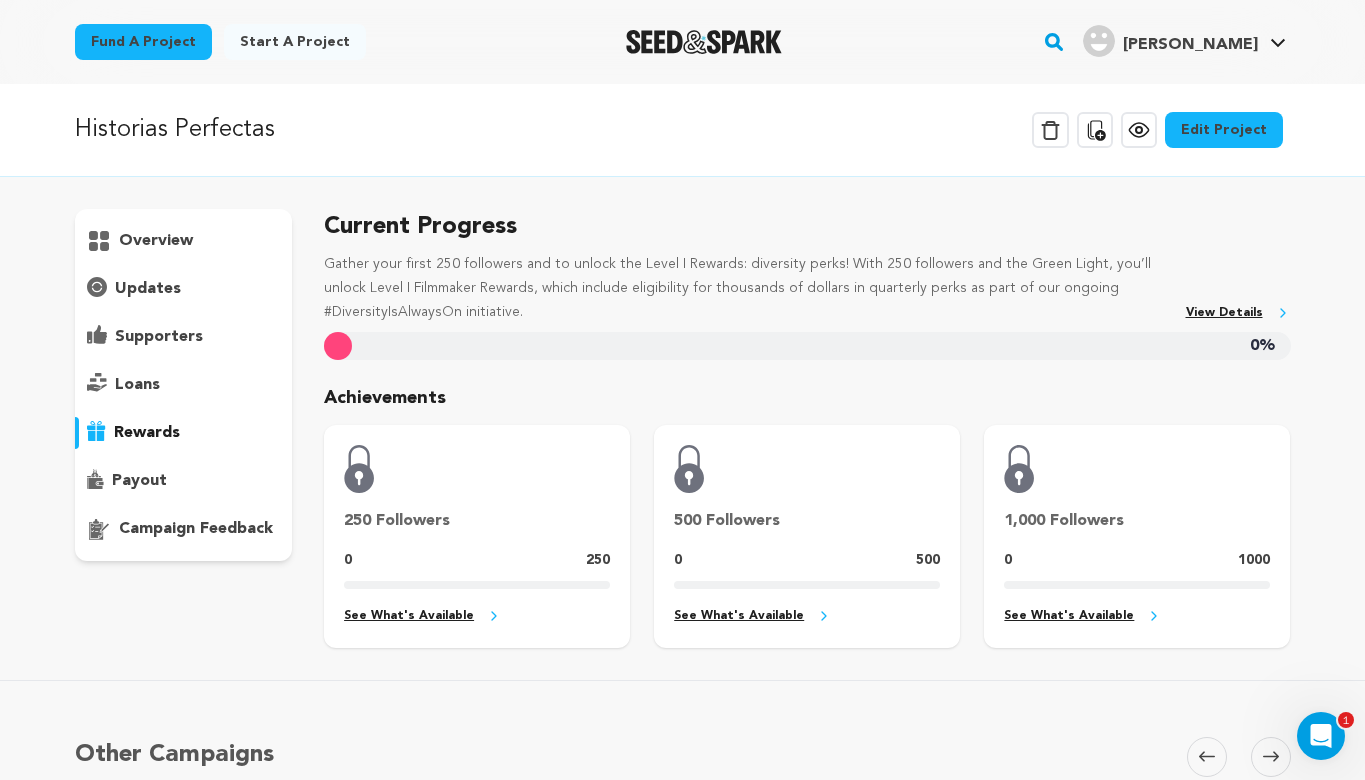 click on "loans" at bounding box center [137, 385] 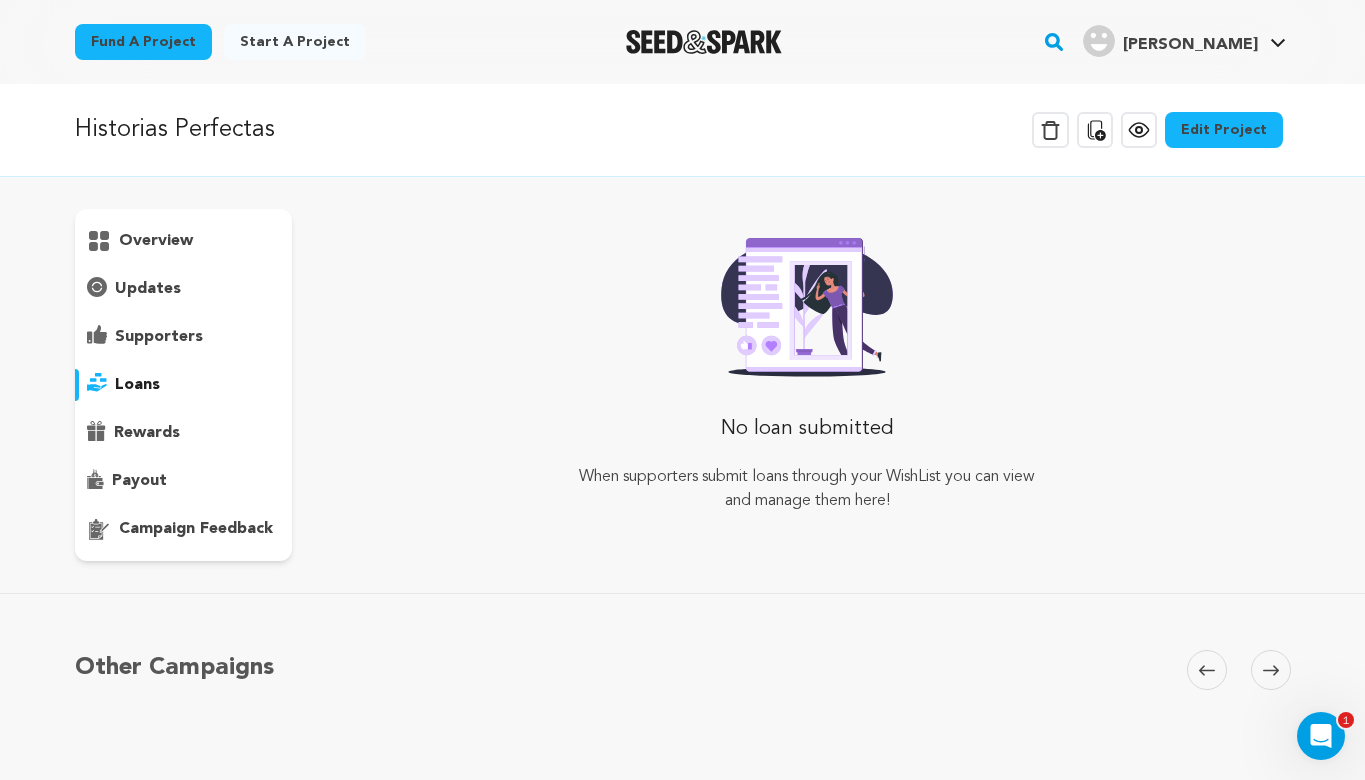 click on "supporters" at bounding box center [159, 337] 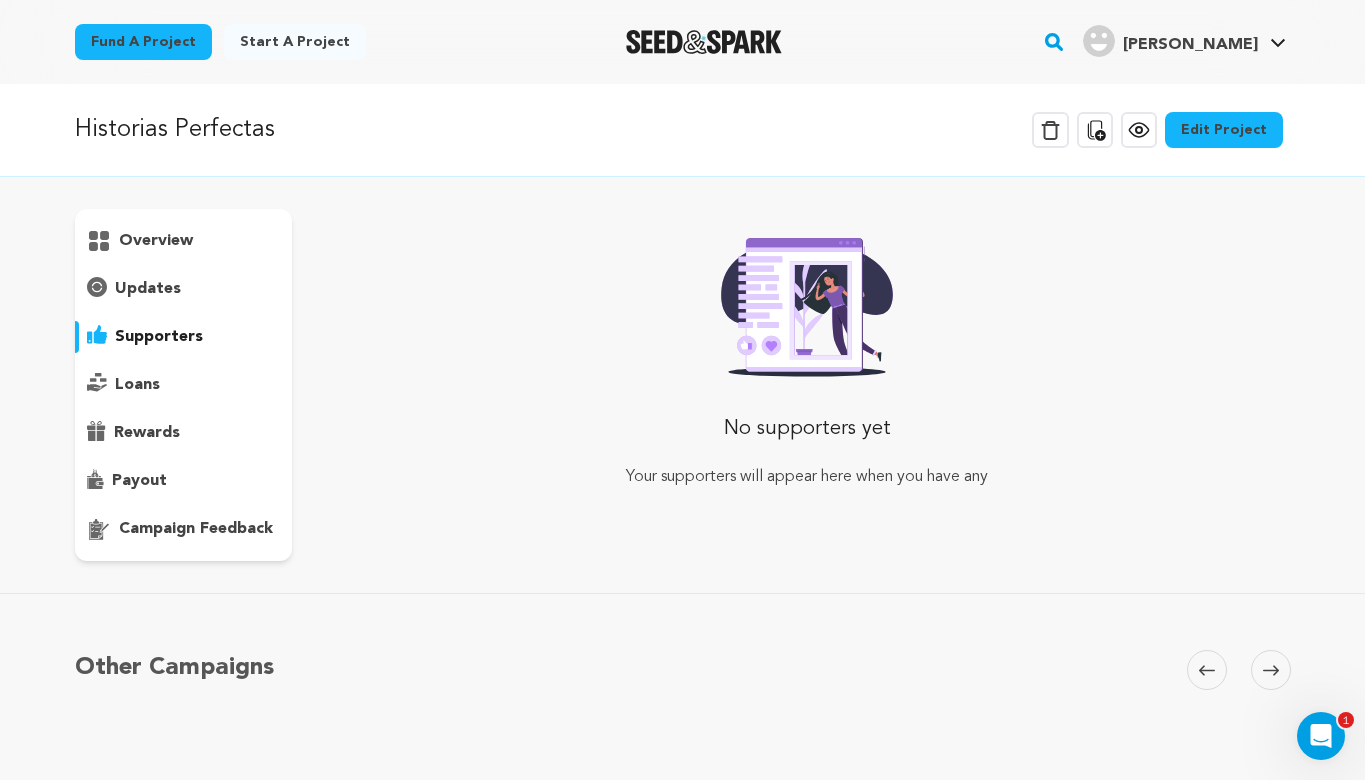 click on "overview" at bounding box center (184, 385) 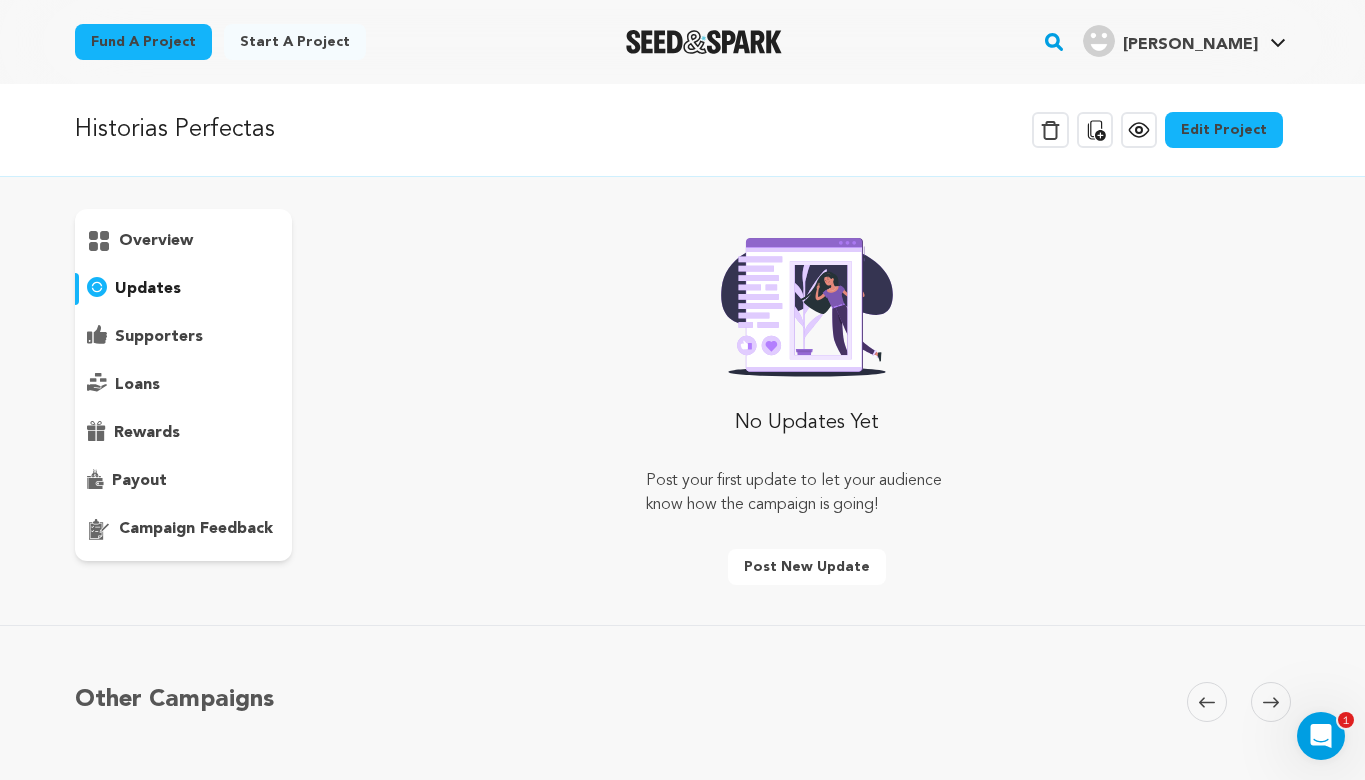 click on "overview" at bounding box center (156, 241) 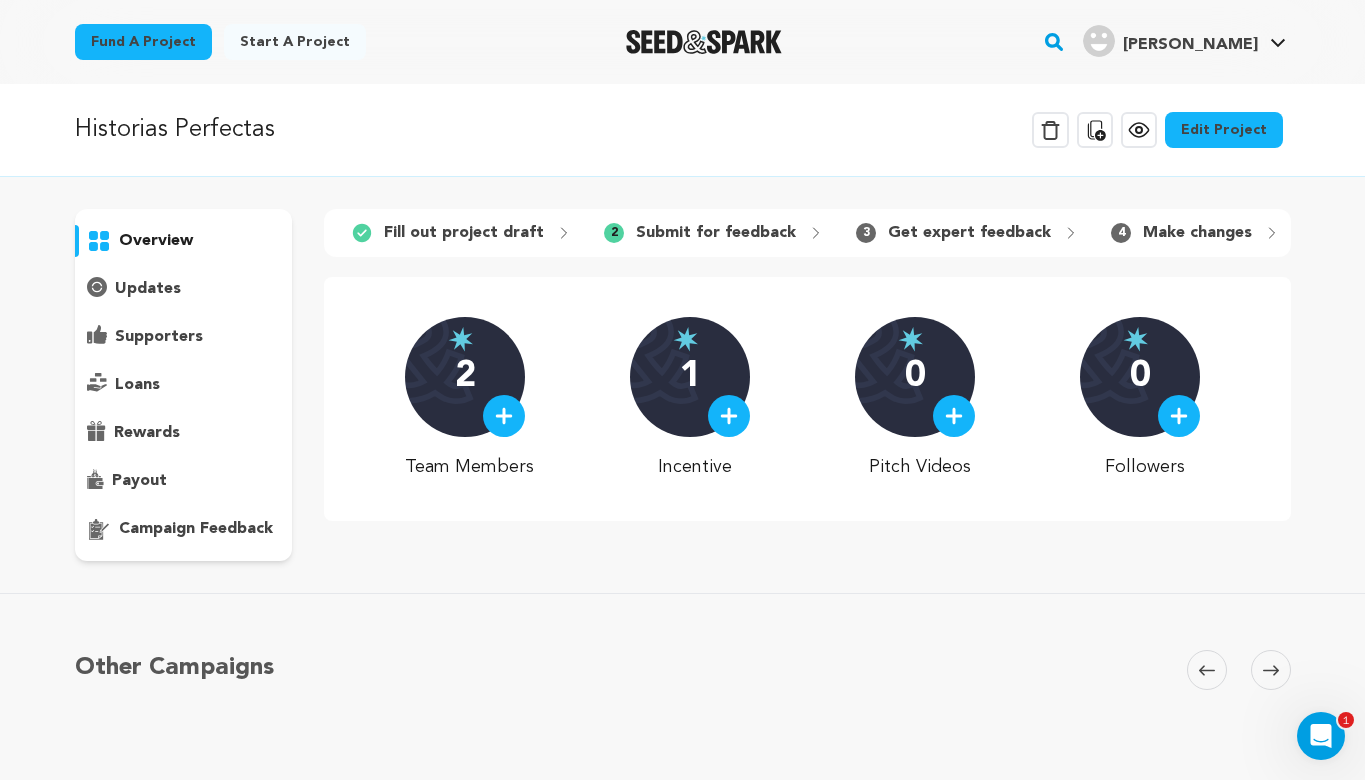 scroll, scrollTop: 0, scrollLeft: 0, axis: both 